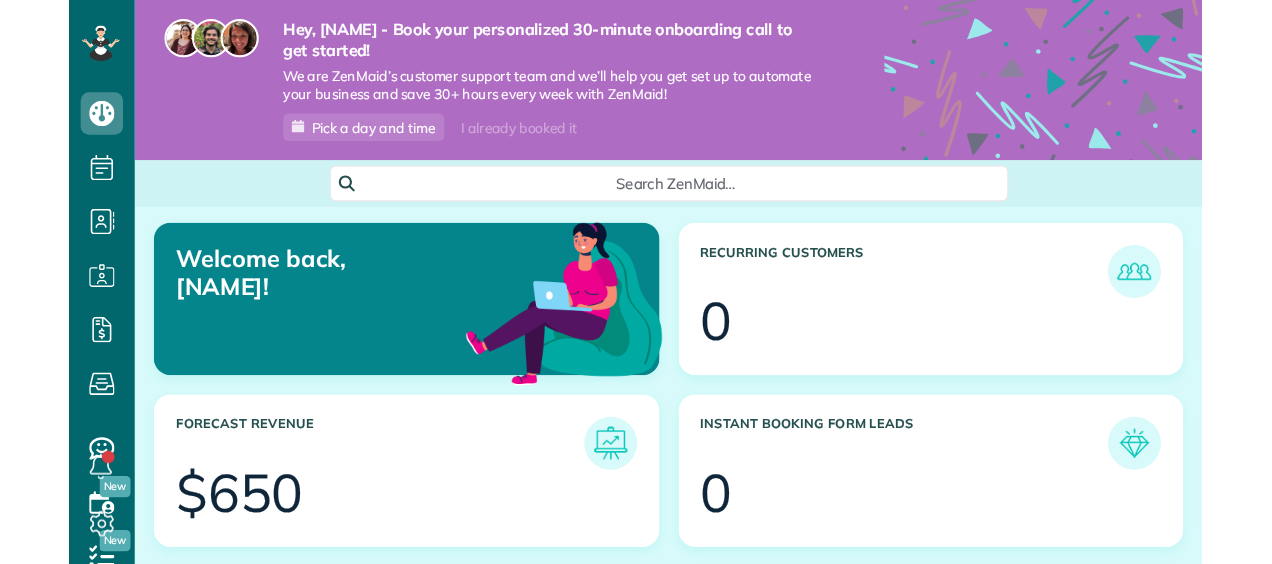 scroll, scrollTop: 0, scrollLeft: 0, axis: both 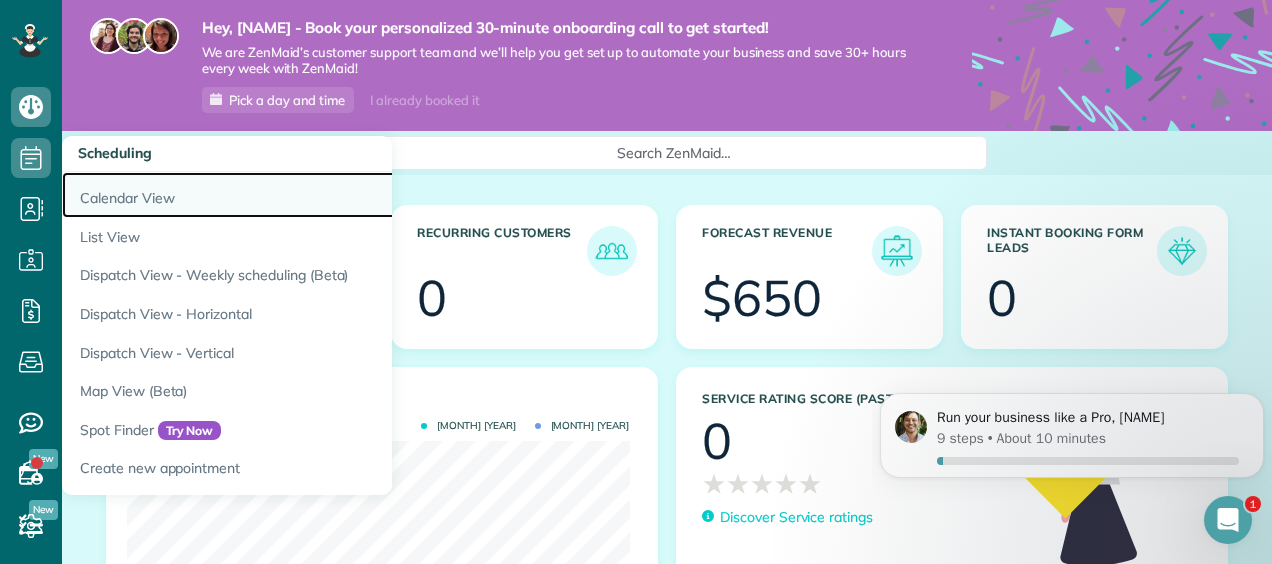 click on "Calendar View" at bounding box center [312, 195] 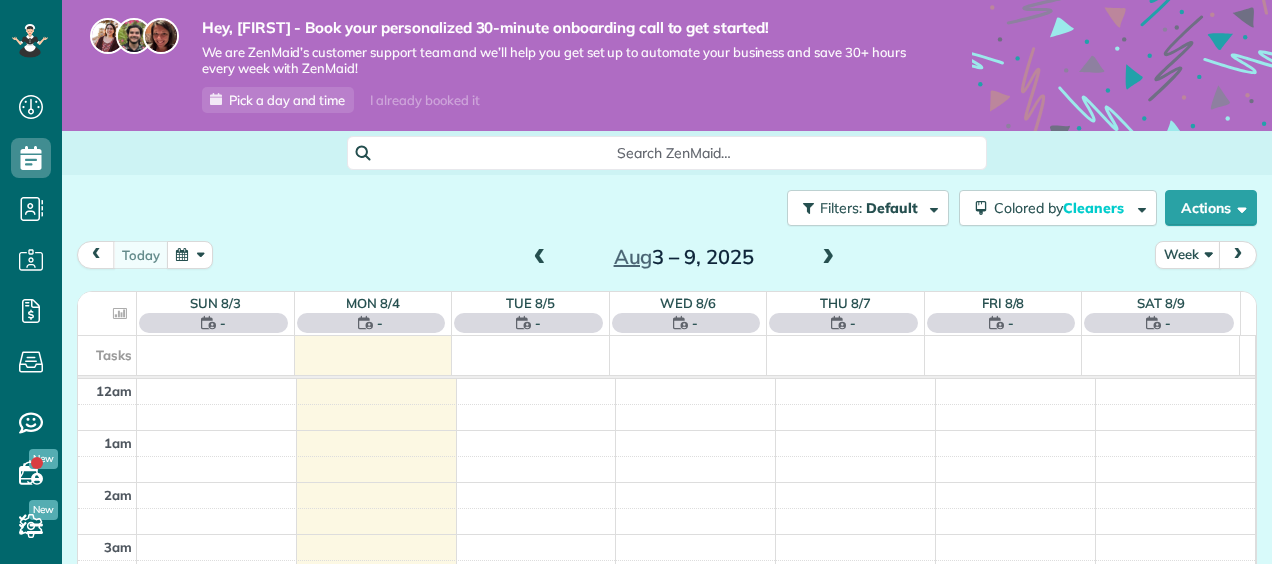 scroll, scrollTop: 0, scrollLeft: 0, axis: both 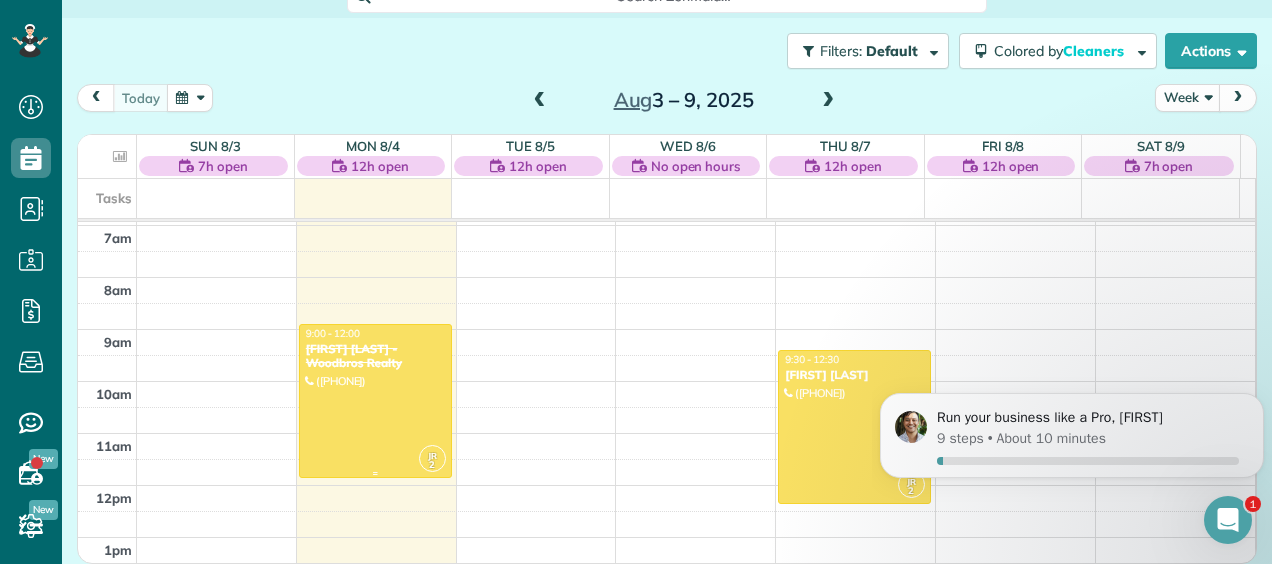 click at bounding box center [375, 401] 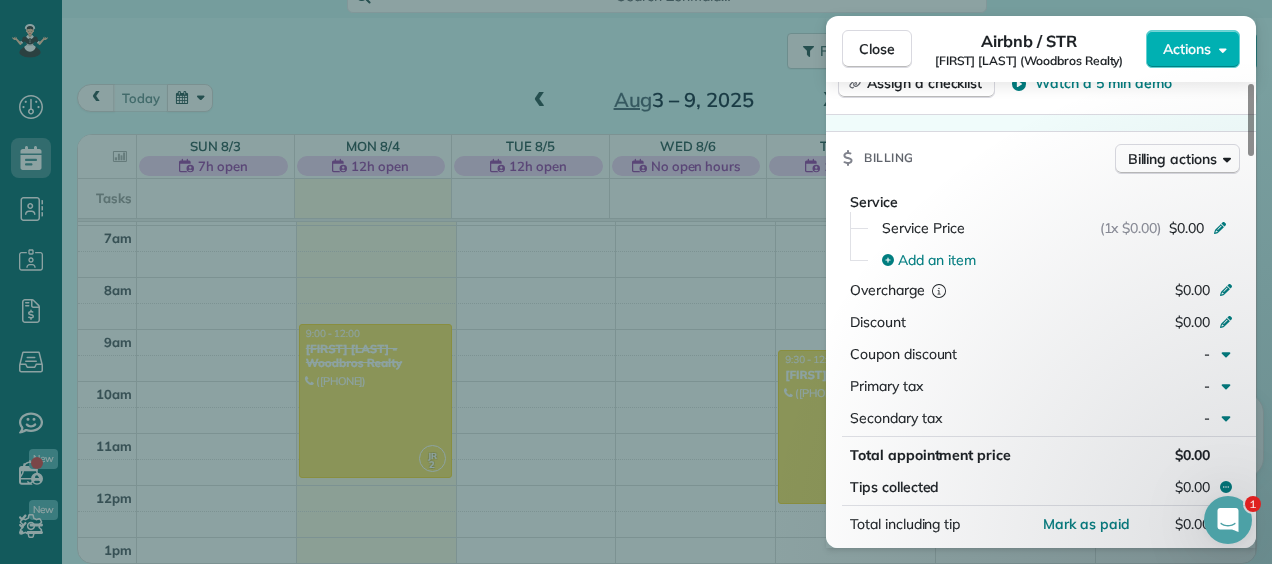 scroll, scrollTop: 817, scrollLeft: 0, axis: vertical 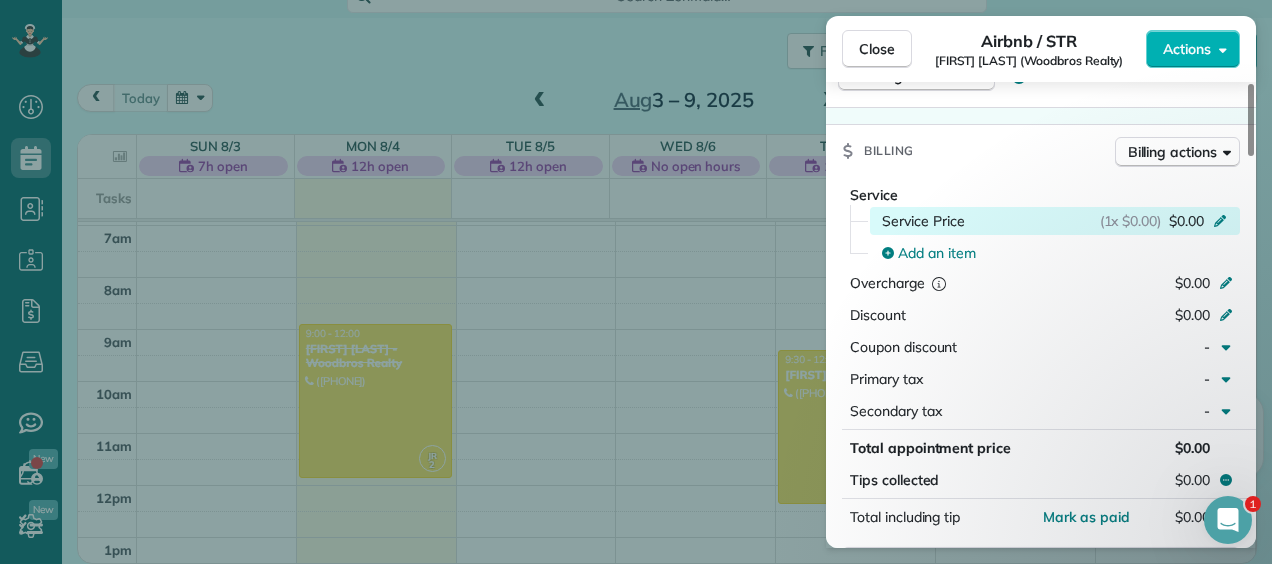 click on "(1x $0.00) $0.00" at bounding box center [1167, 221] 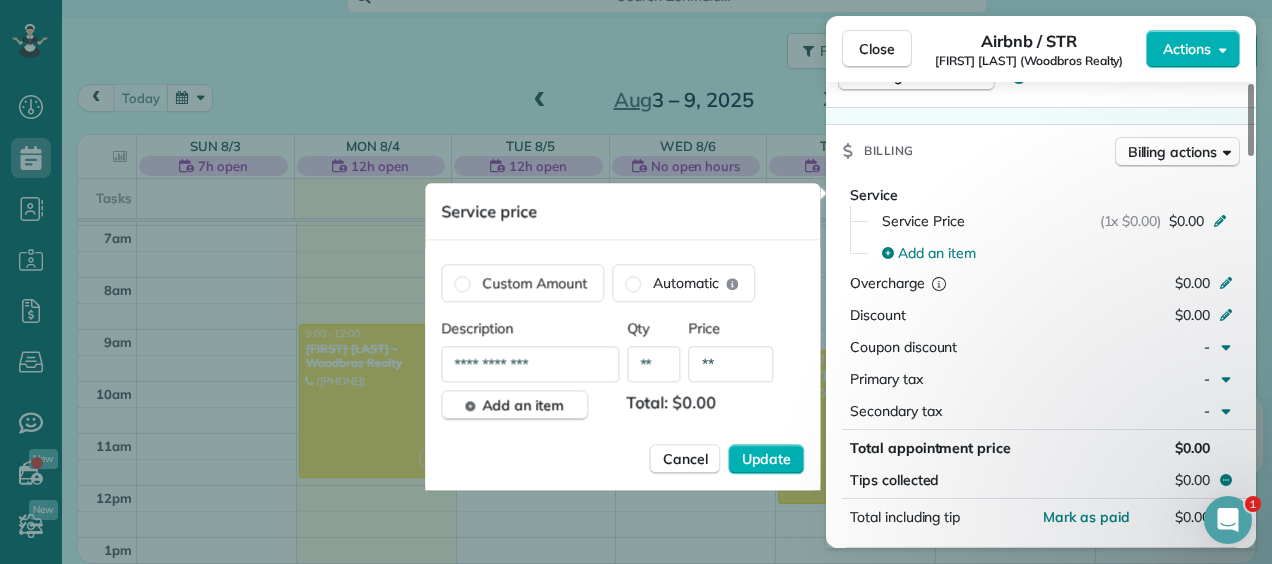 click on "**" at bounding box center [731, 364] 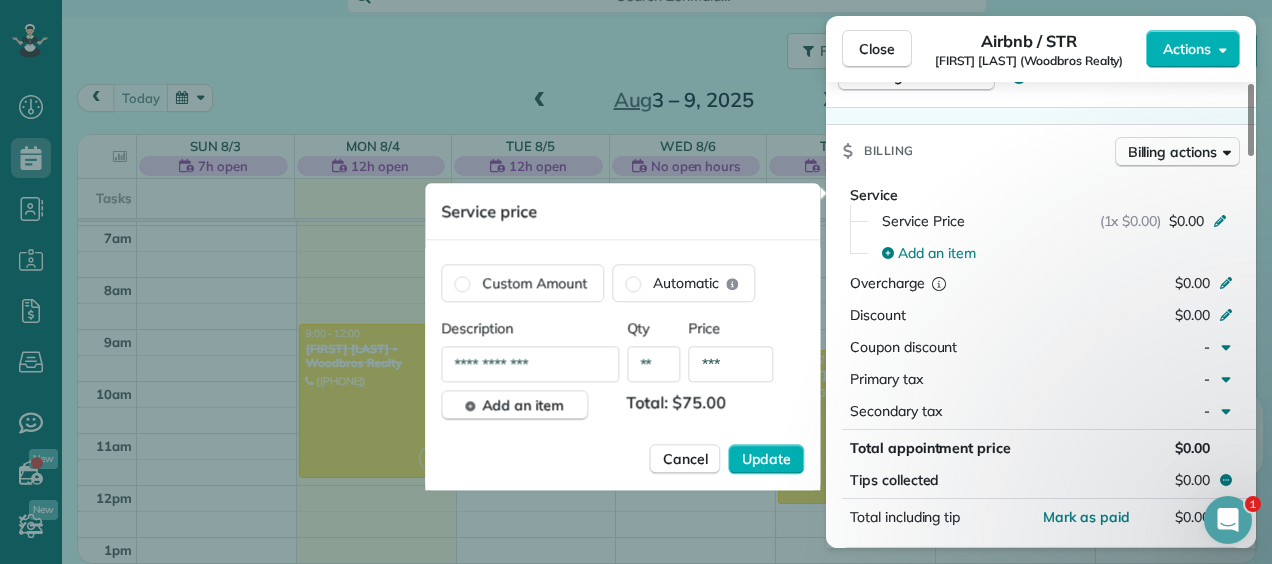type on "***" 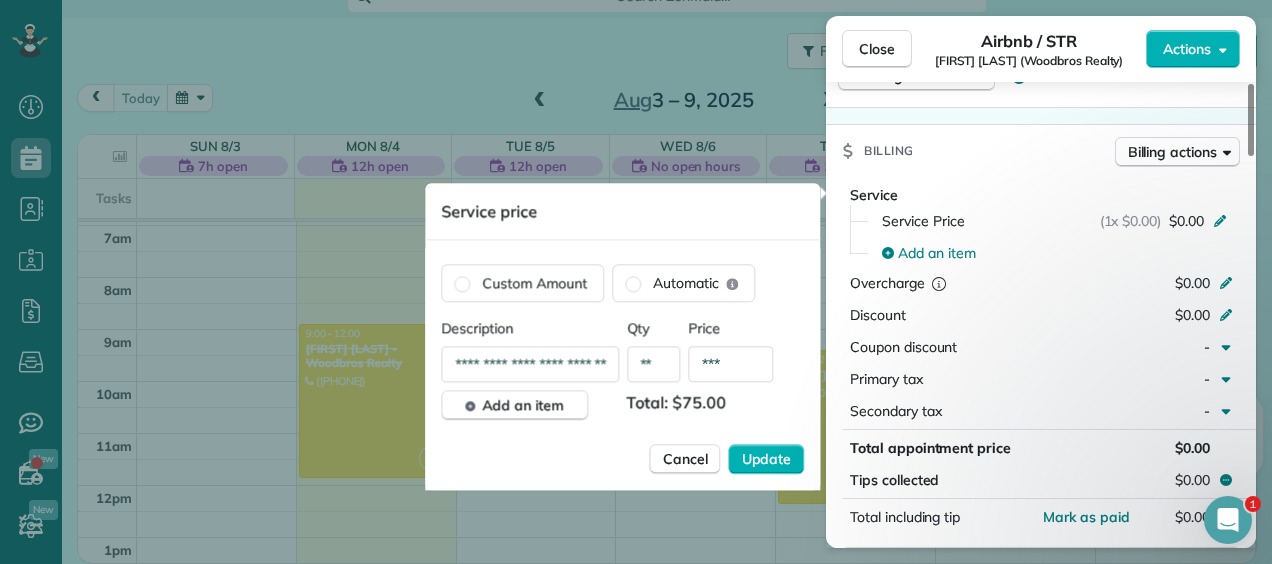 scroll, scrollTop: 0, scrollLeft: 132, axis: horizontal 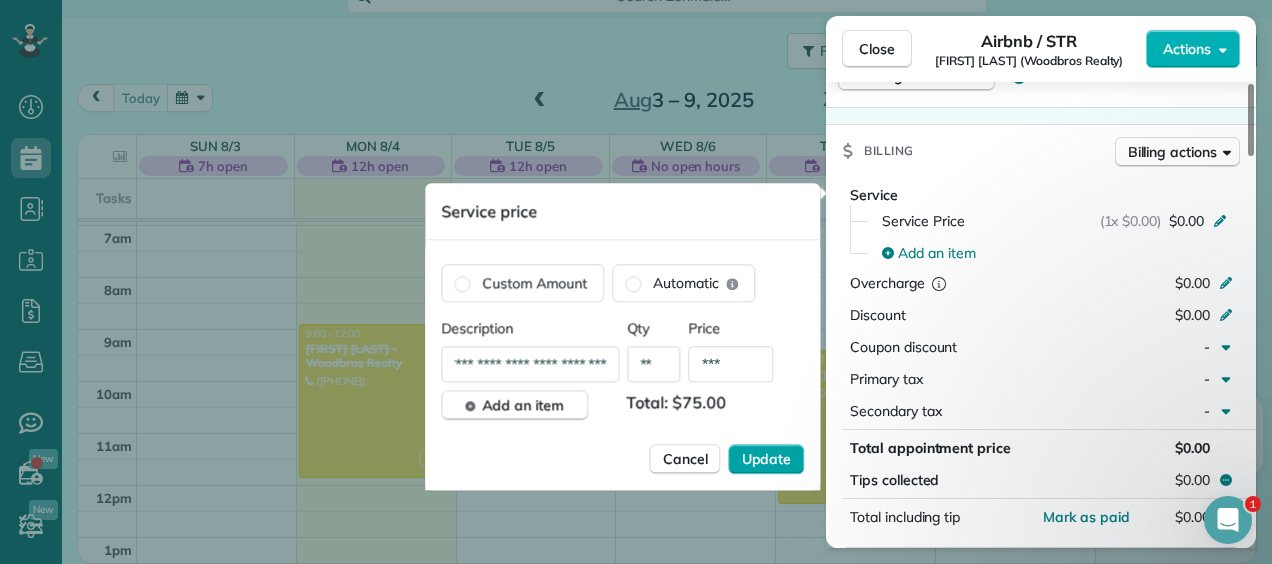 type on "**********" 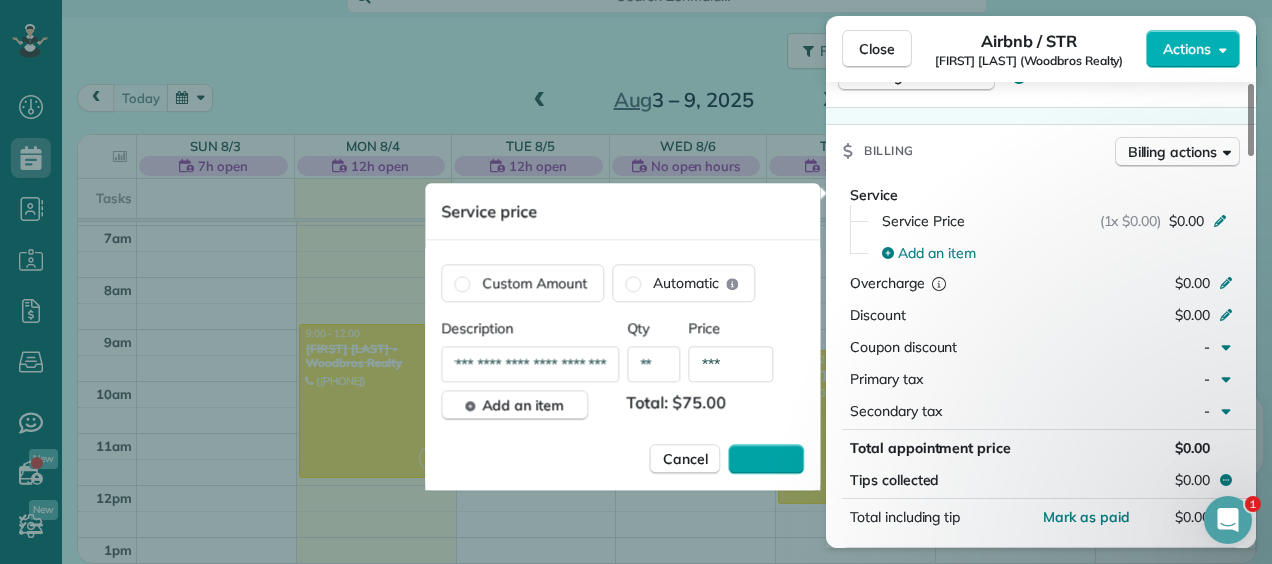 scroll, scrollTop: 0, scrollLeft: 0, axis: both 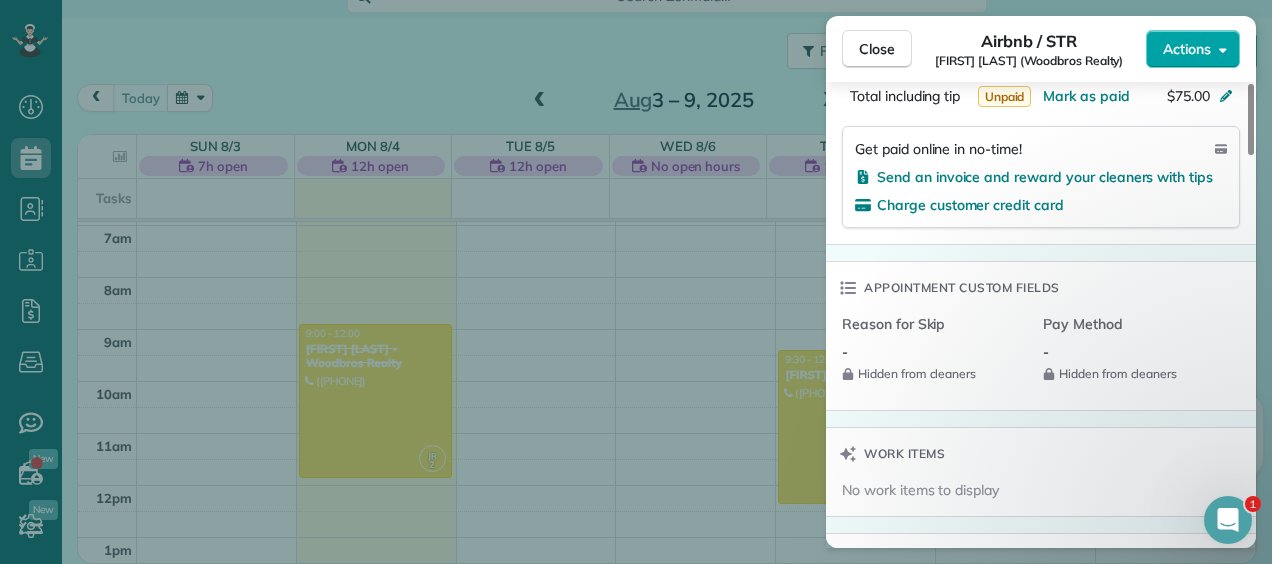 click 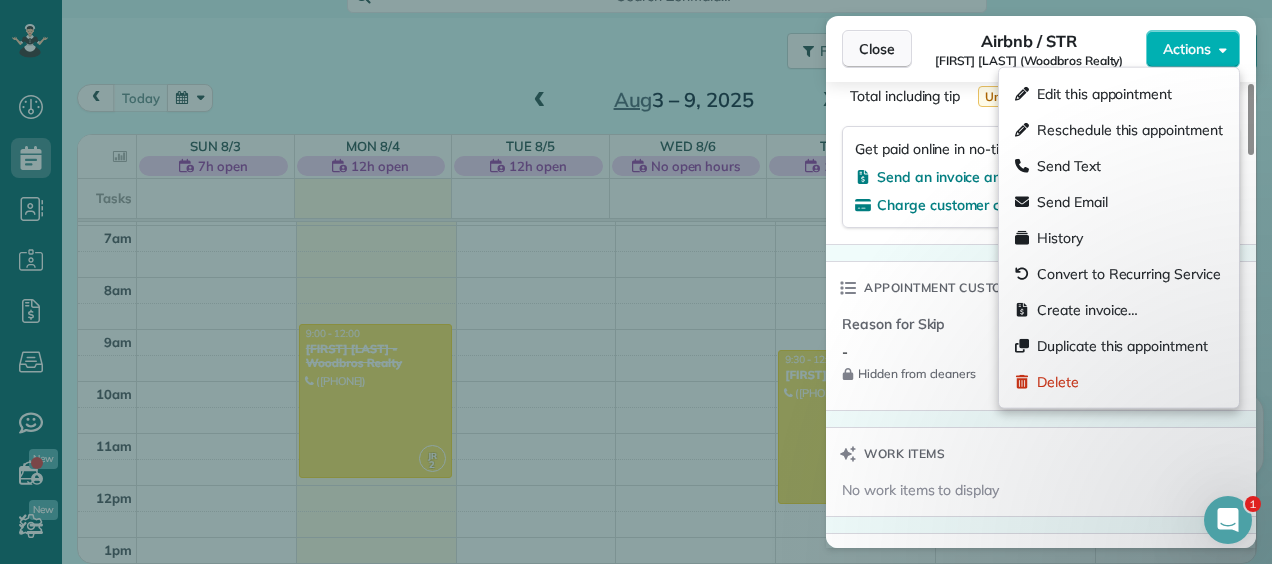 click on "Close" at bounding box center [877, 49] 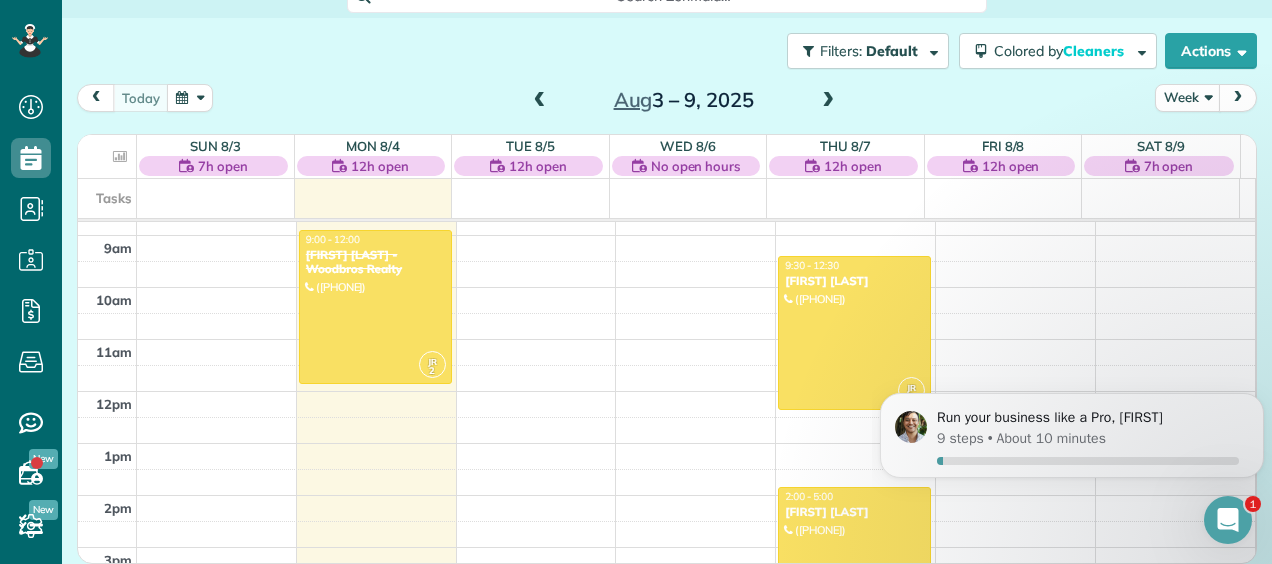 scroll, scrollTop: 453, scrollLeft: 0, axis: vertical 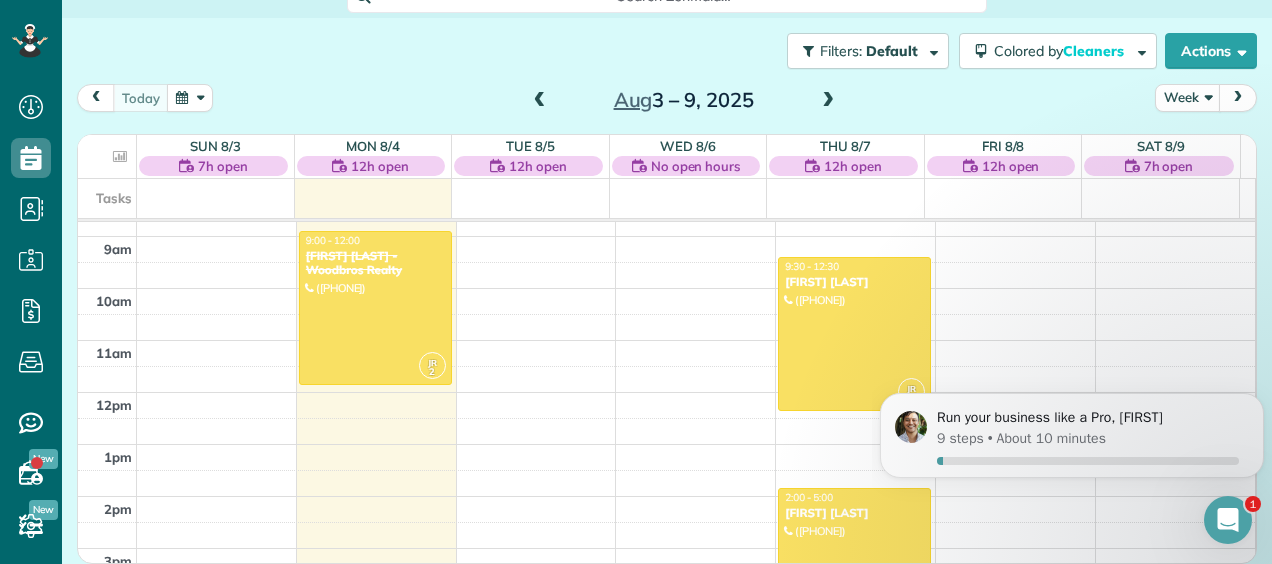 click at bounding box center [828, 101] 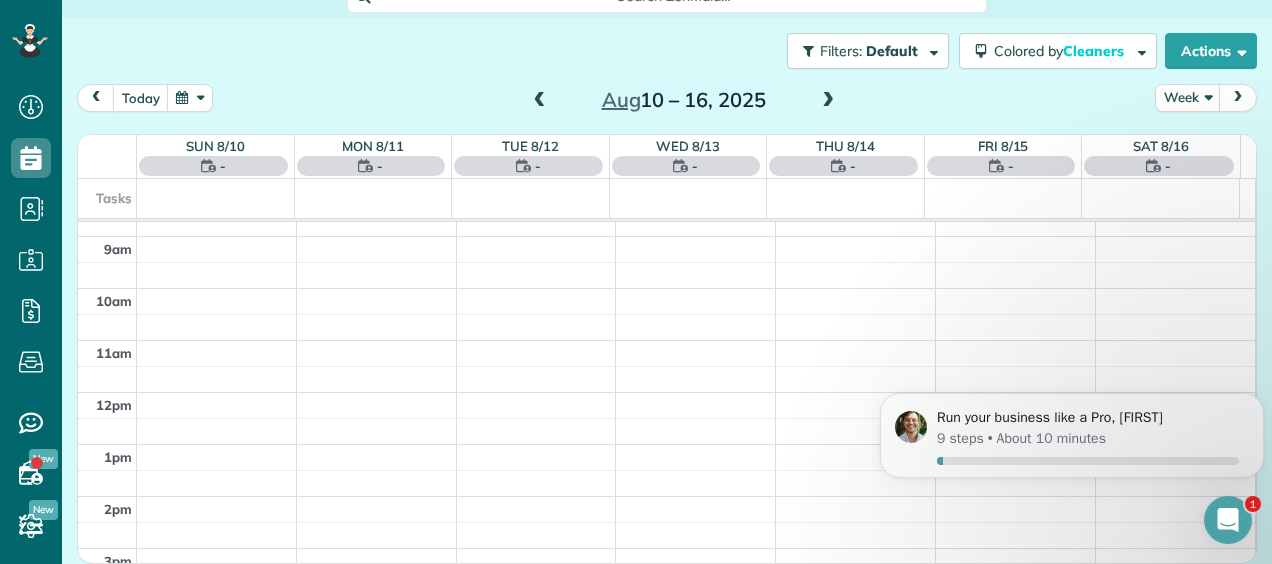 scroll, scrollTop: 361, scrollLeft: 0, axis: vertical 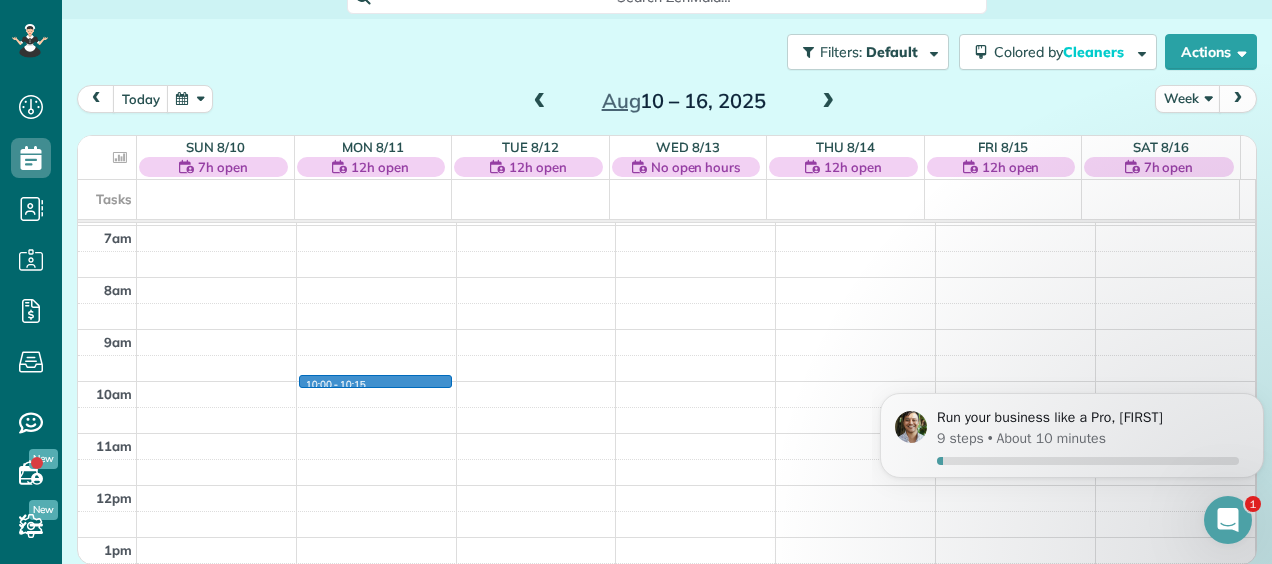 click on "12am 1am 2am 3am 4am 5am 6am 7am 8am 9am 10am 11am 12pm 1pm 2pm 3pm 4pm 5pm 6pm 7pm 8pm 9pm 10pm 11pm 10:00 - 10:15" at bounding box center (666, 485) 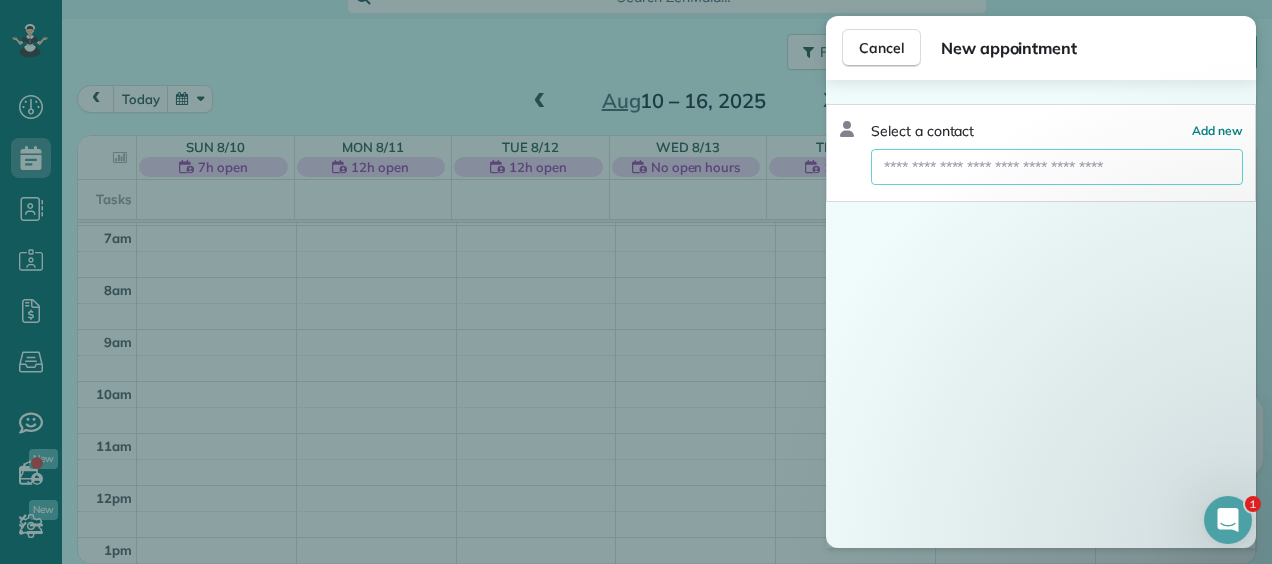 click at bounding box center [1057, 167] 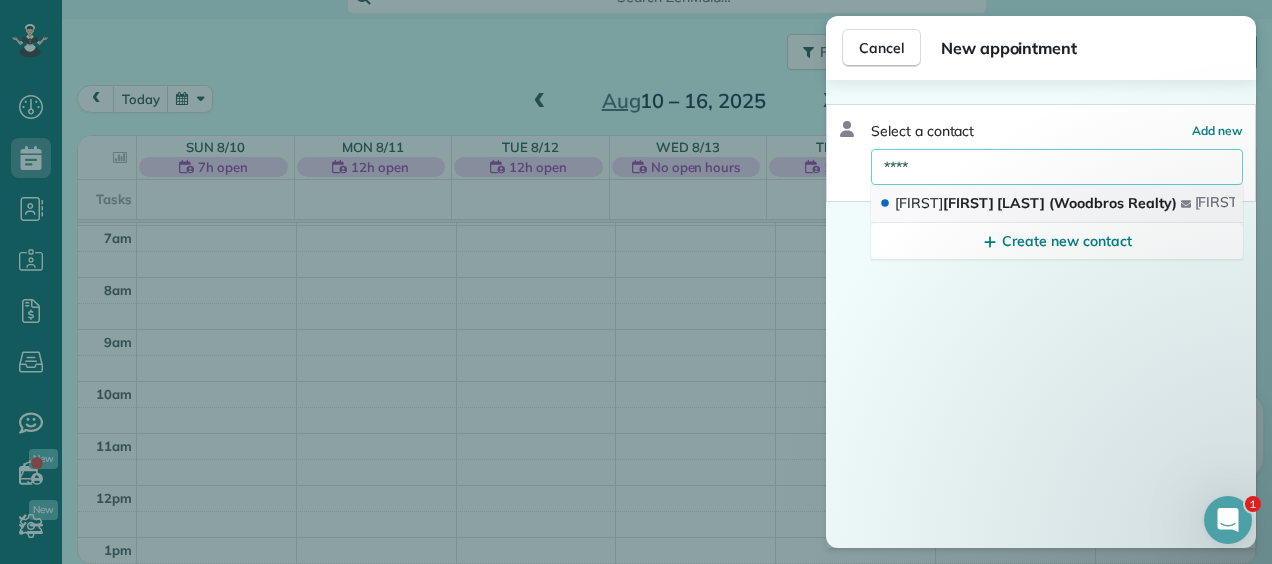 type on "****" 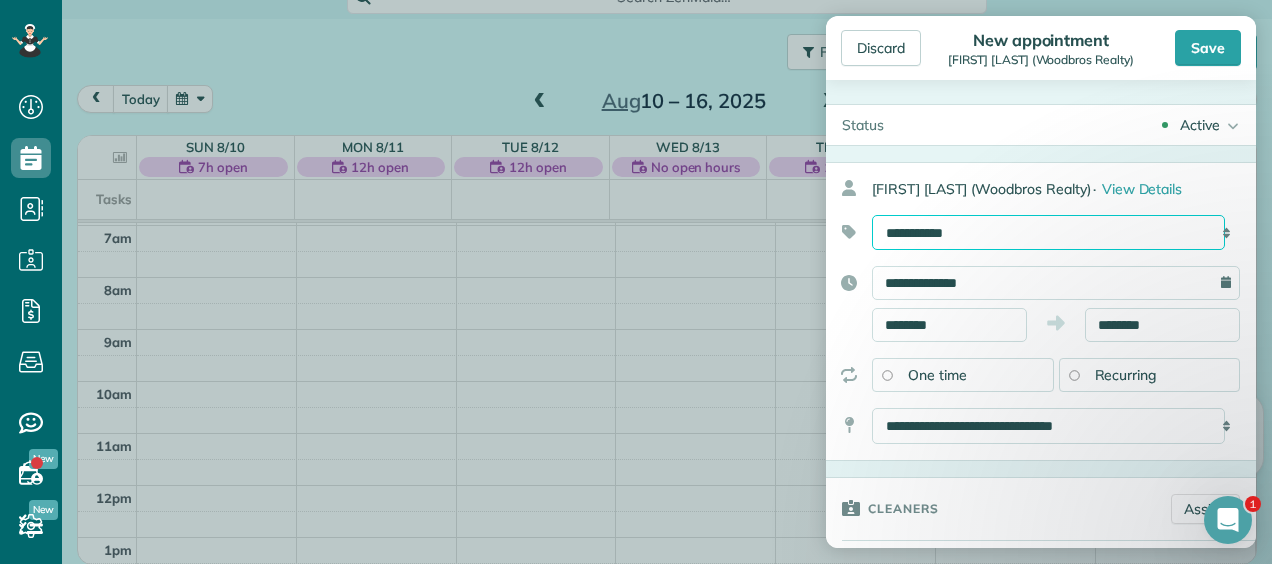 click on "**********" at bounding box center [1048, 232] 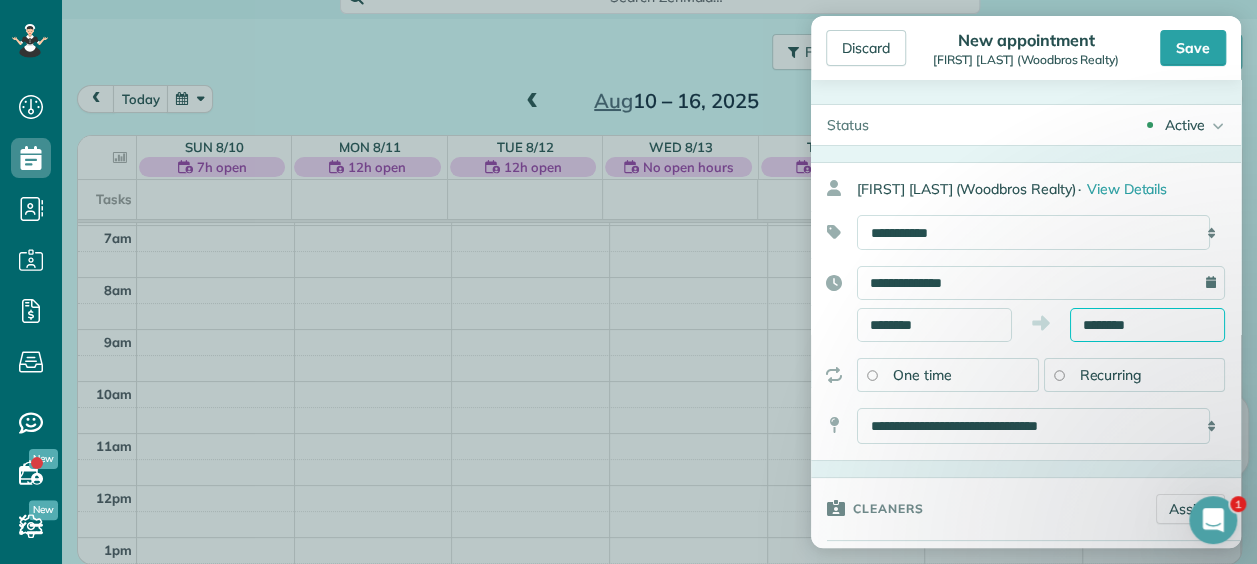 click on "********" at bounding box center (1147, 325) 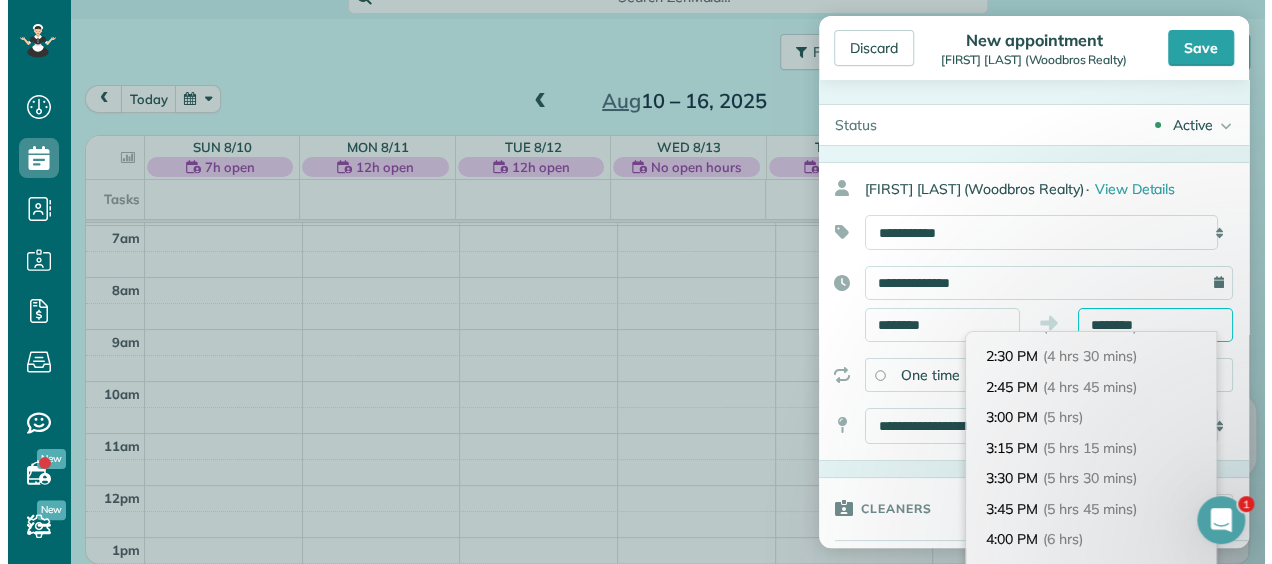scroll, scrollTop: 542, scrollLeft: 0, axis: vertical 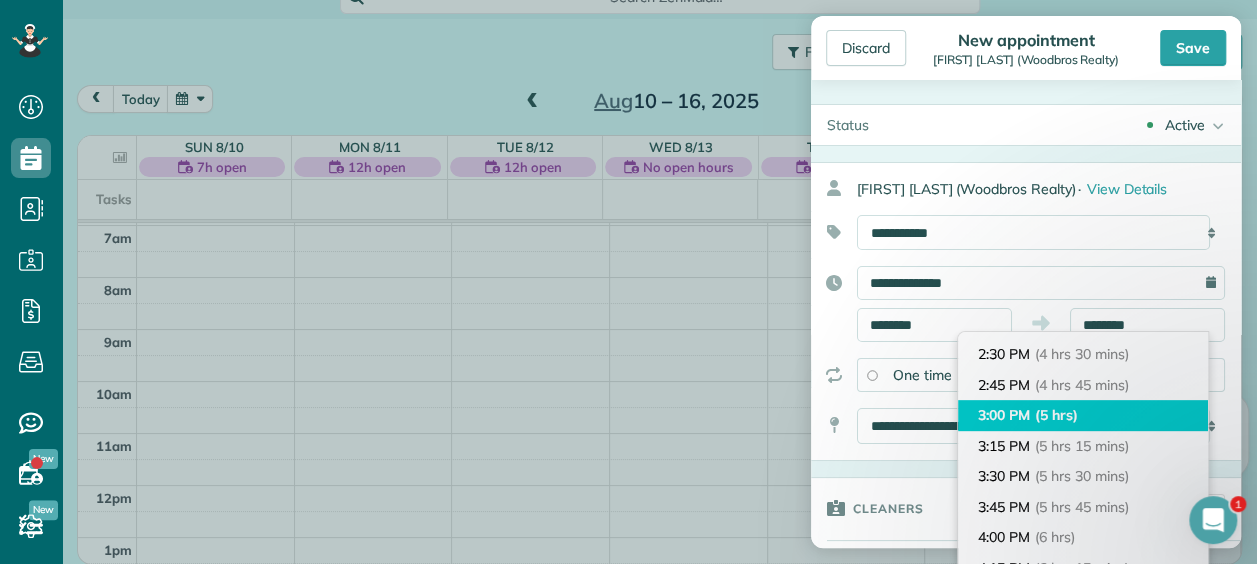 type on "*******" 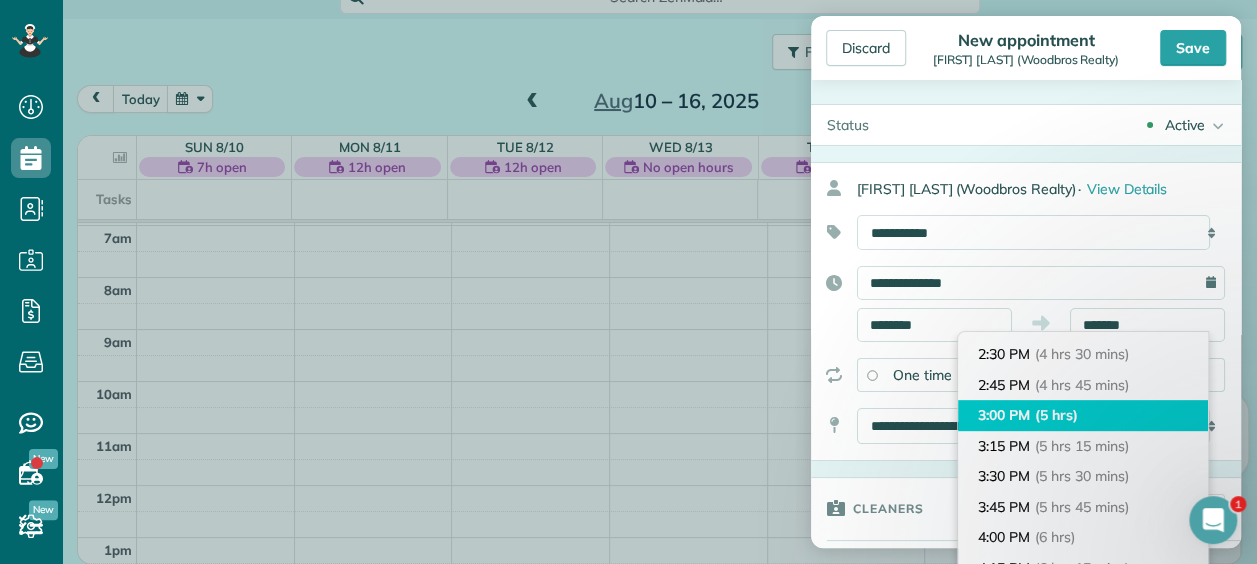 click on "3:00 PM  (5 hrs)" at bounding box center [1083, 415] 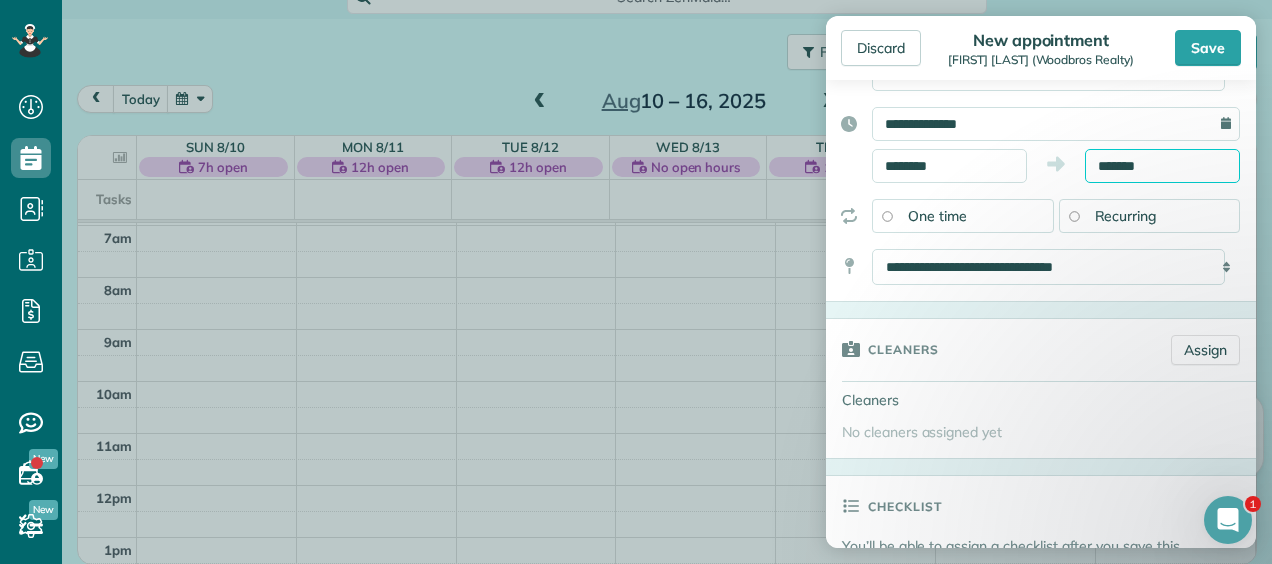 scroll, scrollTop: 163, scrollLeft: 0, axis: vertical 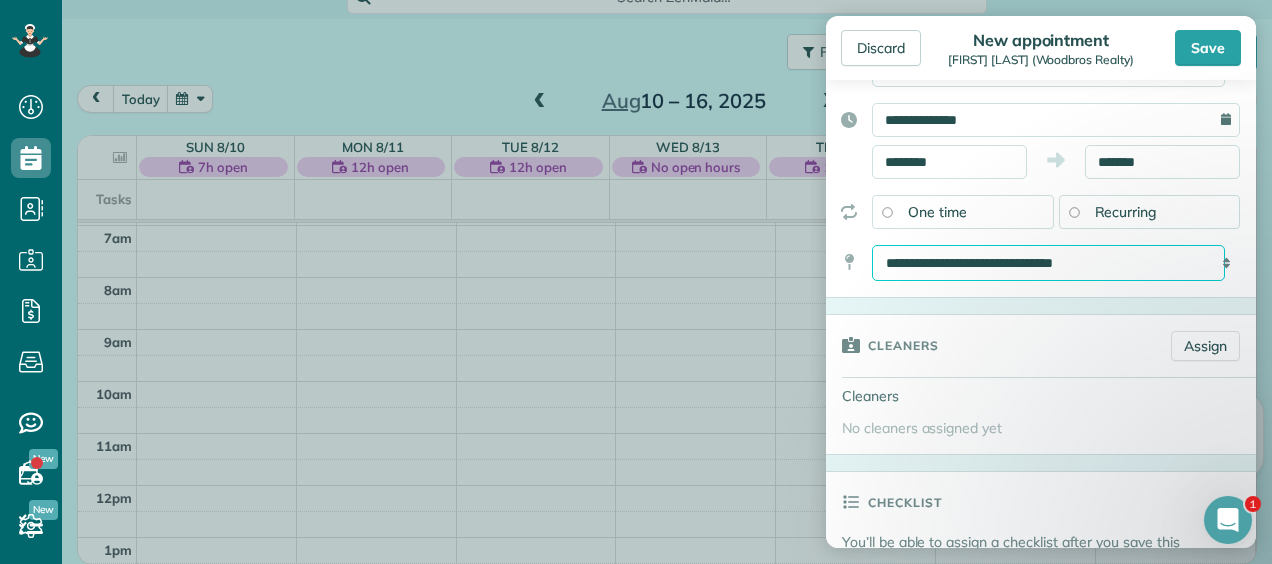 click on "**********" at bounding box center [1048, 262] 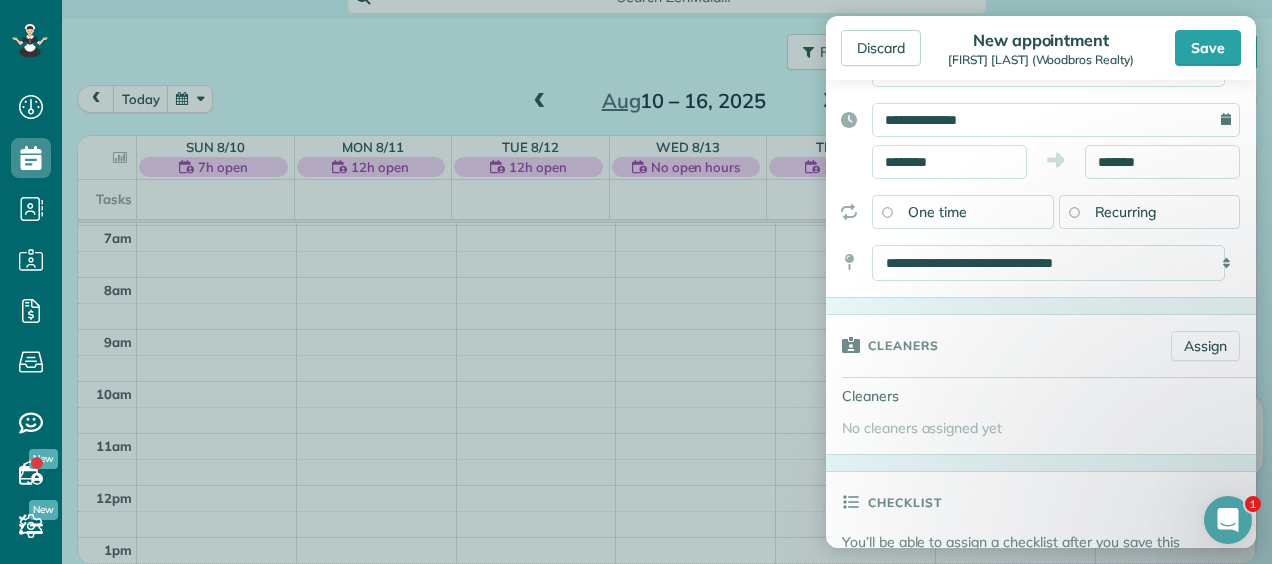 click on "**********" at bounding box center (1041, 148) 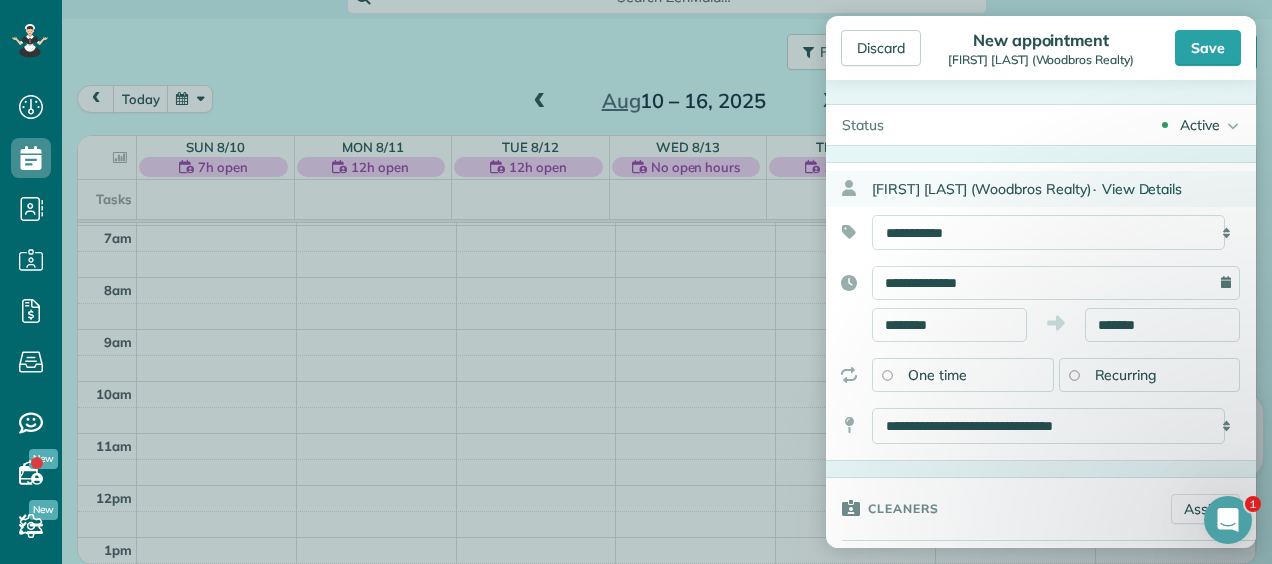 click on "View Details" at bounding box center (1142, 189) 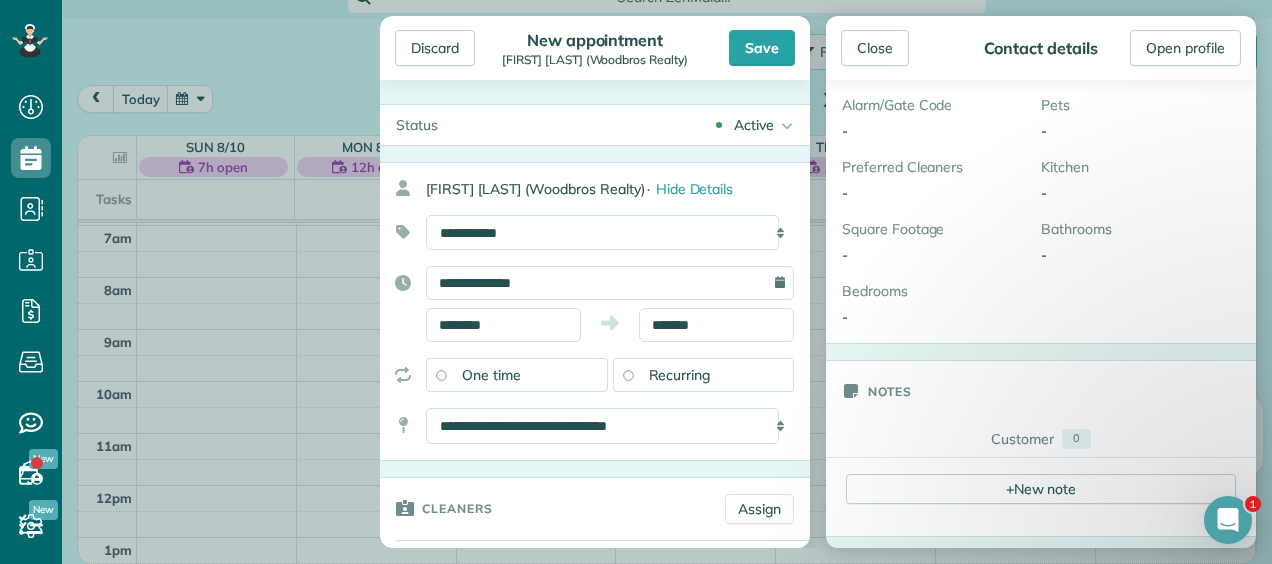 scroll, scrollTop: 0, scrollLeft: 0, axis: both 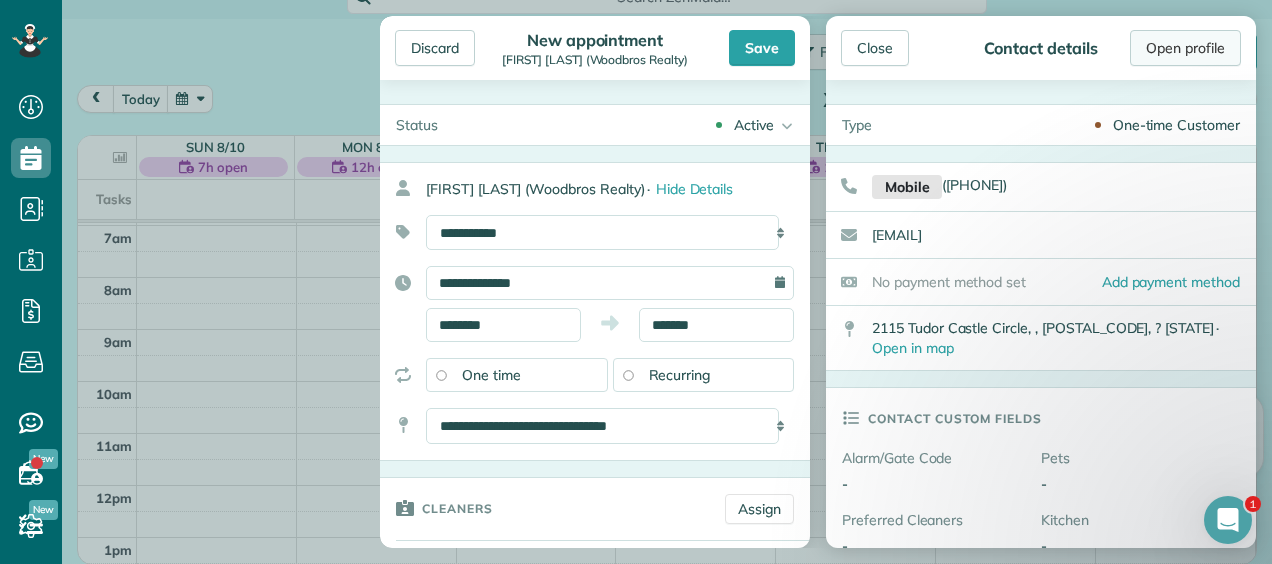 click on "Open profile" at bounding box center (1185, 48) 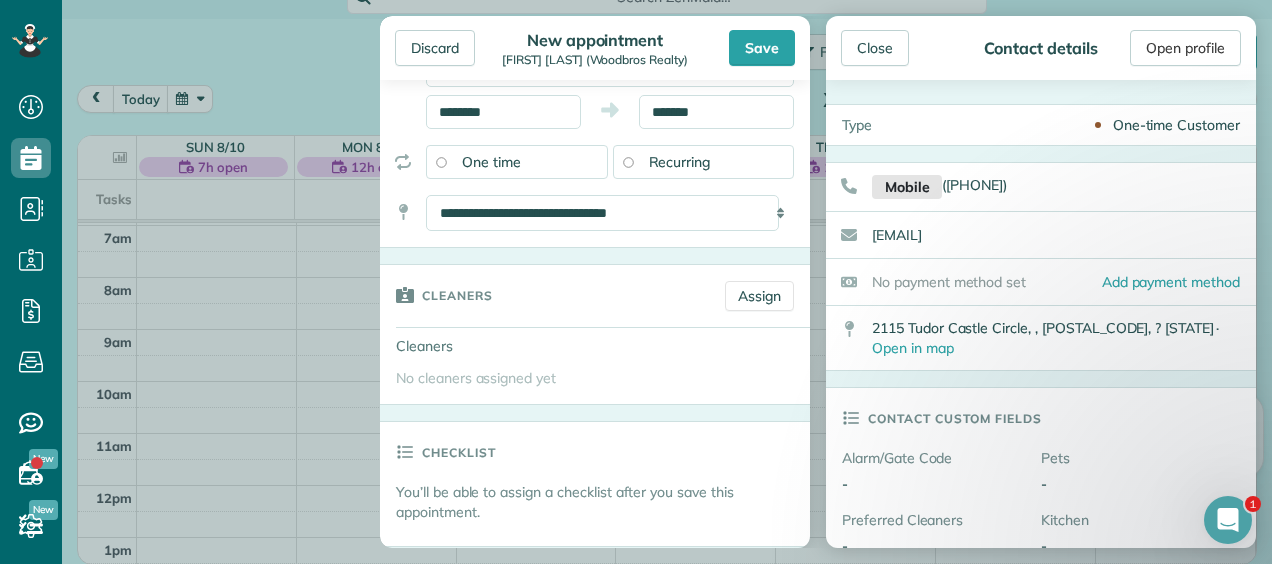 scroll, scrollTop: 214, scrollLeft: 0, axis: vertical 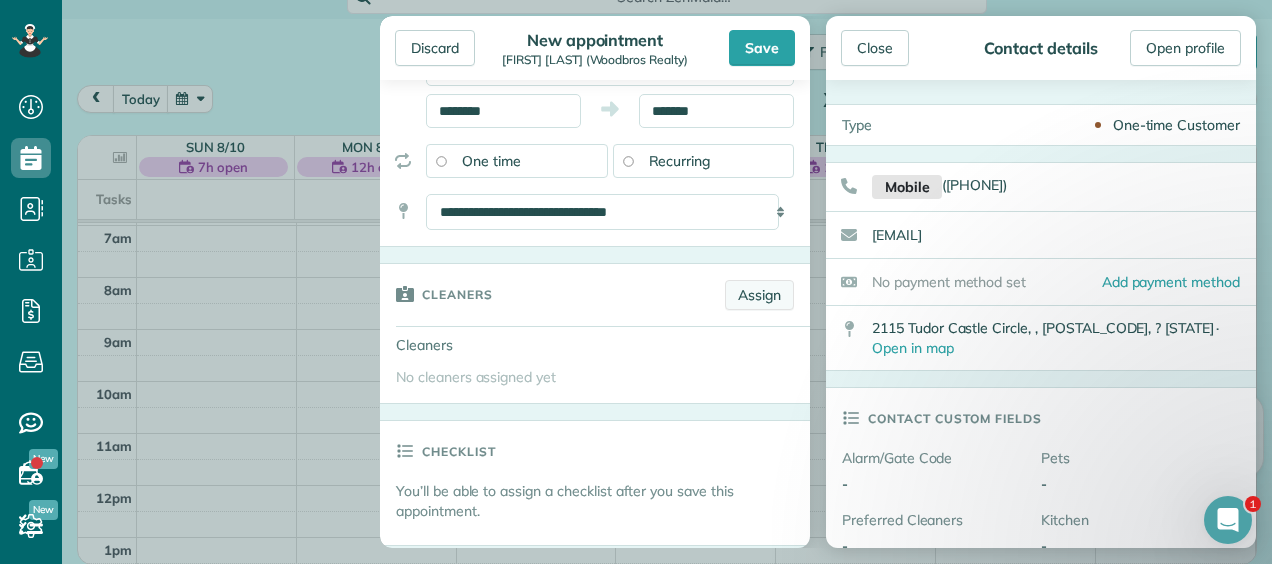 click on "Assign" at bounding box center (759, 295) 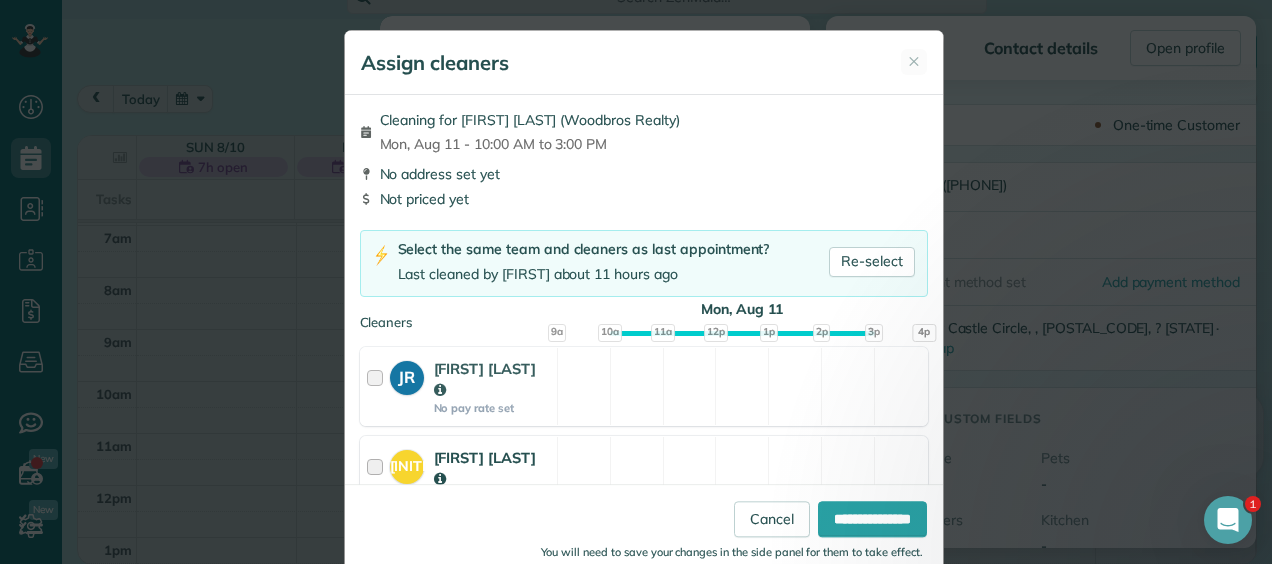 click at bounding box center [378, 485] 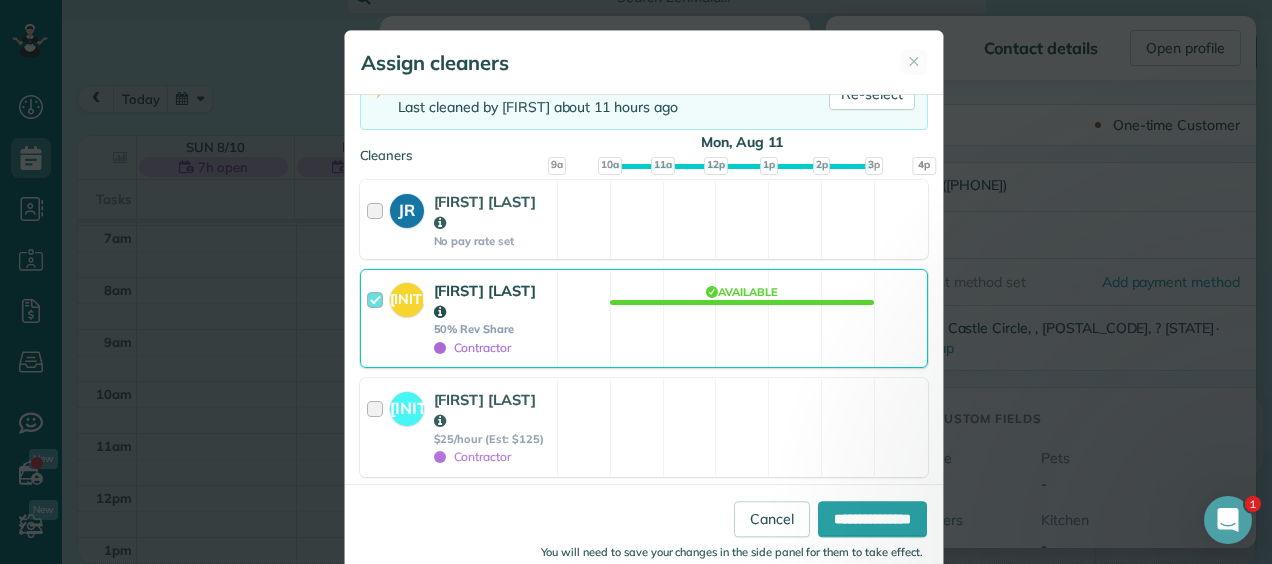 scroll, scrollTop: 168, scrollLeft: 0, axis: vertical 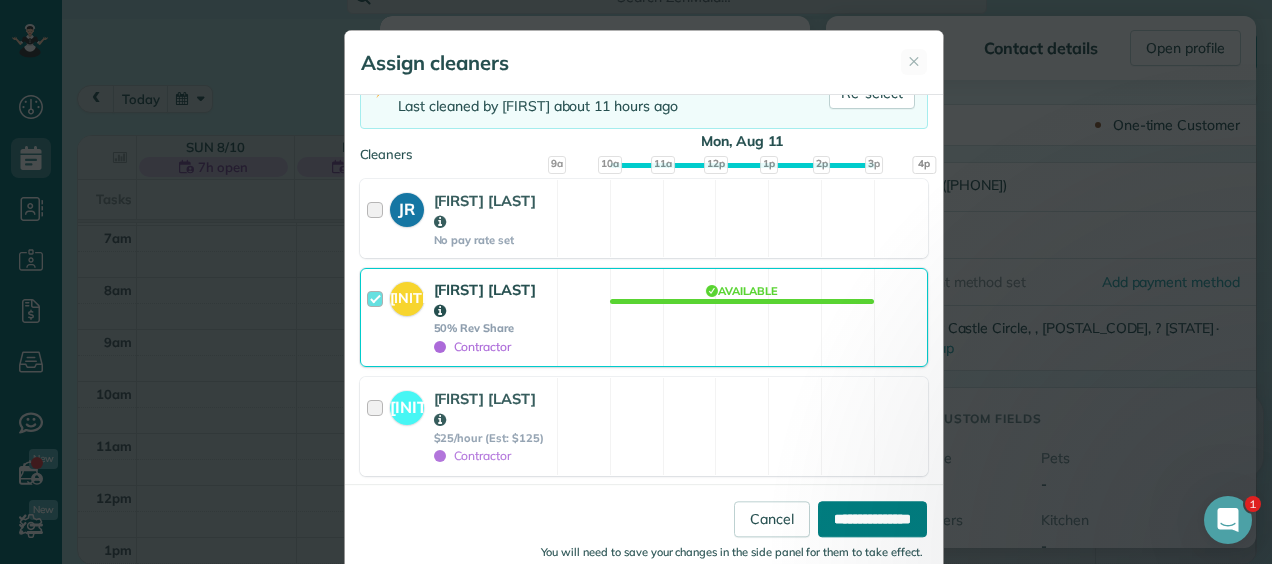 click on "**********" at bounding box center [872, 519] 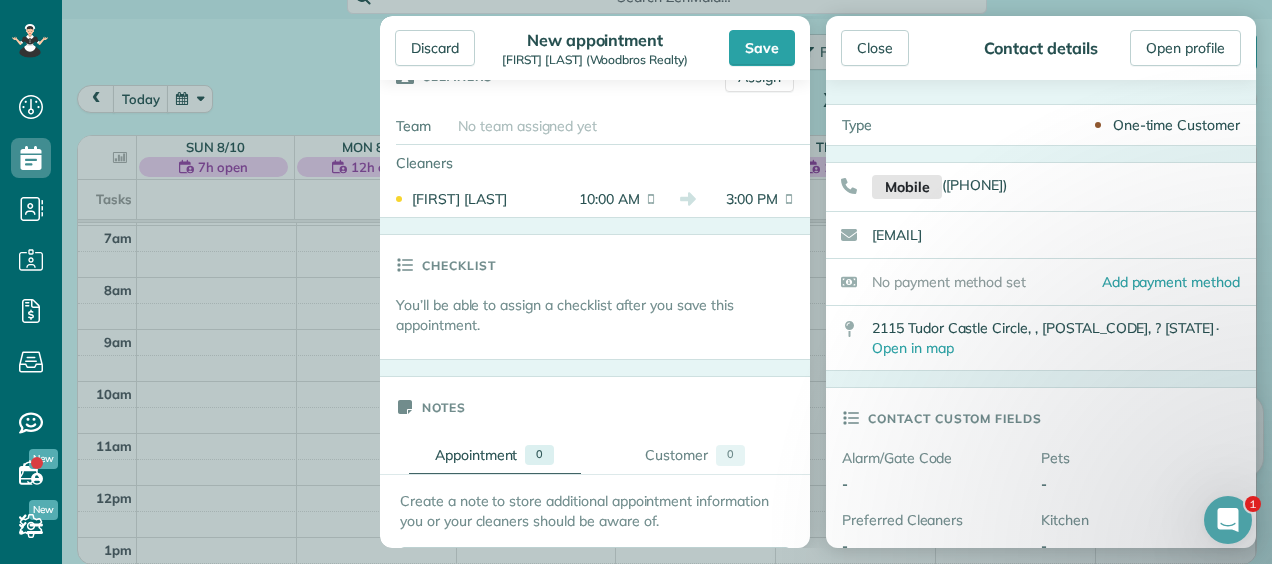 scroll, scrollTop: 452, scrollLeft: 0, axis: vertical 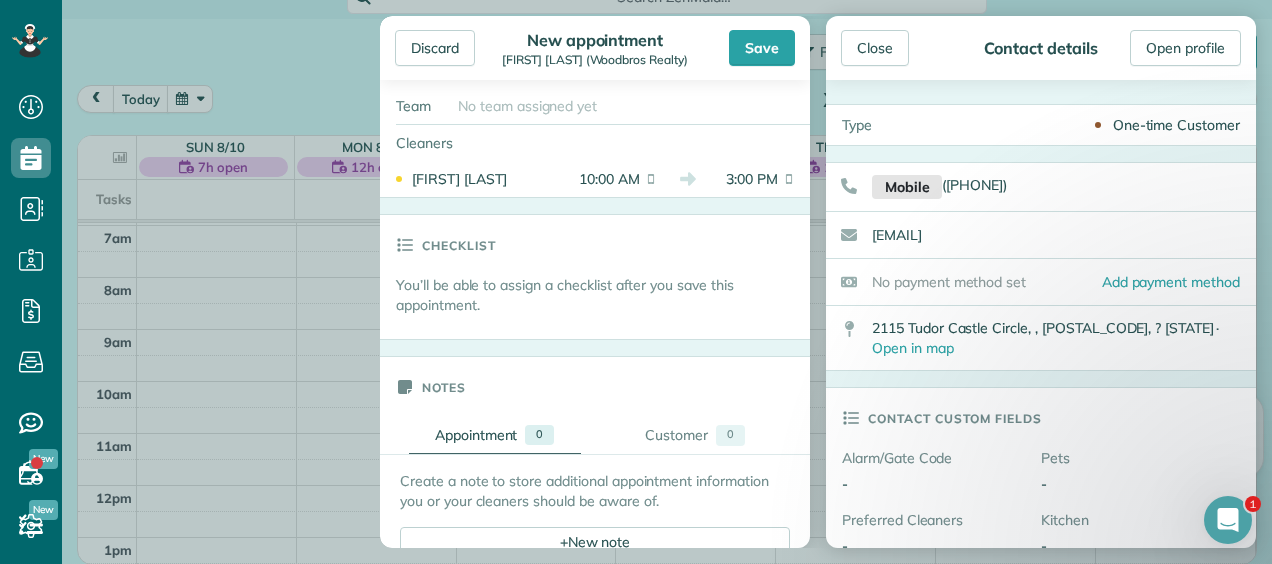 click on "Checklist" at bounding box center (459, 245) 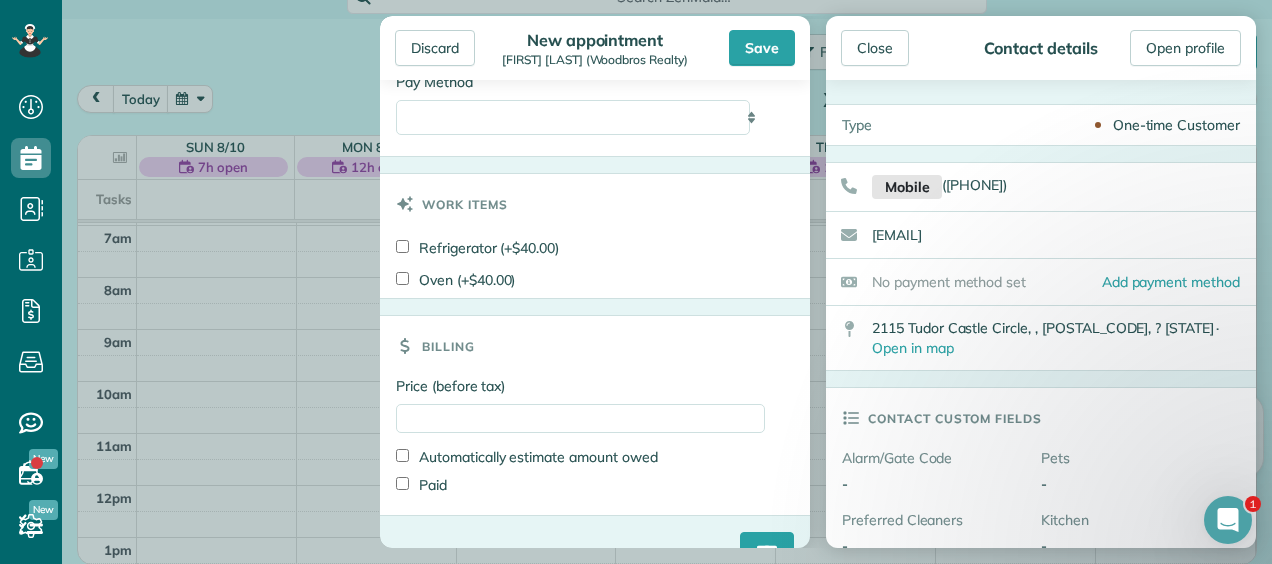 scroll, scrollTop: 1194, scrollLeft: 0, axis: vertical 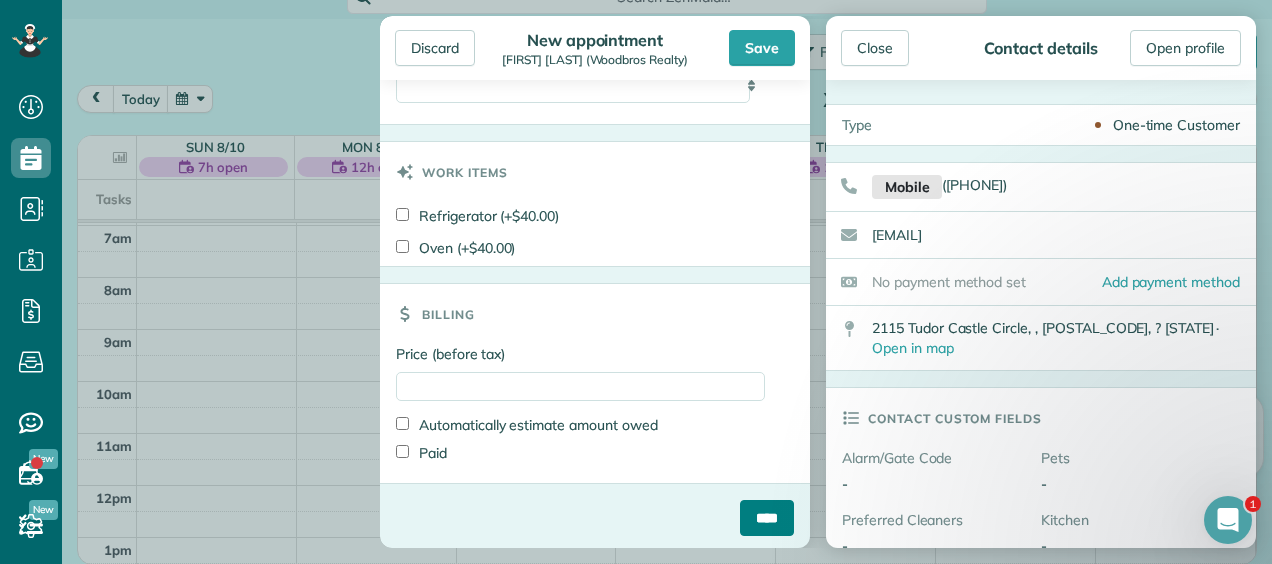 click on "****" at bounding box center [767, 518] 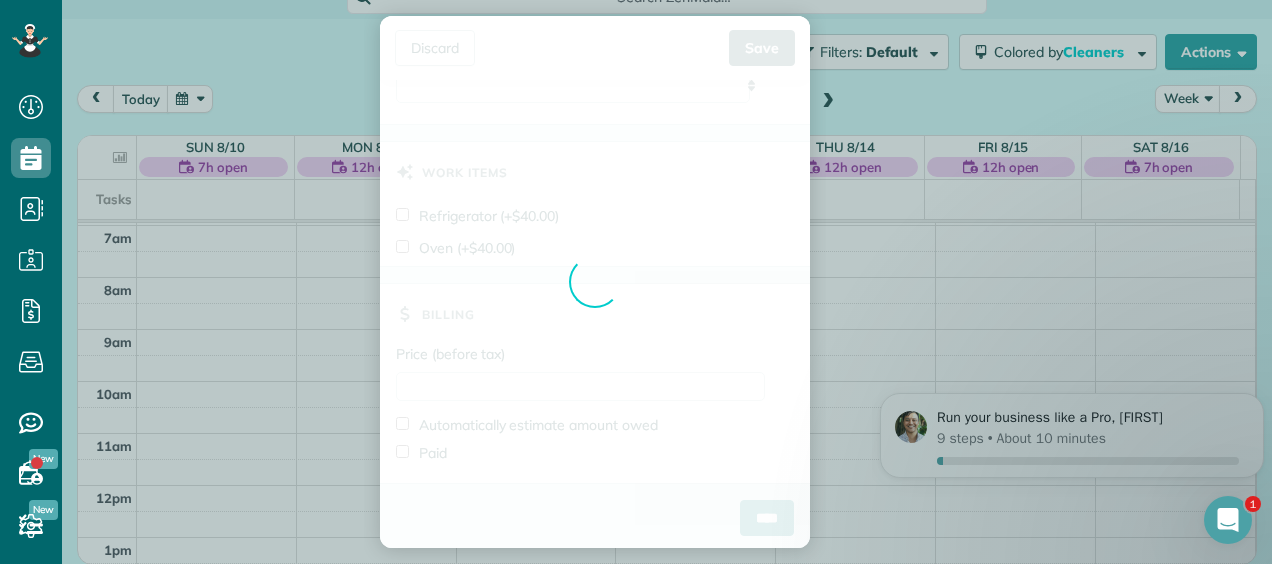 click on "Discard
New appointment
Alysha Dupsky (Woodbros Realty)
Save
Status
Active
Active
Estimate
Stand-By" at bounding box center [636, 282] 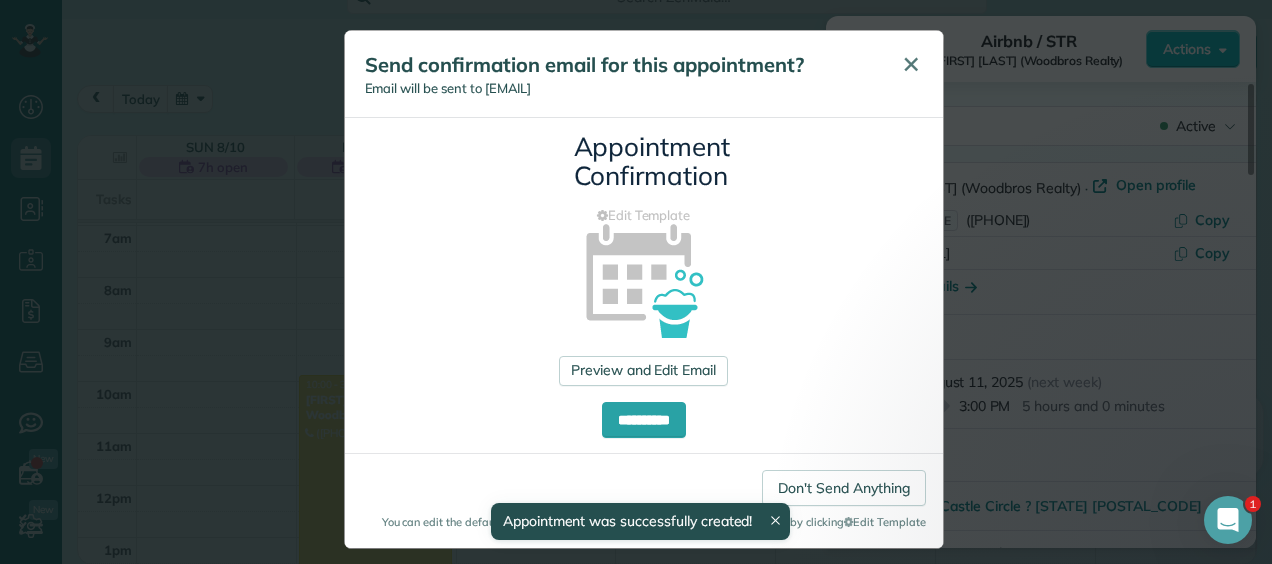 click on "✕" at bounding box center [911, 64] 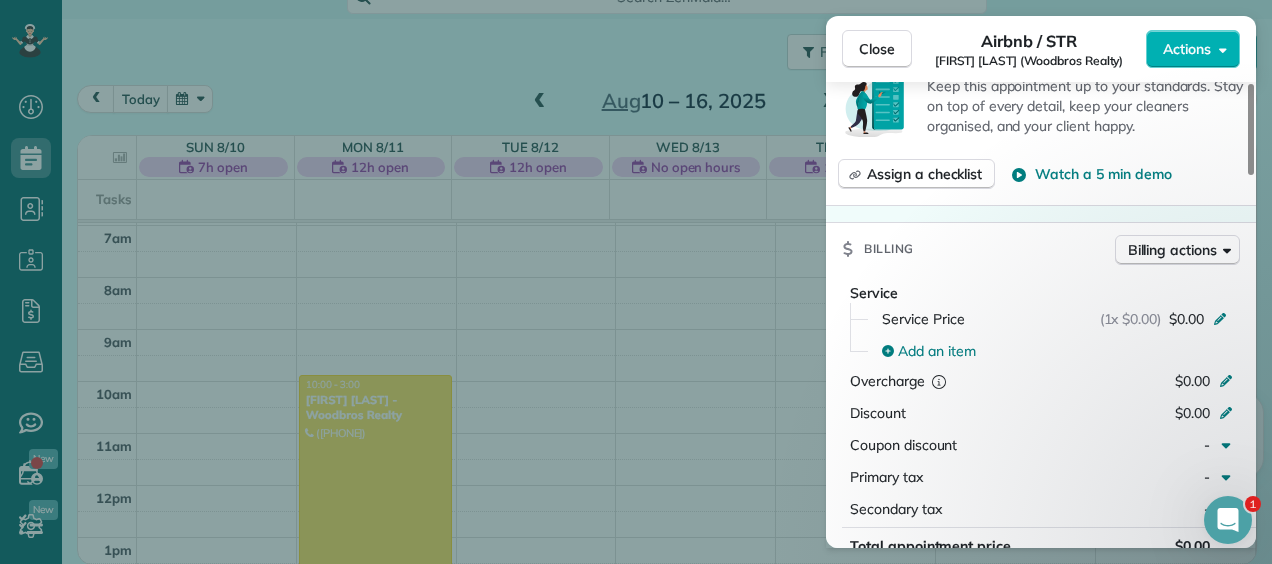 scroll, scrollTop: 721, scrollLeft: 0, axis: vertical 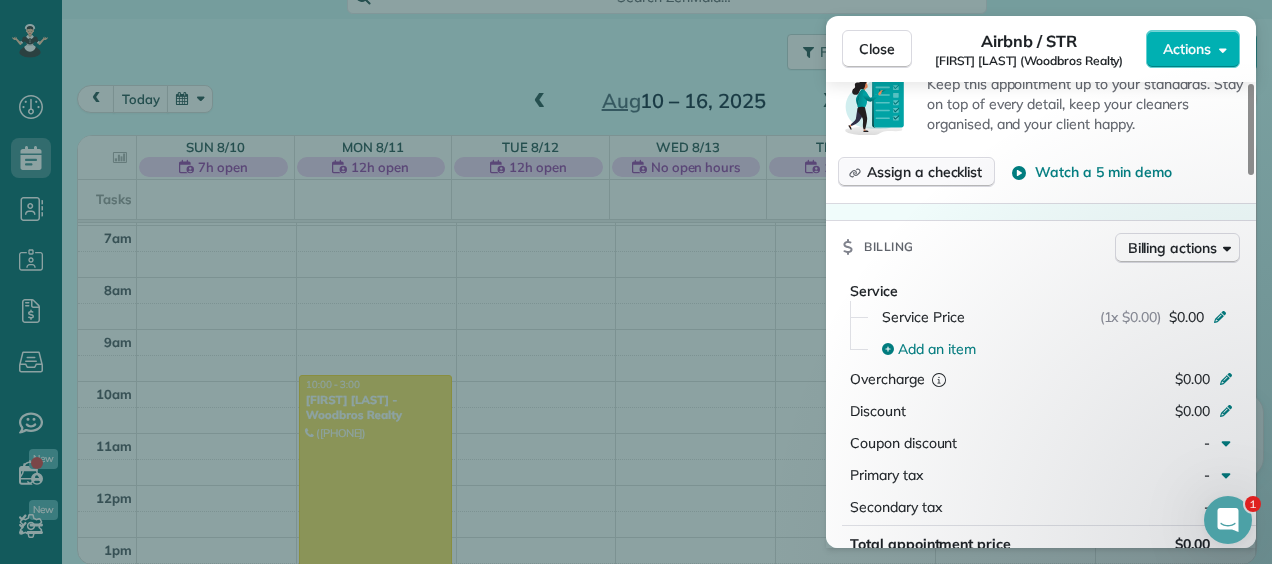click on "Assign a checklist" at bounding box center (924, 172) 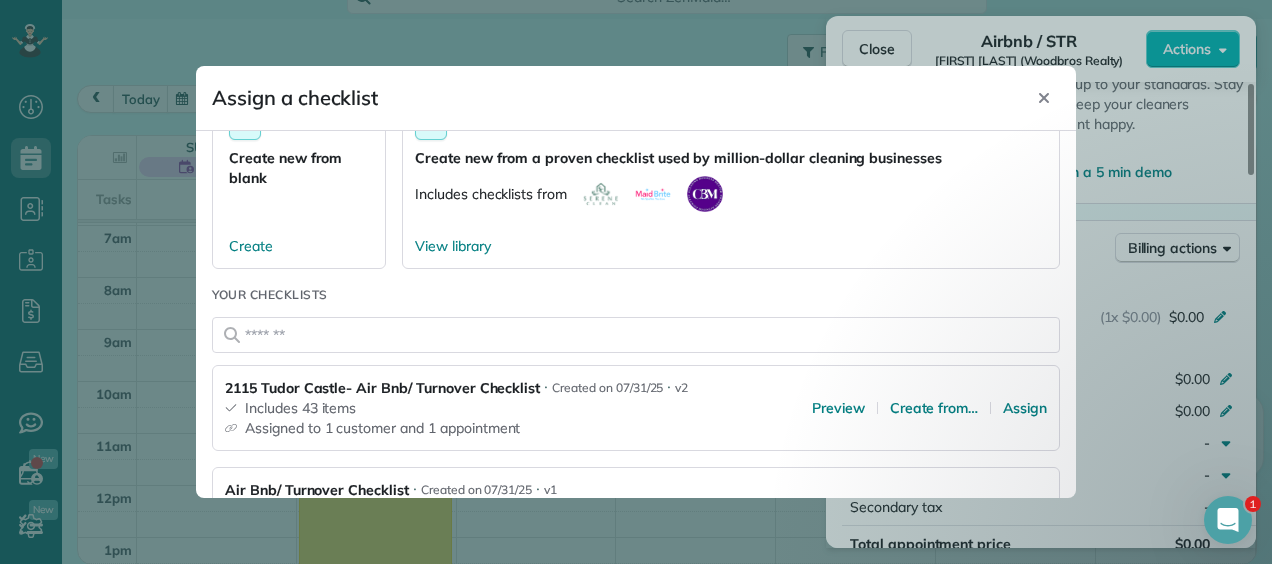 scroll, scrollTop: 154, scrollLeft: 0, axis: vertical 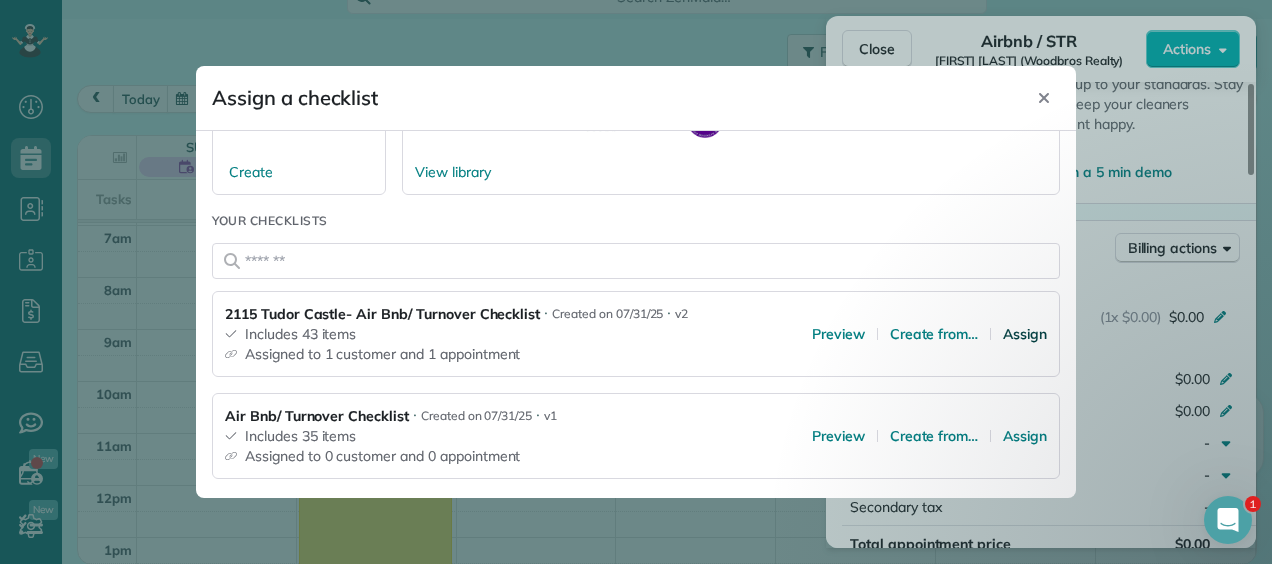 click on "Assign" at bounding box center (1025, 334) 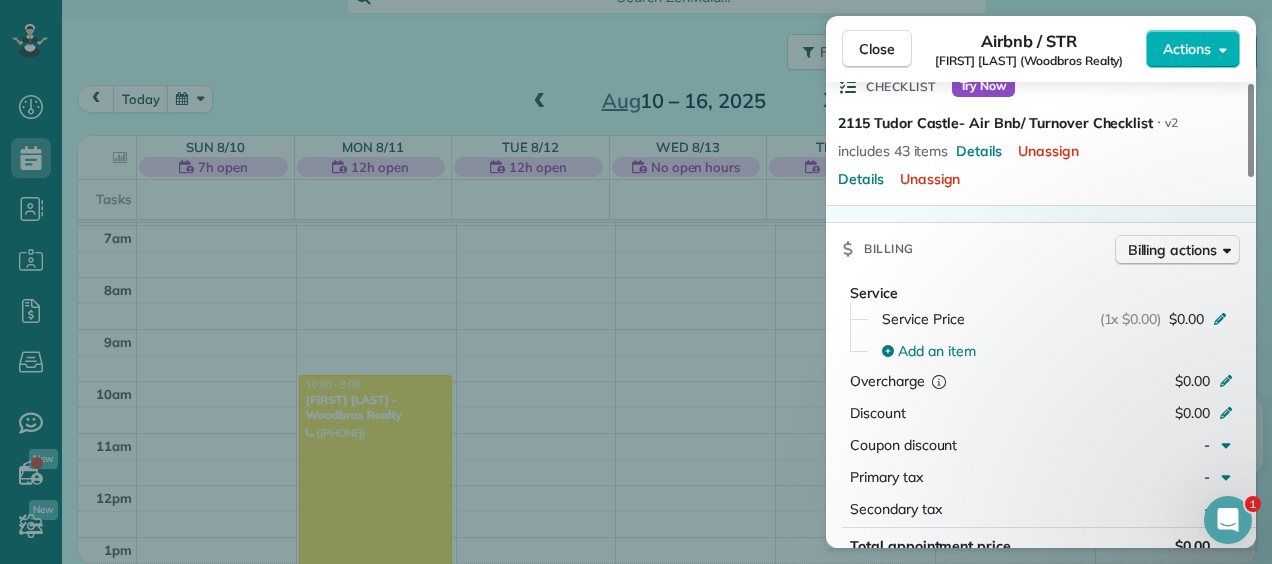 scroll, scrollTop: 674, scrollLeft: 0, axis: vertical 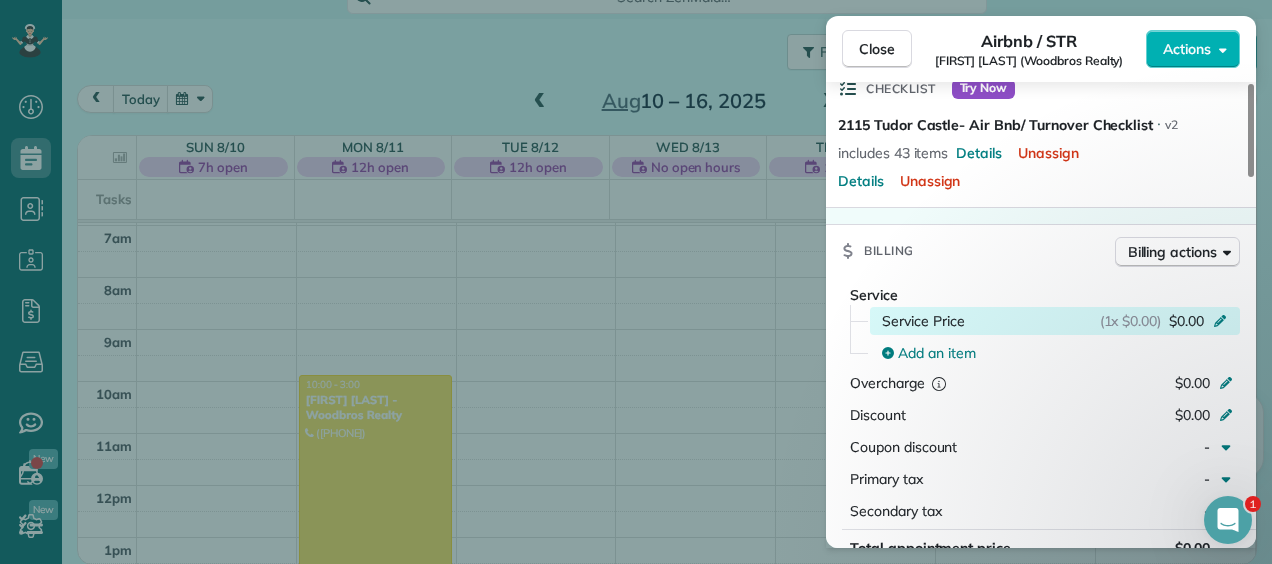 click 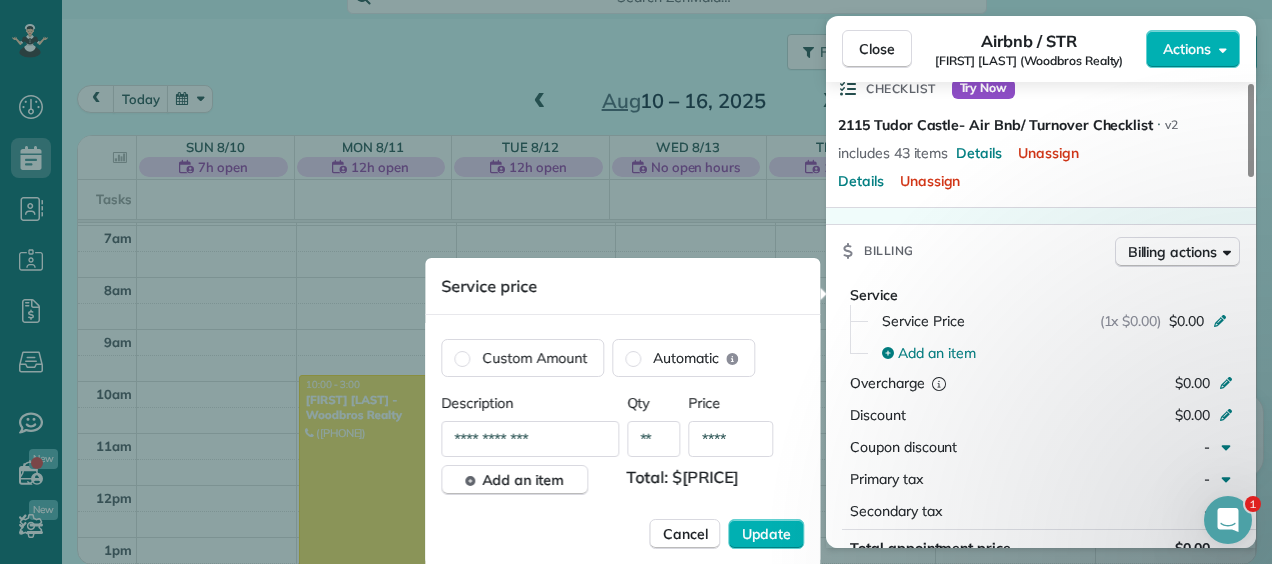 type on "****" 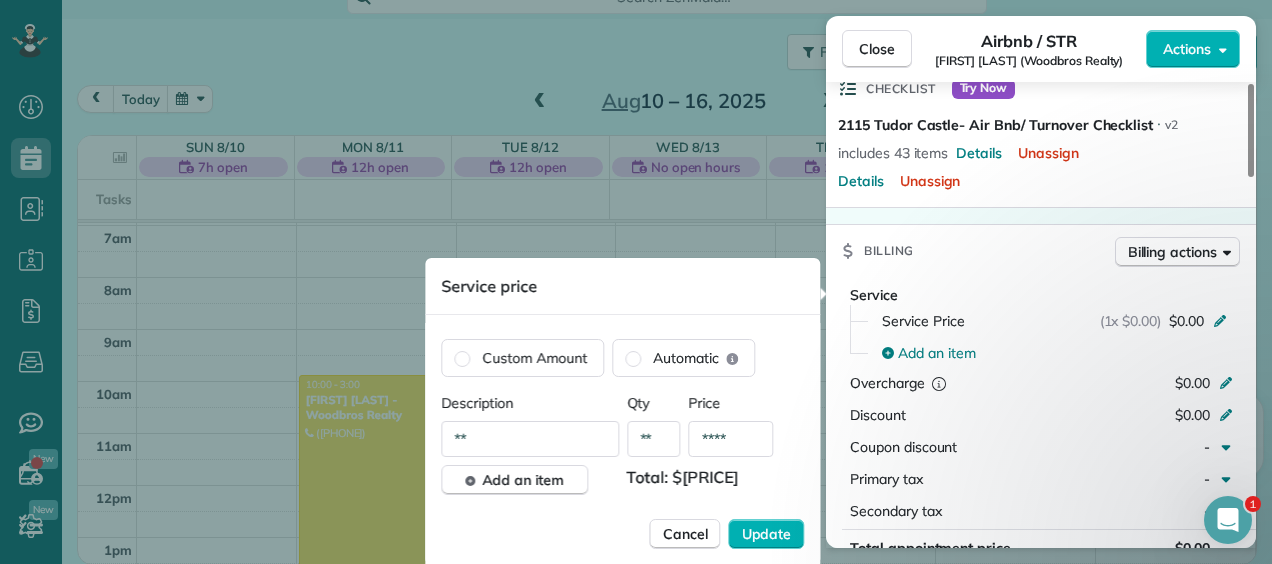 type on "*" 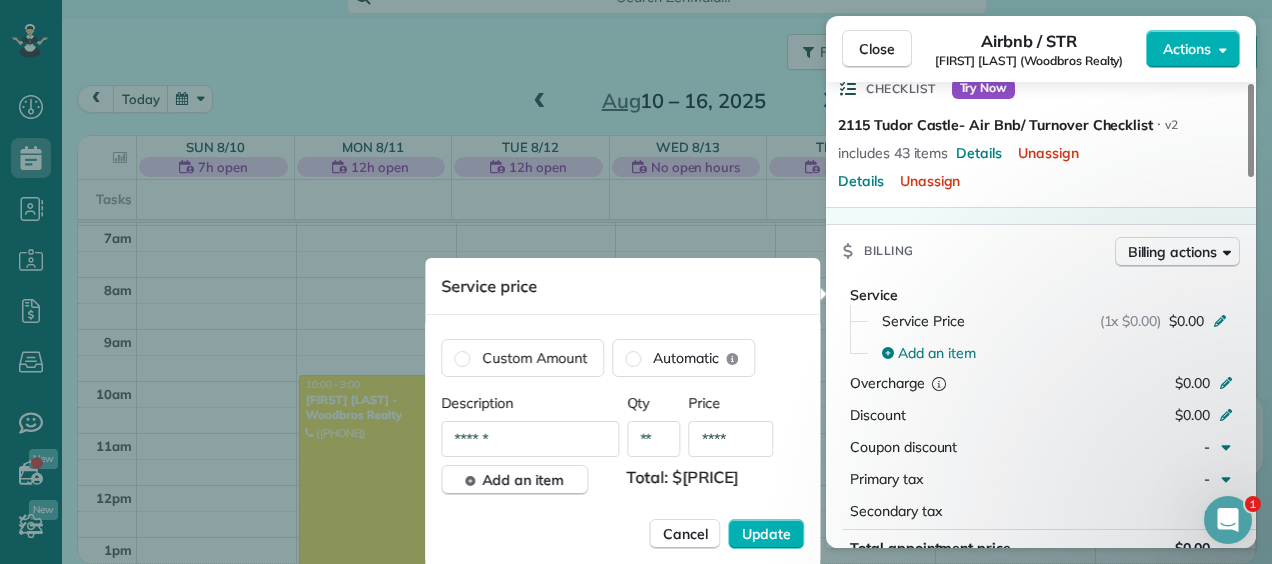 type on "**********" 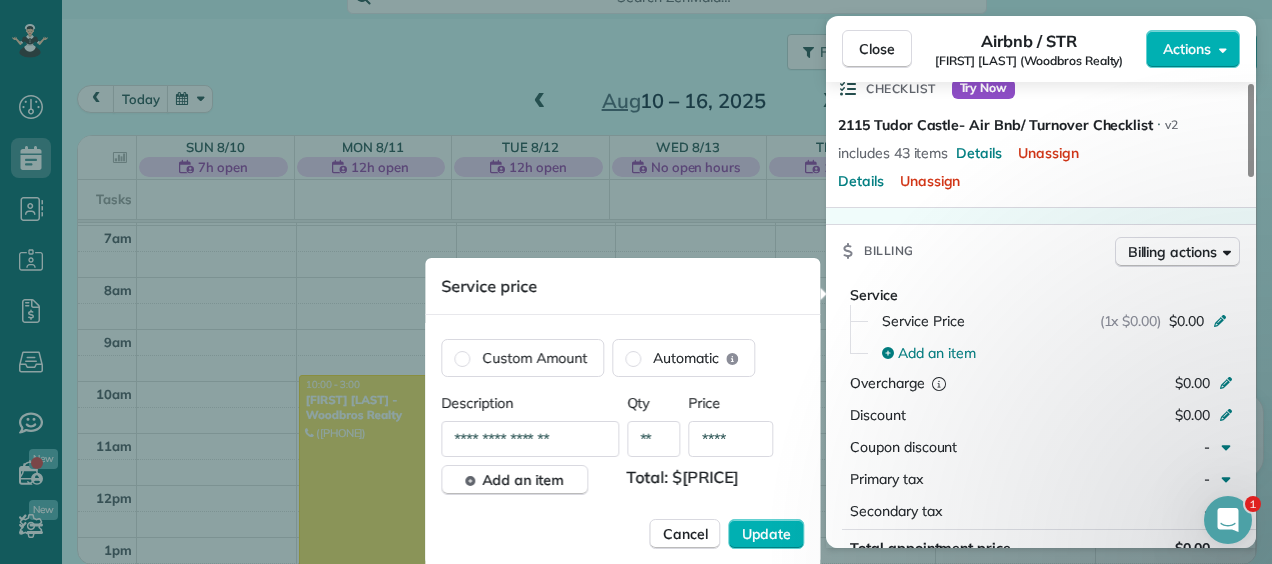click on "****" at bounding box center (731, 439) 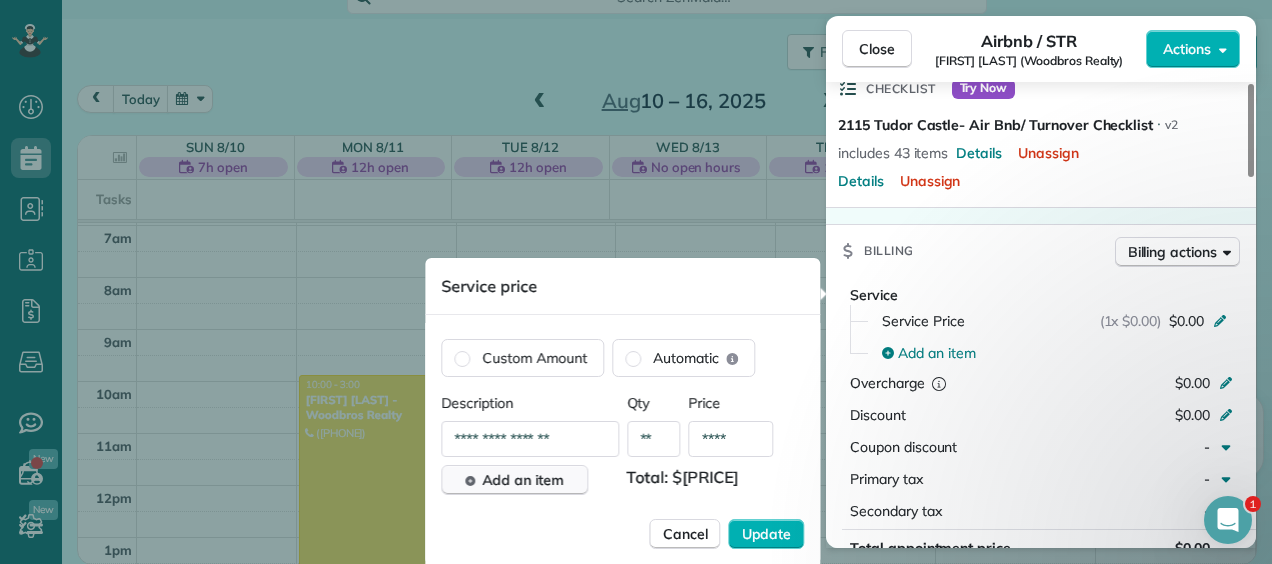 type on "****" 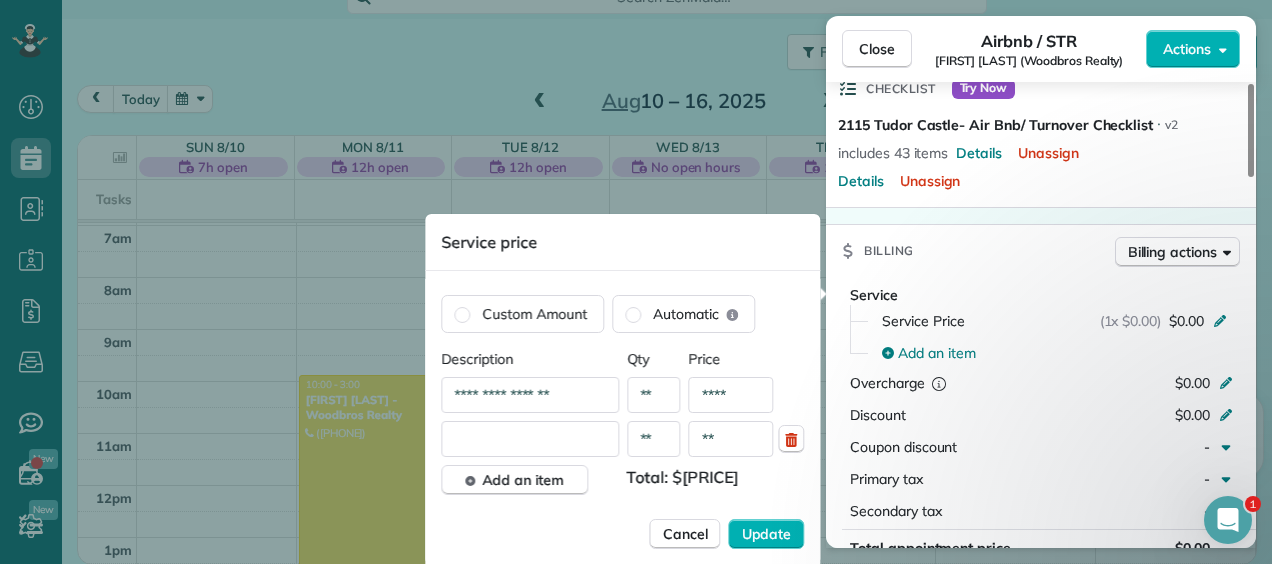 click at bounding box center (530, 439) 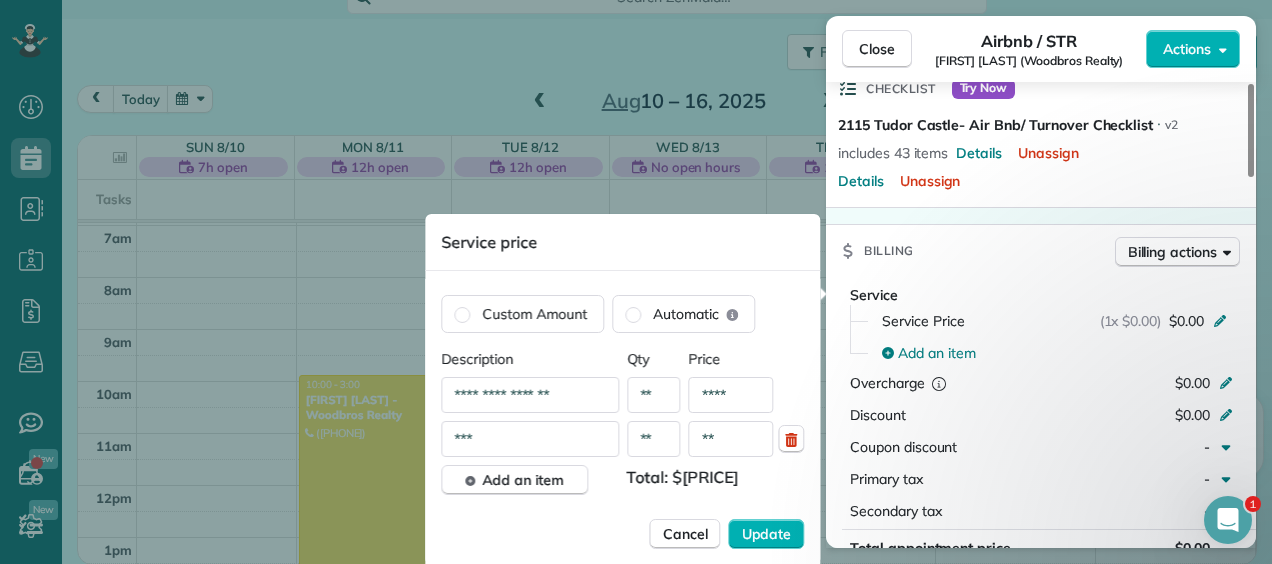 type on "**********" 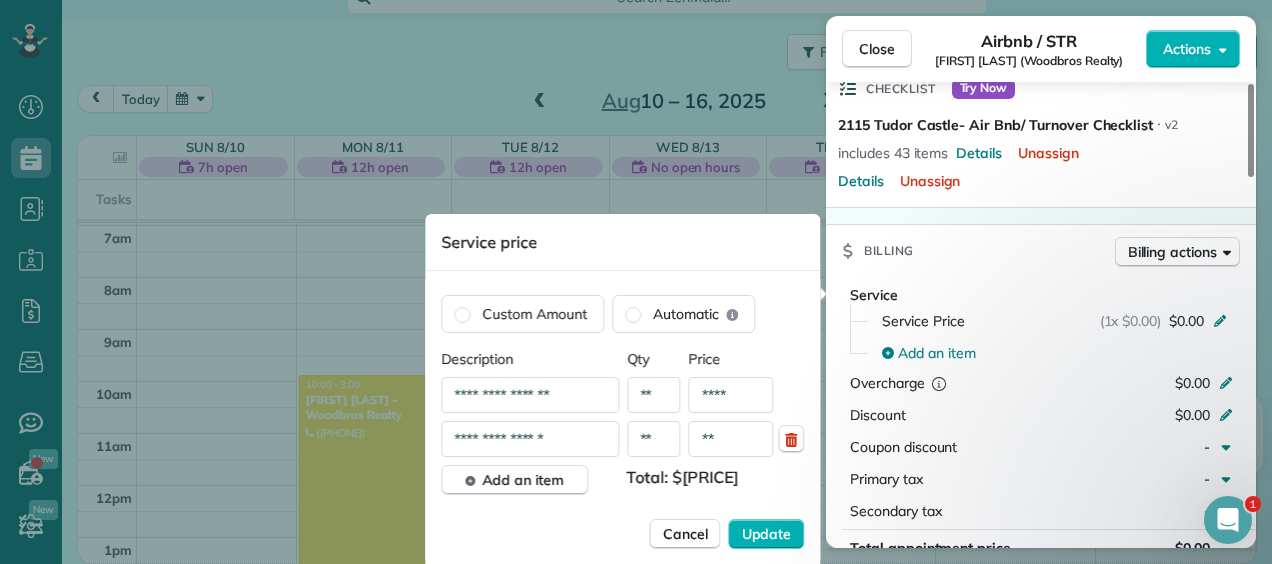 click on "**" at bounding box center (731, 439) 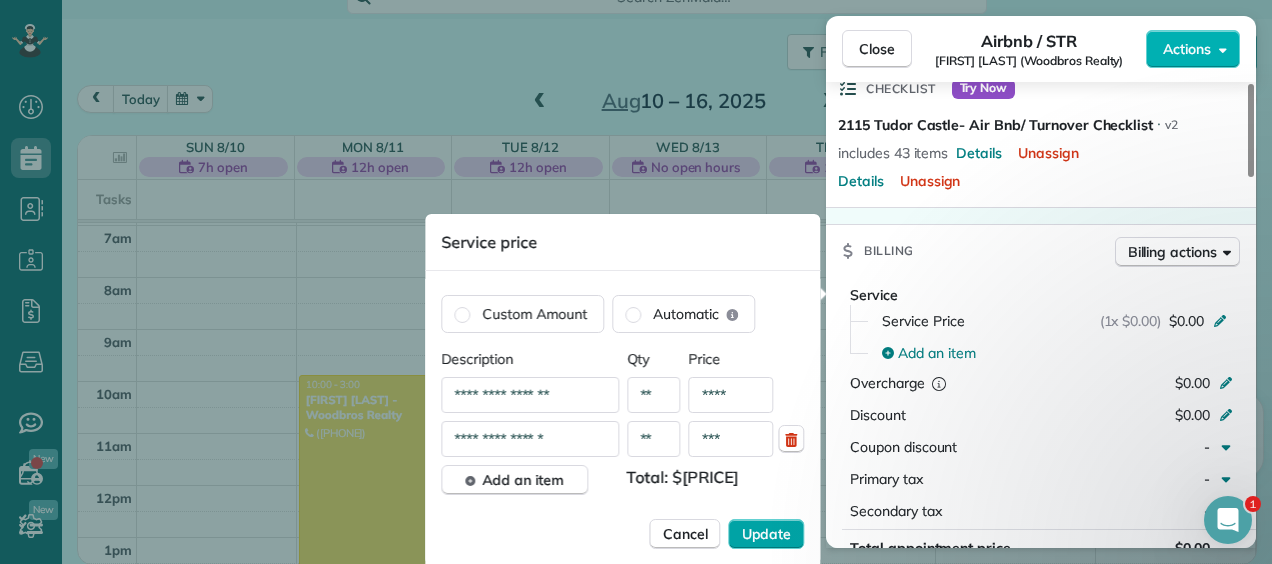 type on "***" 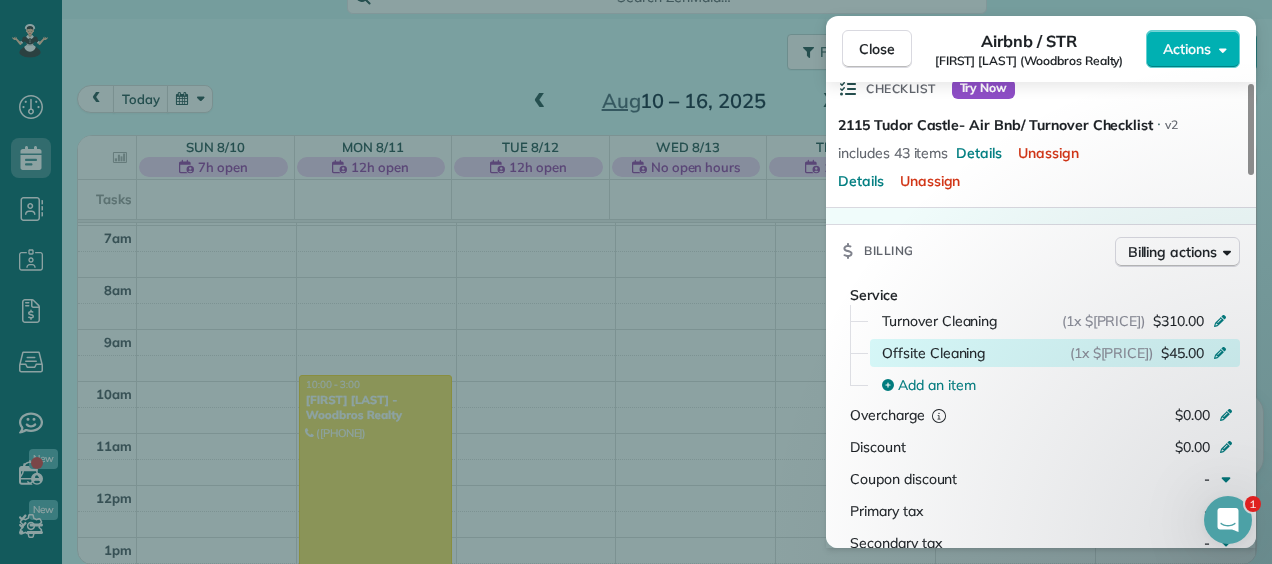 click 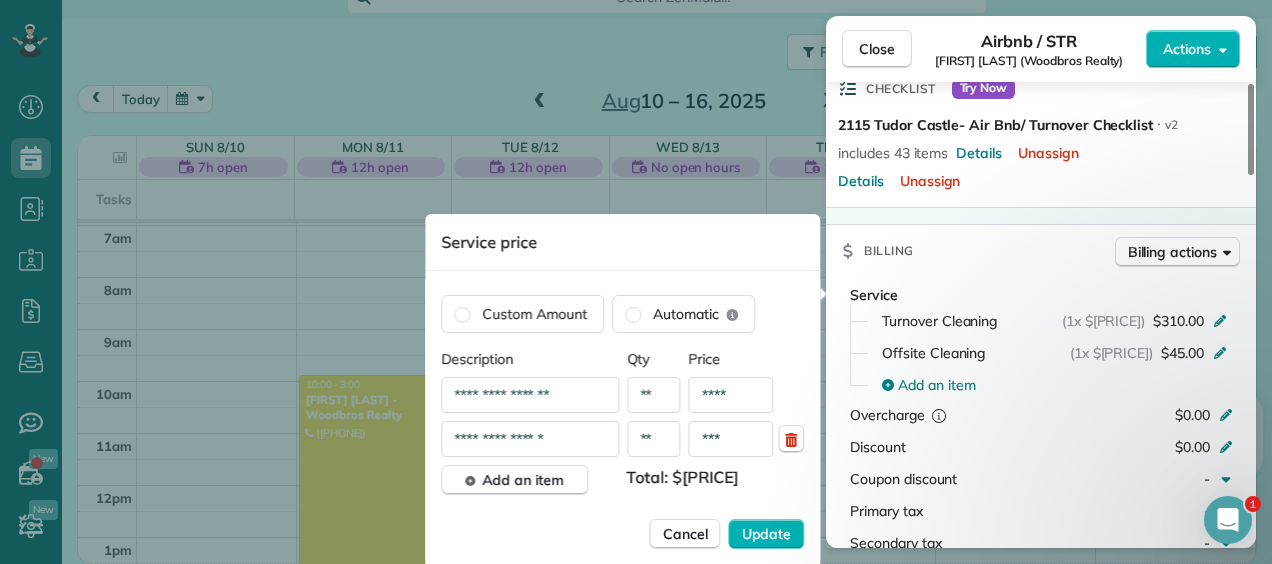 click on "**********" at bounding box center (530, 439) 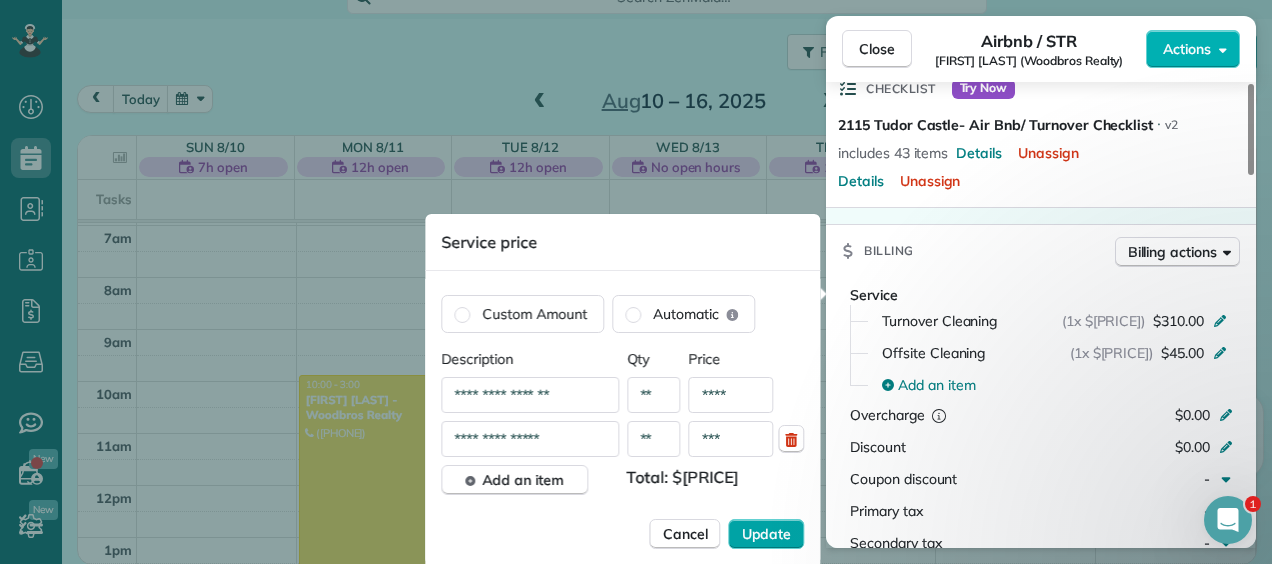 type on "**********" 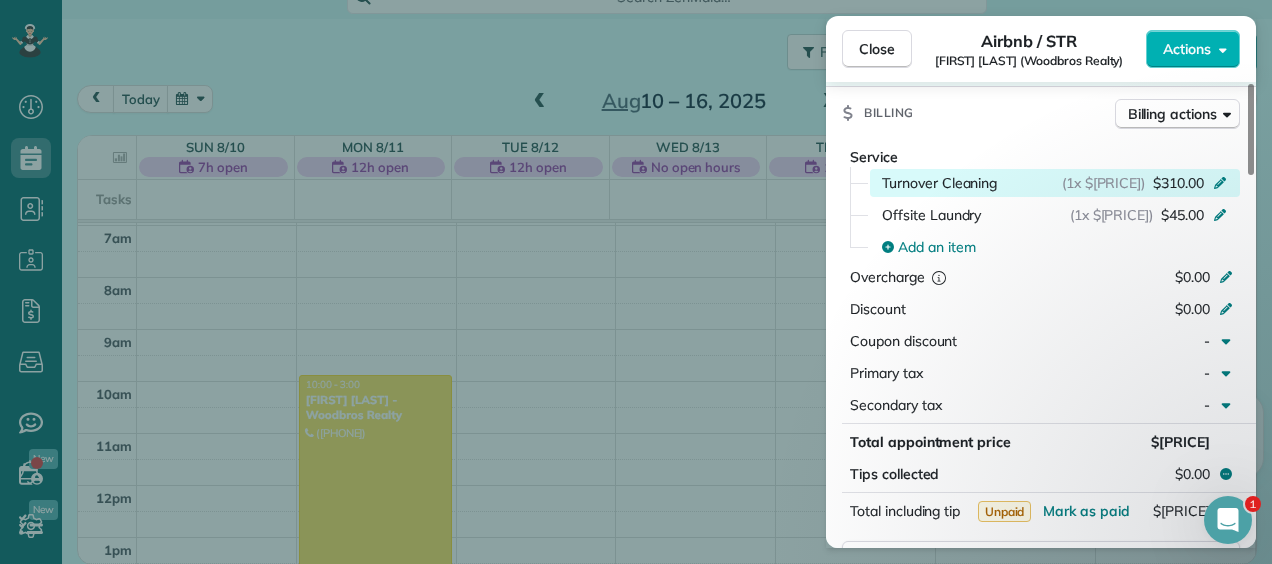 scroll, scrollTop: 0, scrollLeft: 0, axis: both 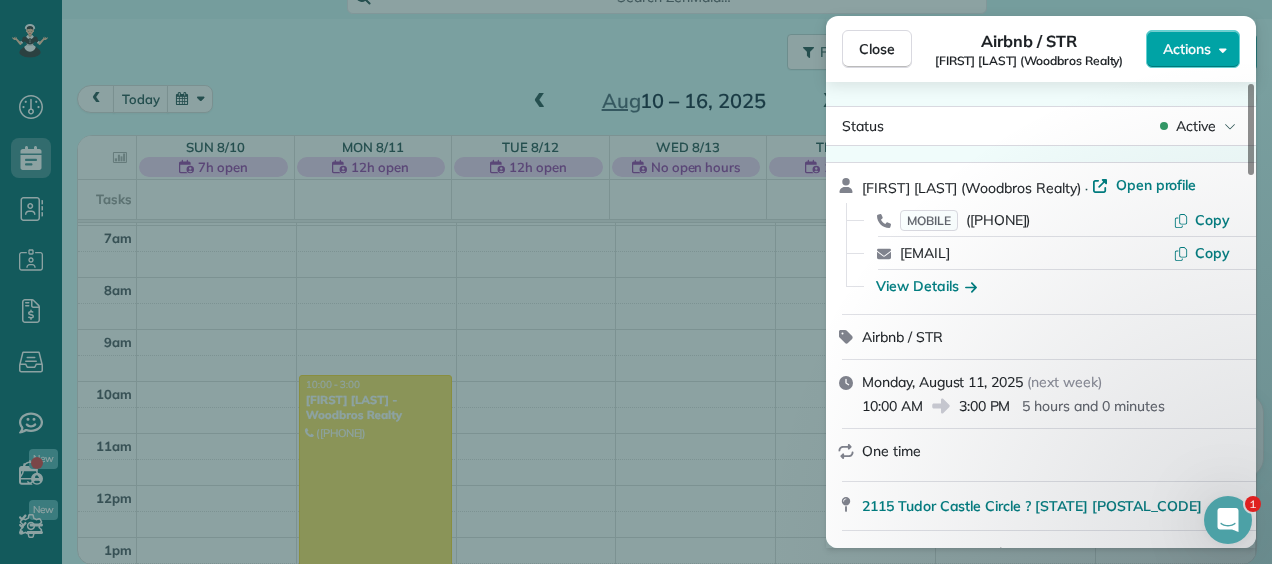 click on "Actions" at bounding box center [1193, 49] 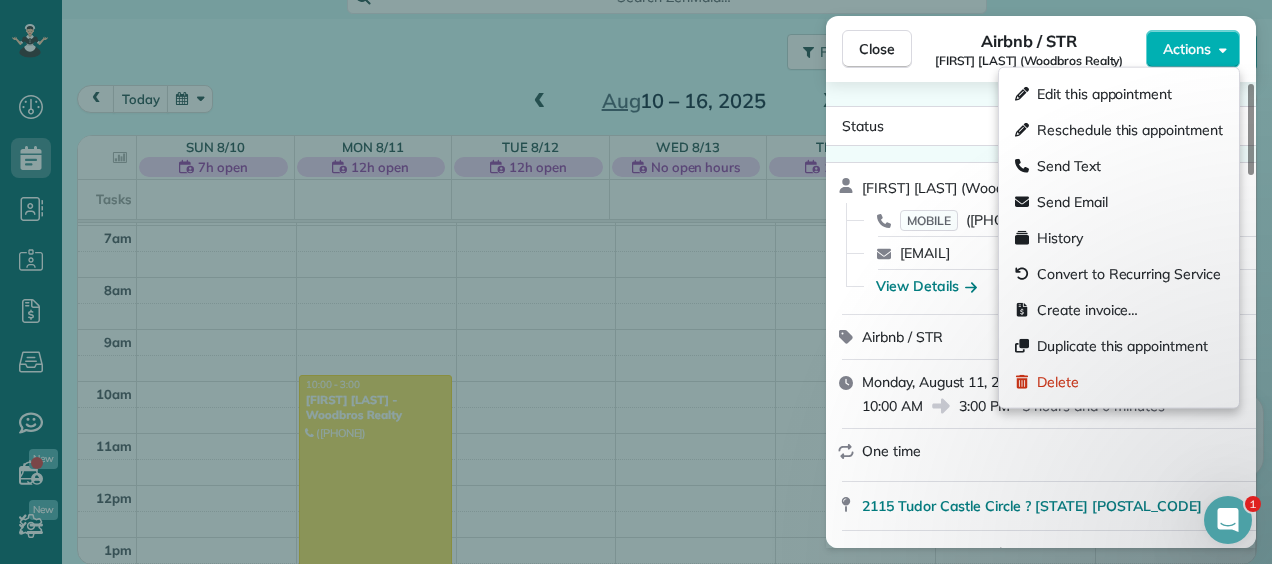 click on "Airbnb / STR Alysha Dupsky (Woodbros Realty)" at bounding box center [1029, 49] 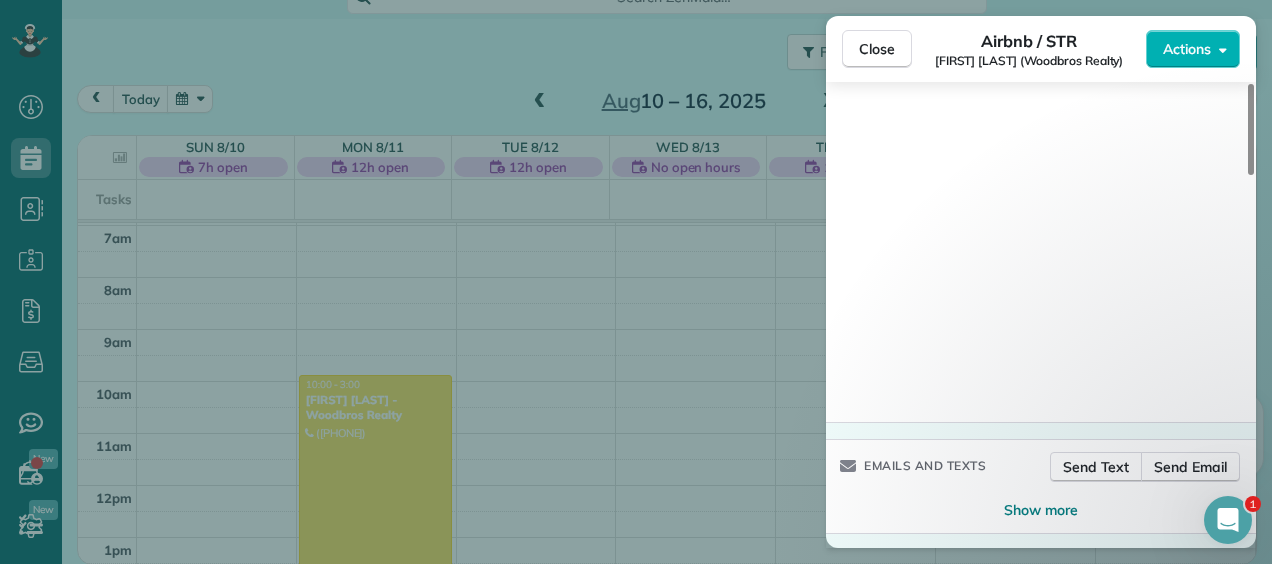 scroll, scrollTop: 1890, scrollLeft: 0, axis: vertical 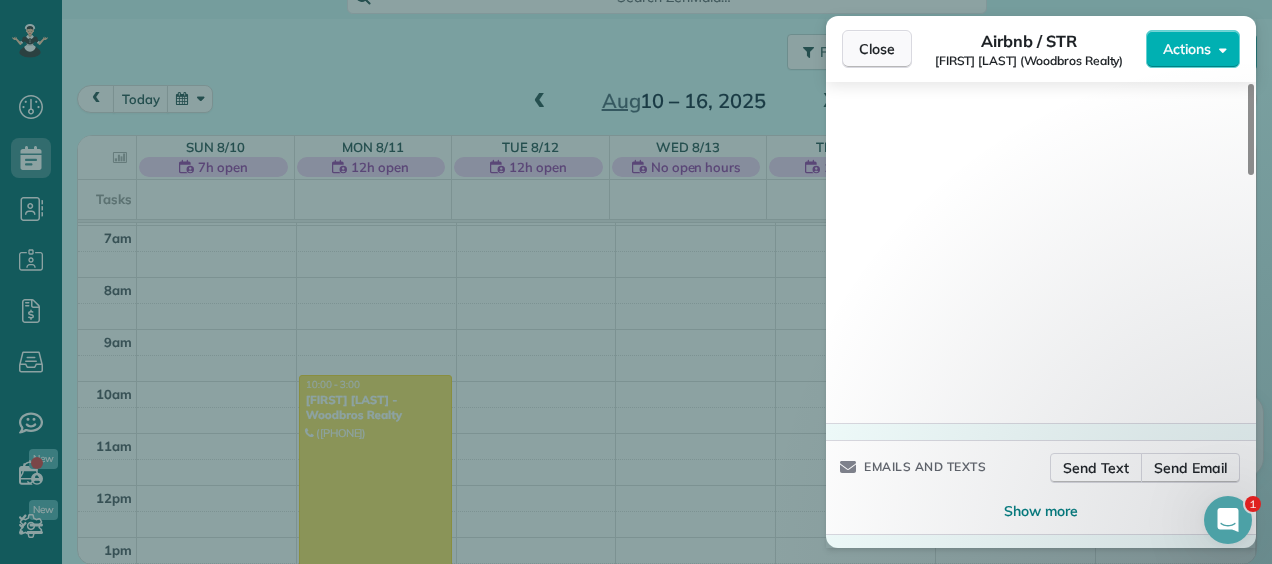 click on "Close" at bounding box center [877, 49] 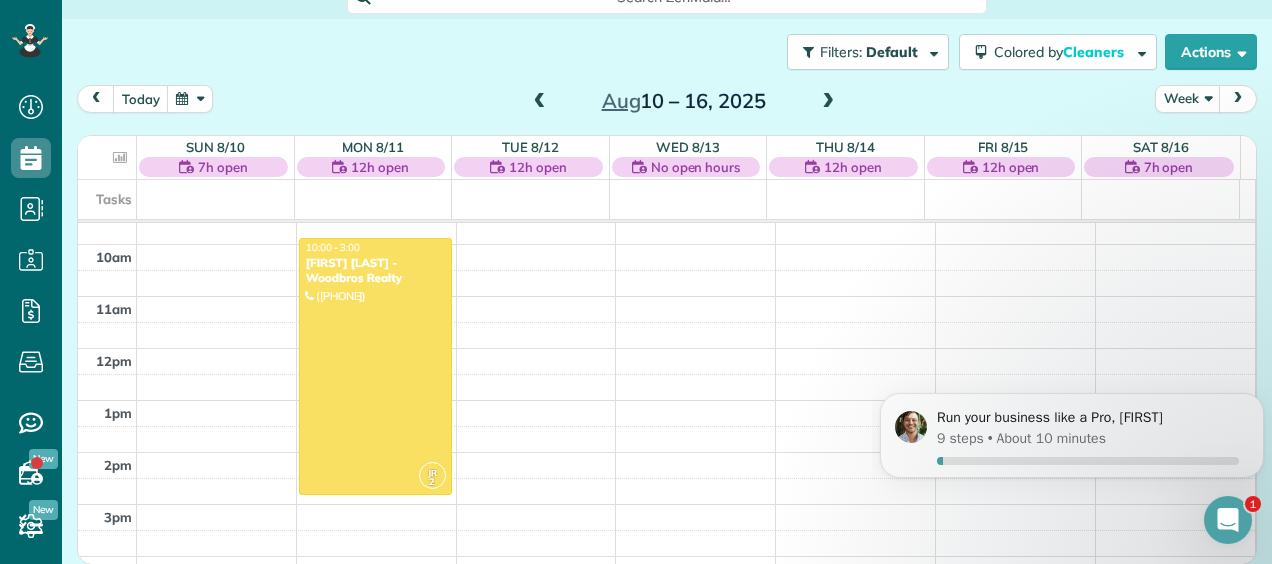 scroll, scrollTop: 499, scrollLeft: 0, axis: vertical 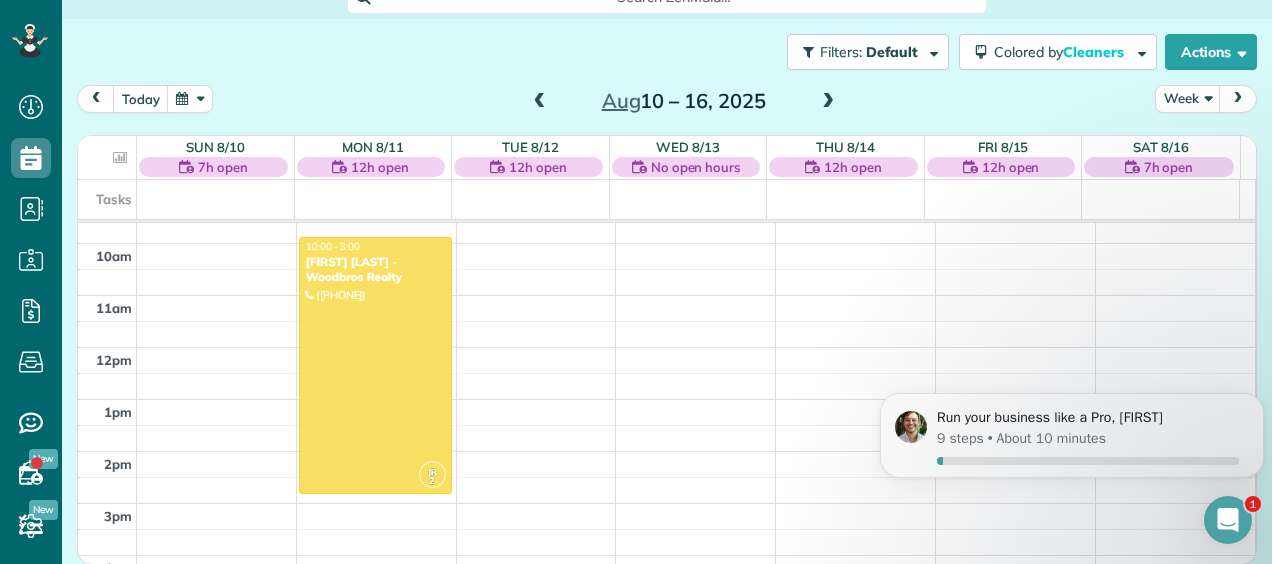 click on "12am 1am 2am 3am 4am 5am 6am 7am 8am 9am 10am 11am 12pm 1pm 2pm 3pm 4pm 5pm 6pm 7pm 8pm 9pm 10pm 11pm JR 2 10:00 - 3:00 Alysha Dupsky - Woodbros Realty (402) 802-5518 2115 Tudor Castle Circle ?, GA 30035" at bounding box center [666, 347] 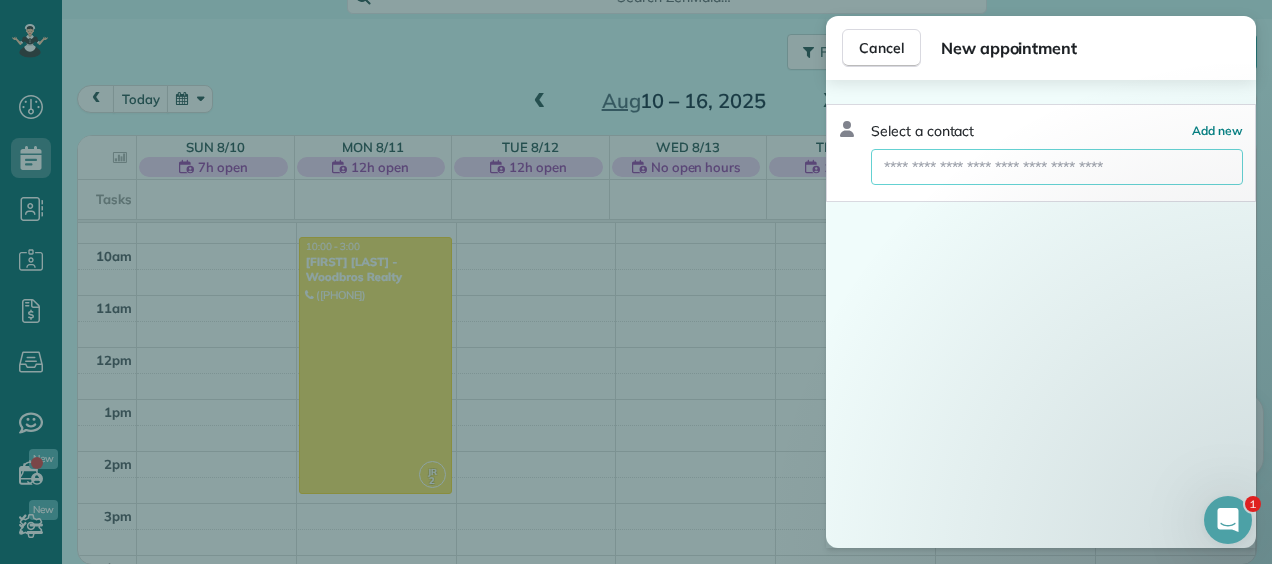 click at bounding box center [1057, 167] 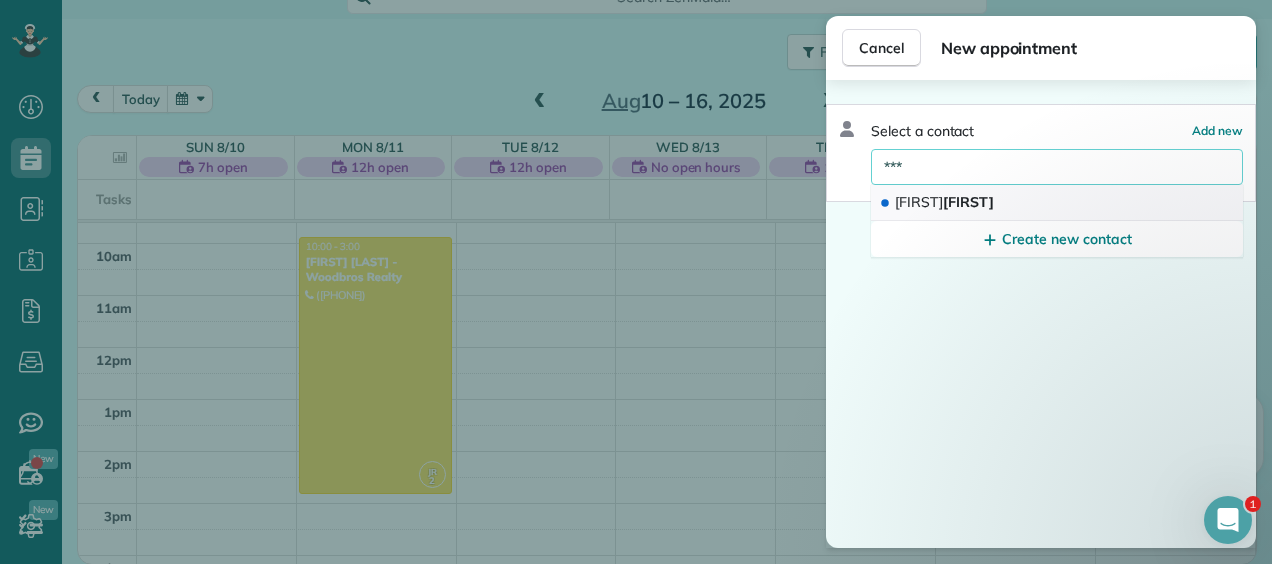 type on "***" 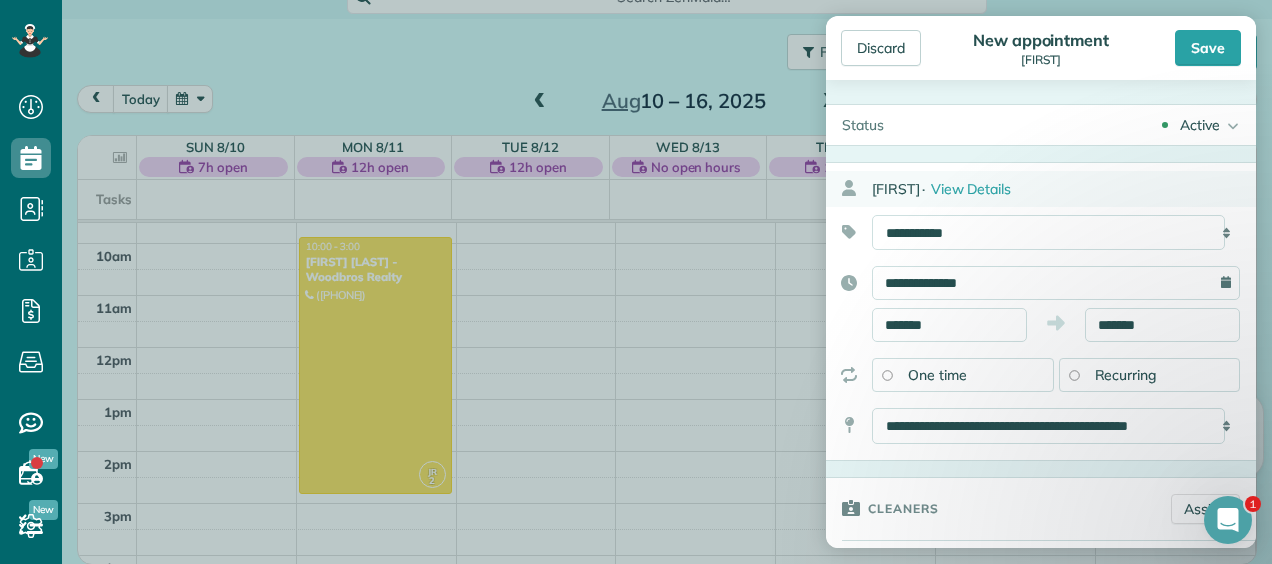click on "Arjun
·
View Details" at bounding box center [1064, 189] 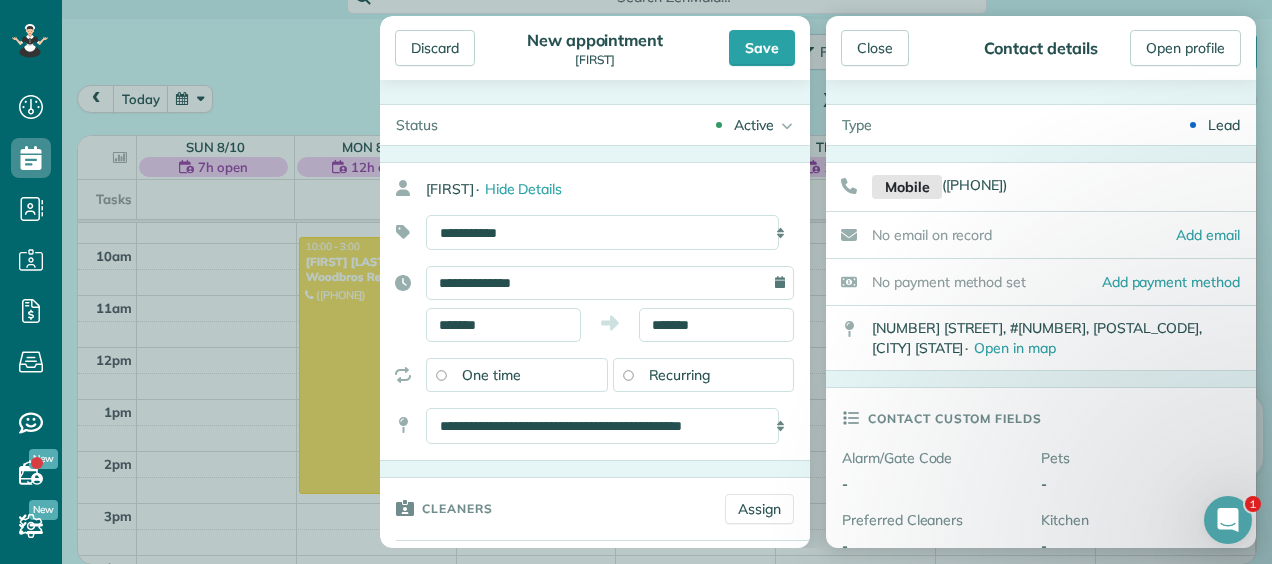 click on "Close
Contact details
Open profile" at bounding box center [1041, 48] 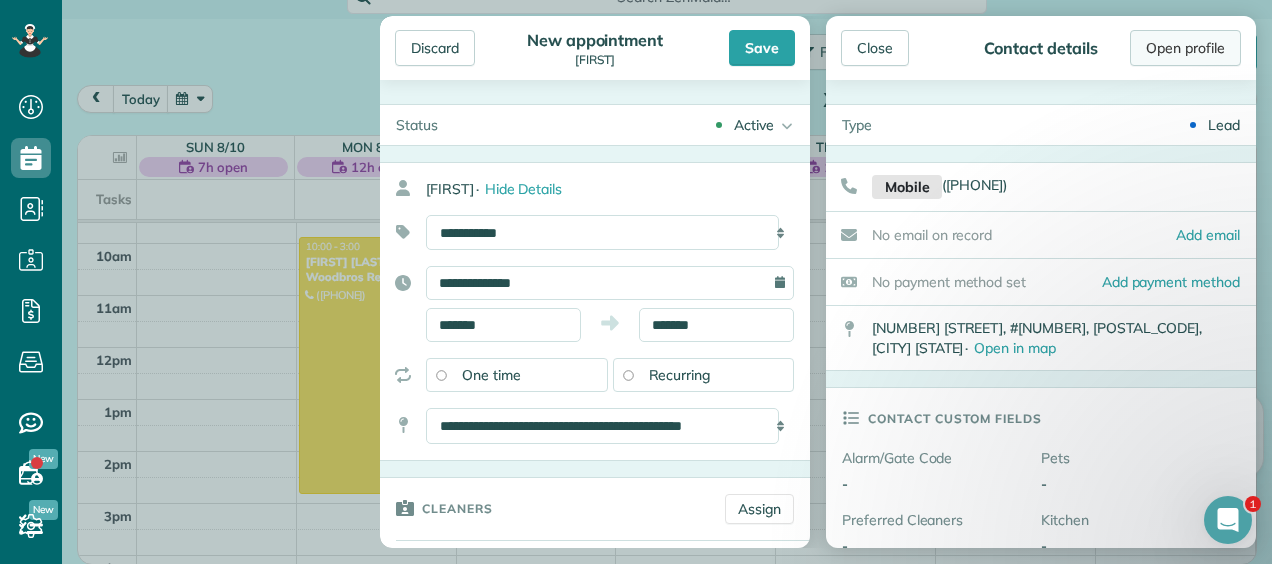 click on "Open profile" at bounding box center (1185, 48) 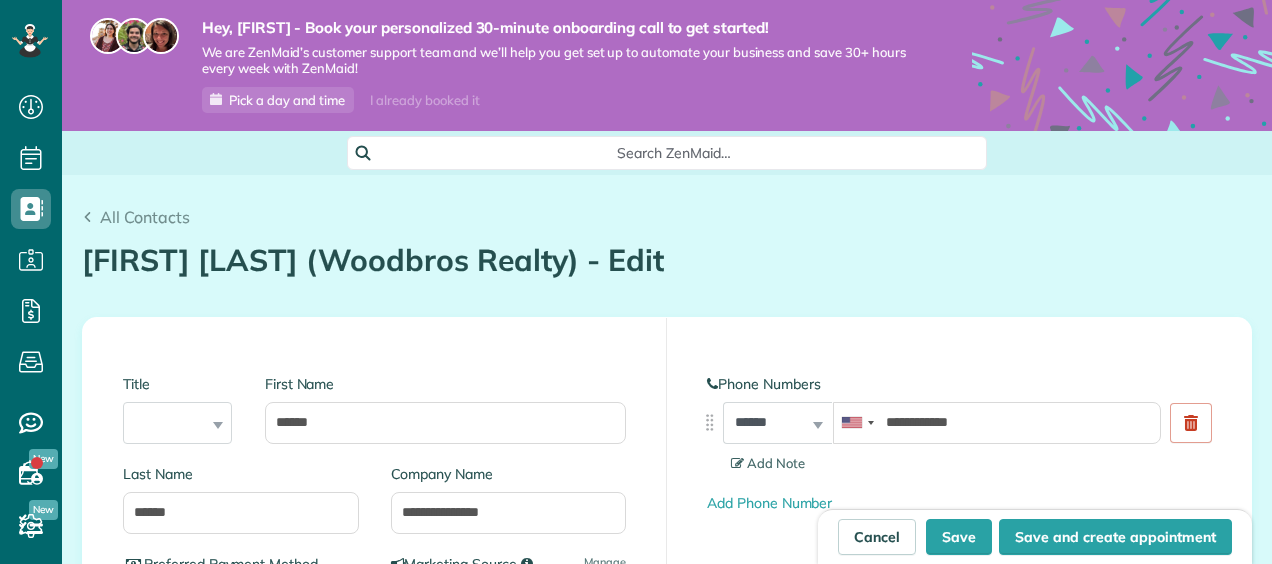 scroll, scrollTop: 0, scrollLeft: 0, axis: both 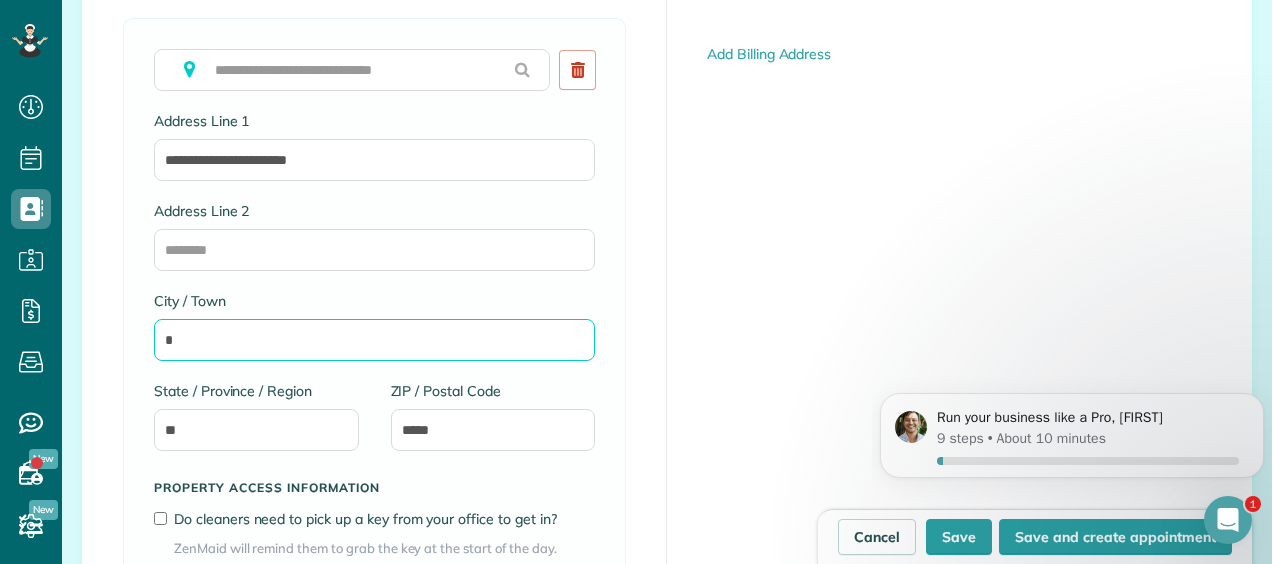 click on "*" at bounding box center (374, 340) 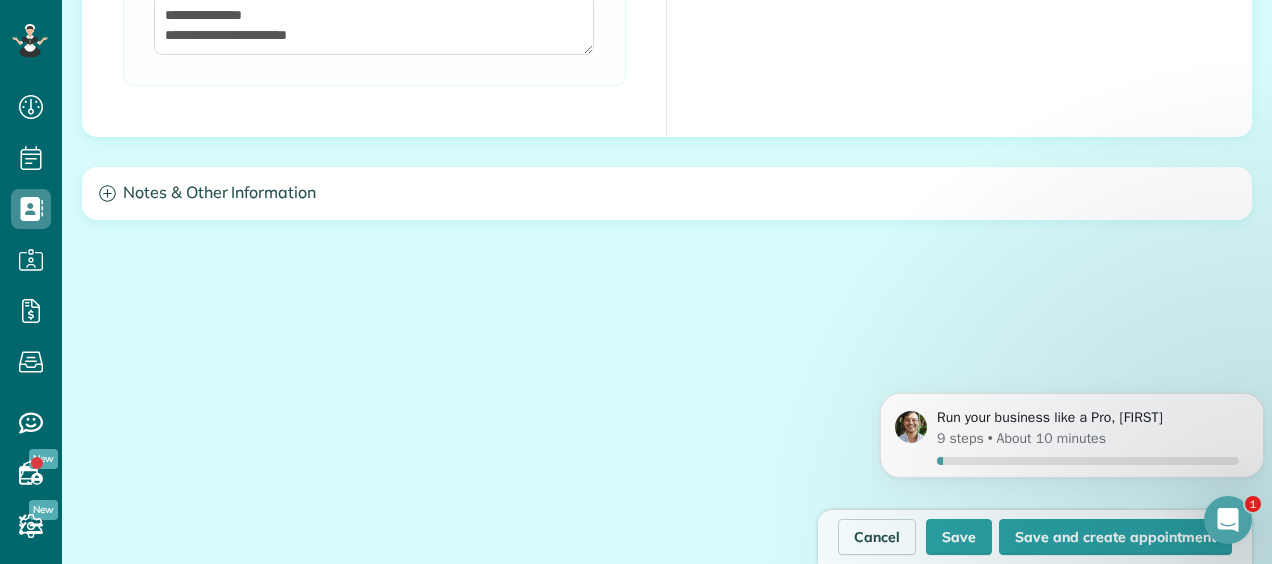 scroll, scrollTop: 1930, scrollLeft: 0, axis: vertical 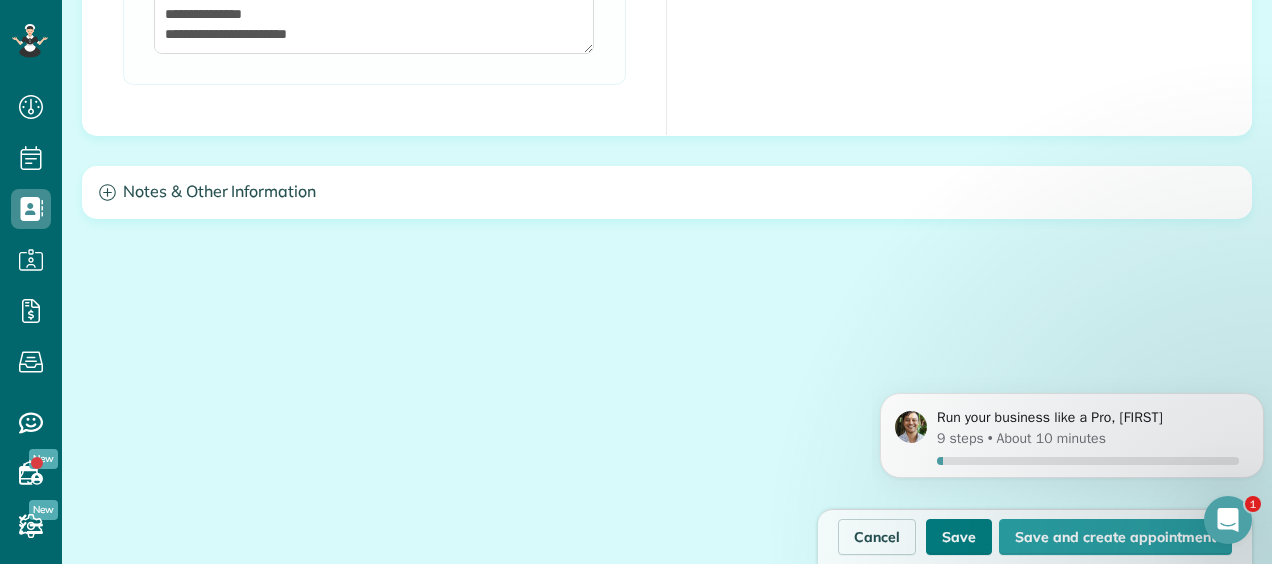 type on "*******" 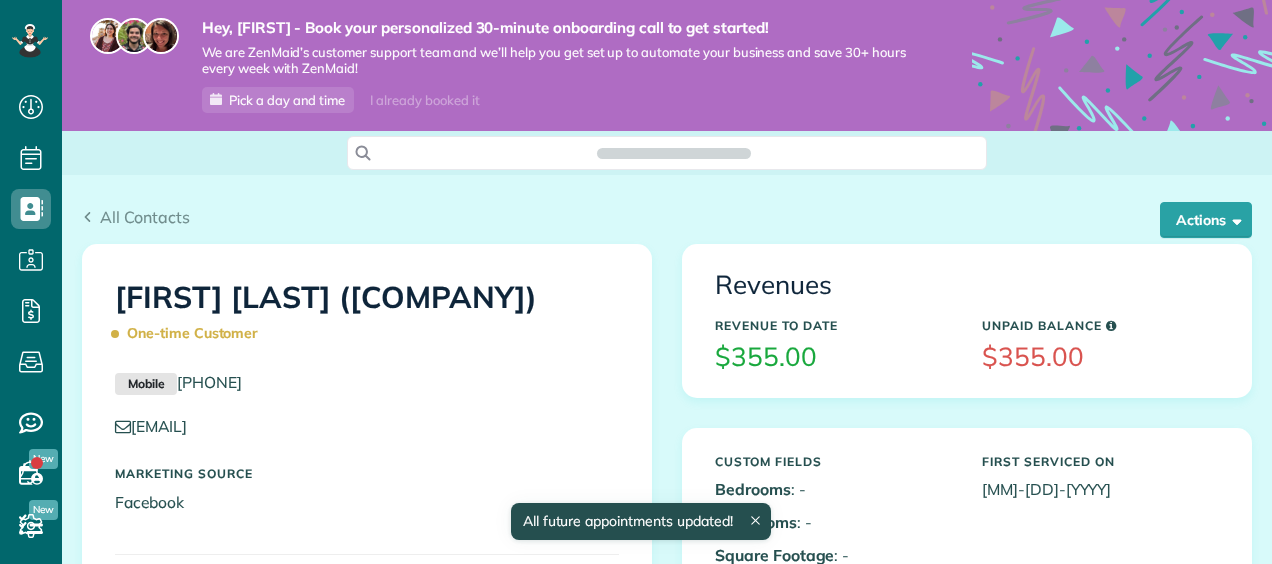scroll, scrollTop: 0, scrollLeft: 0, axis: both 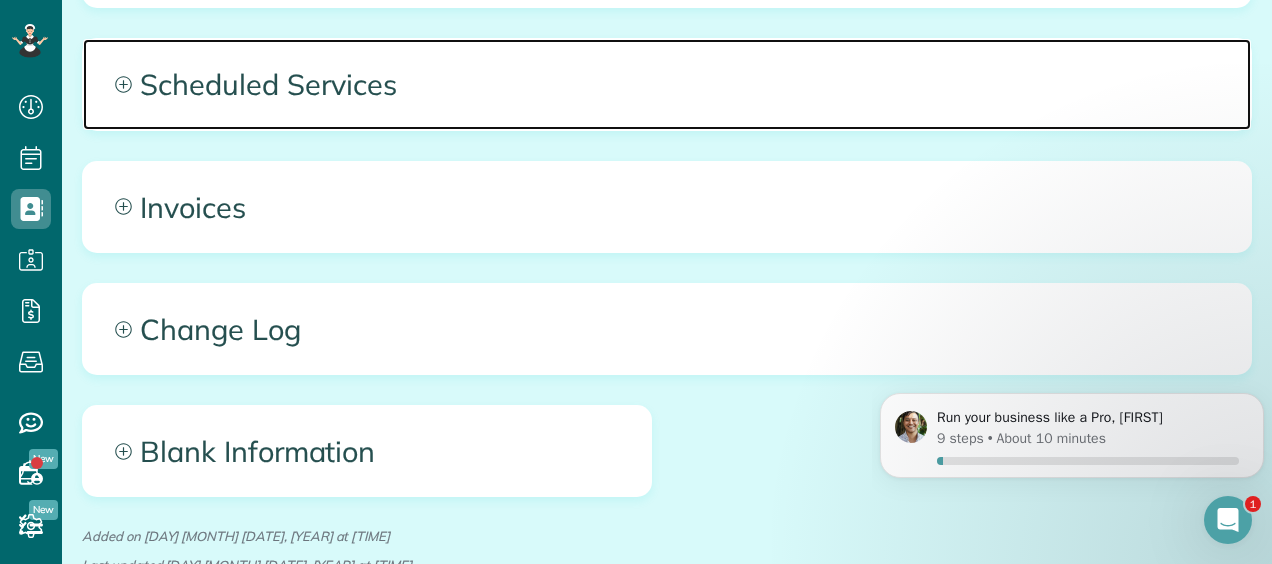 click on "Scheduled Services" at bounding box center [667, 84] 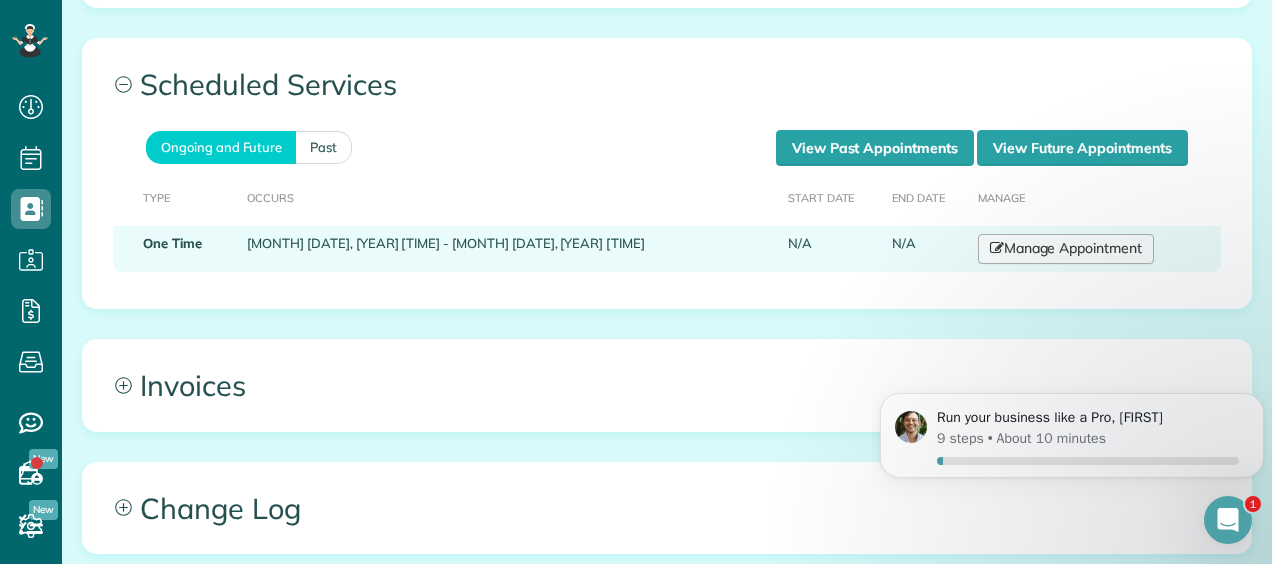 click on "Manage Appointment" at bounding box center (1066, 249) 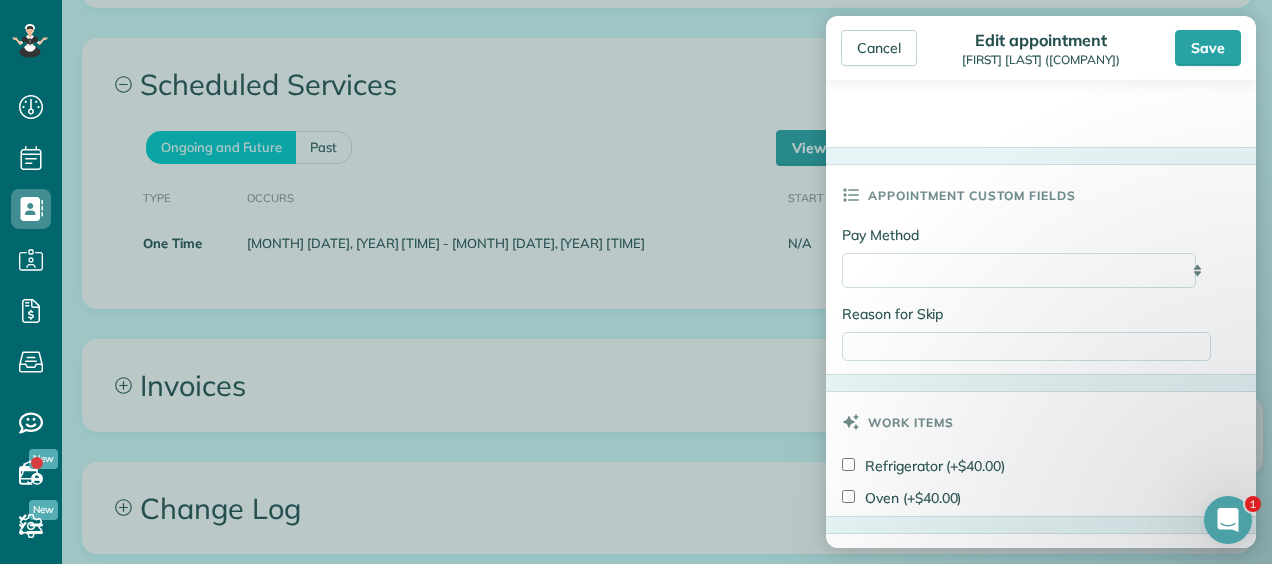 scroll, scrollTop: 937, scrollLeft: 0, axis: vertical 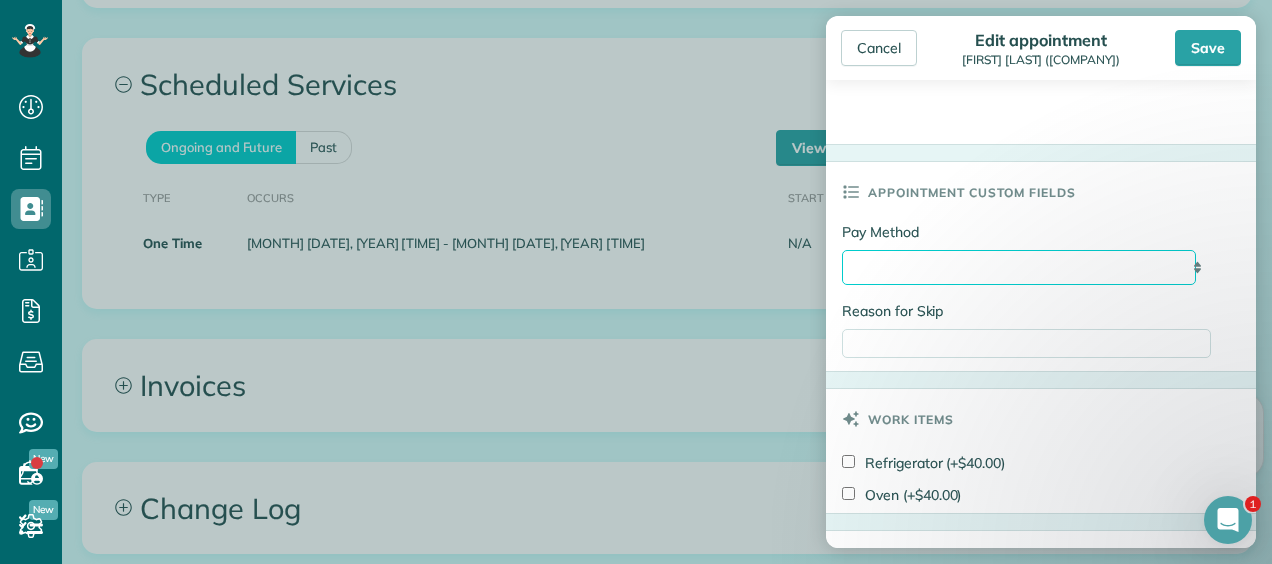 click on "**********" at bounding box center [1019, 267] 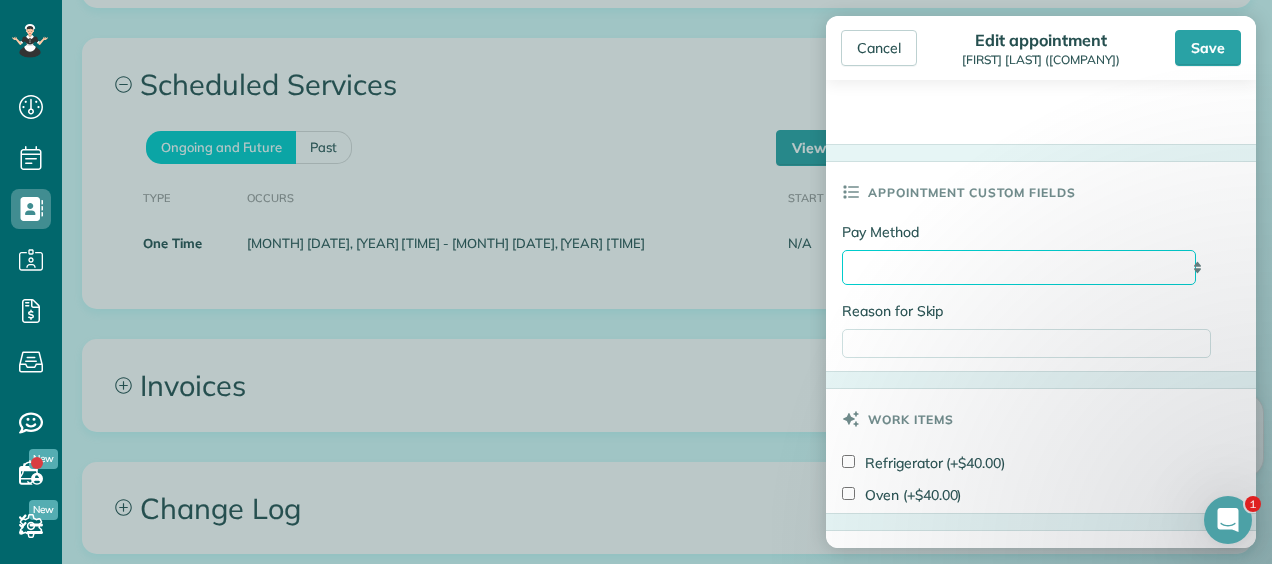 select on "**********" 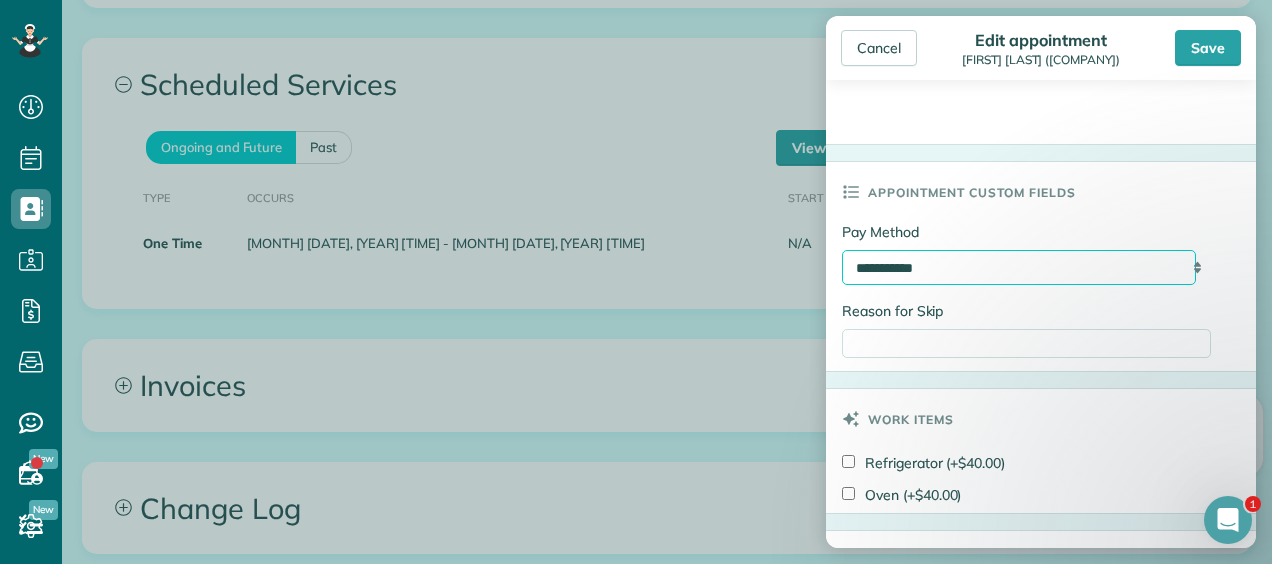 click on "**********" at bounding box center [1019, 267] 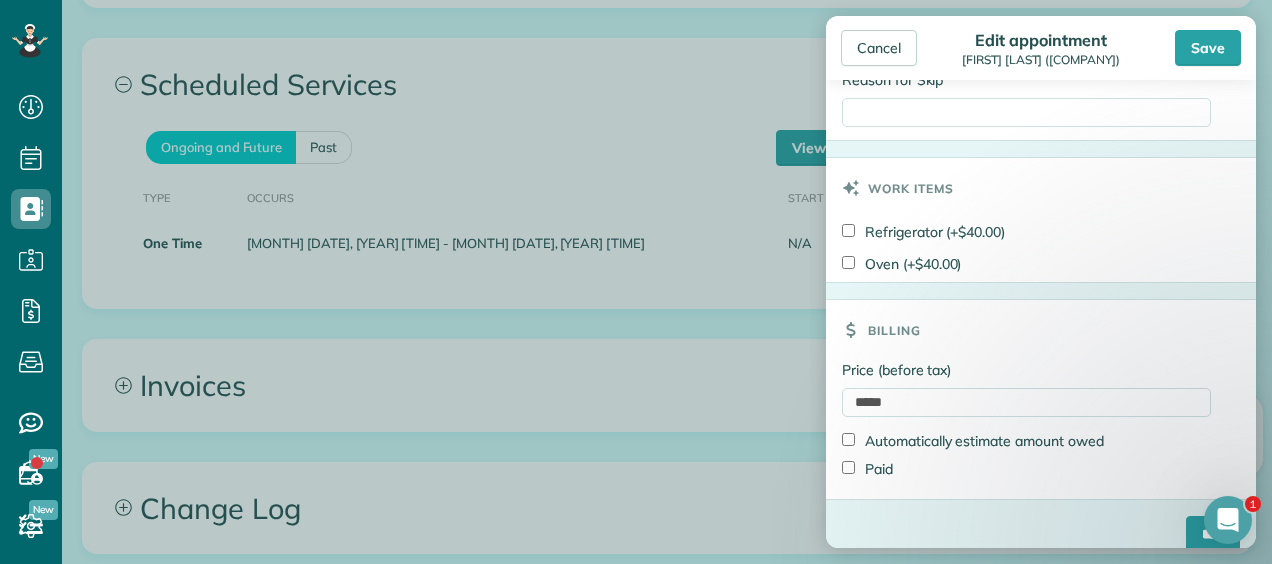 scroll, scrollTop: 1184, scrollLeft: 0, axis: vertical 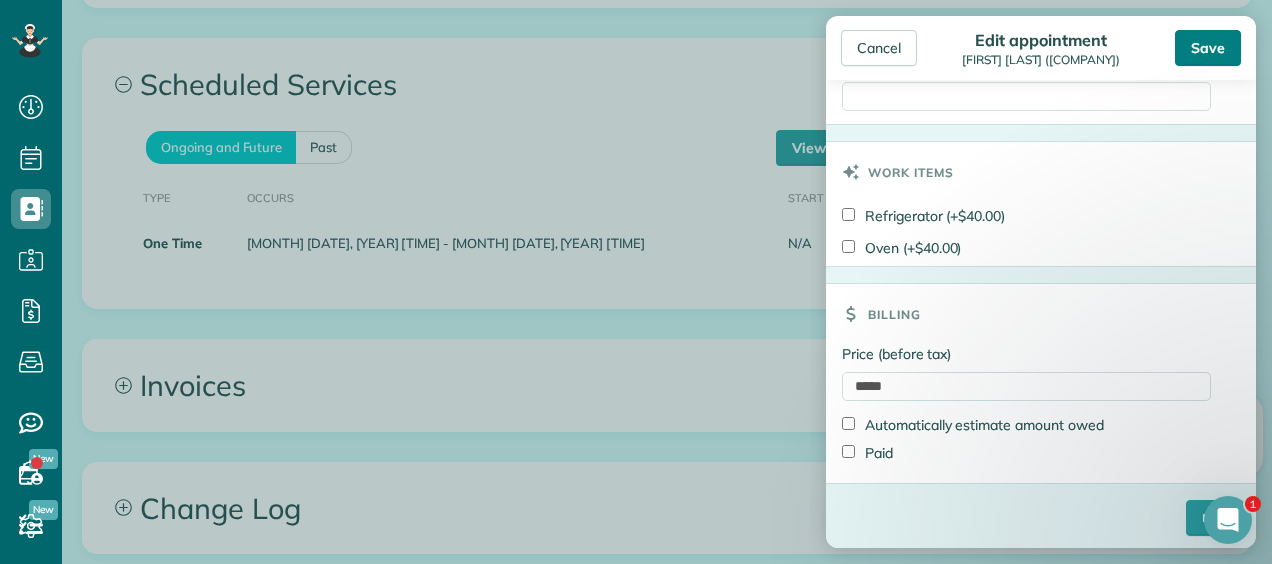 click on "Save" at bounding box center [1208, 48] 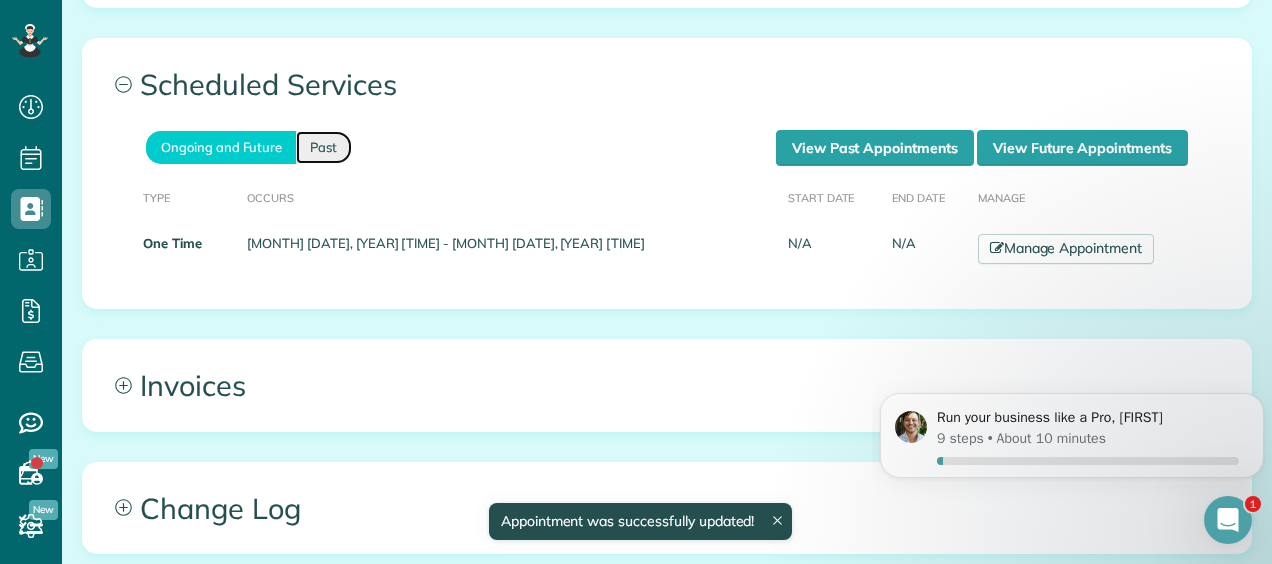 click on "Past" at bounding box center [324, 147] 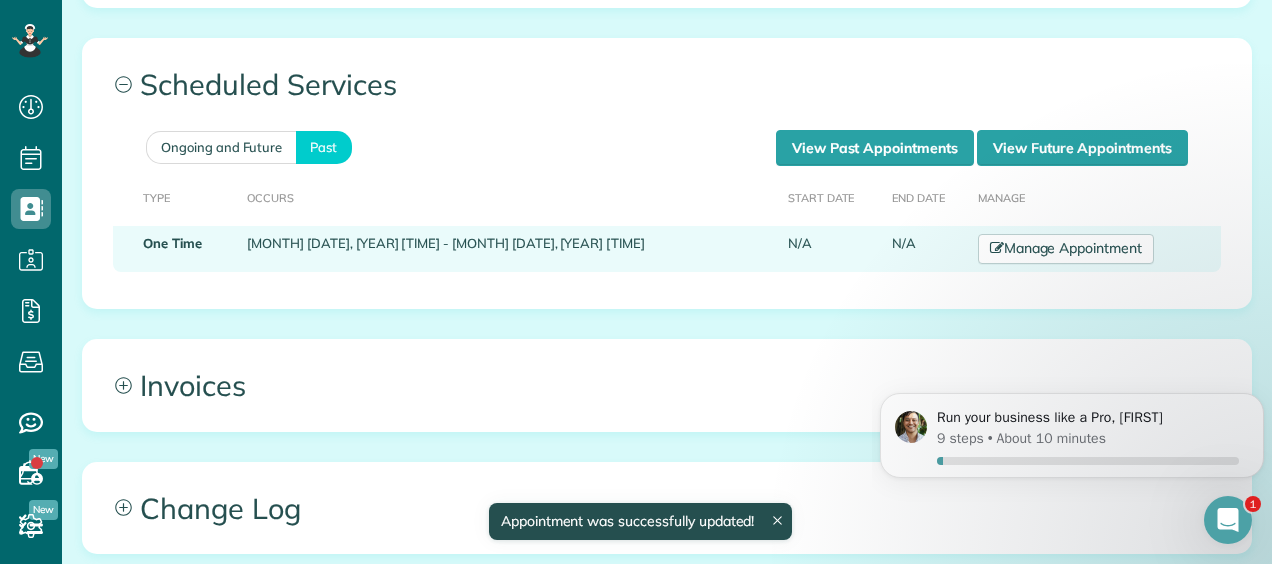 click on "August 02, 2025 10:00 AM - August 02, 2025  3:00 PM" at bounding box center [509, 249] 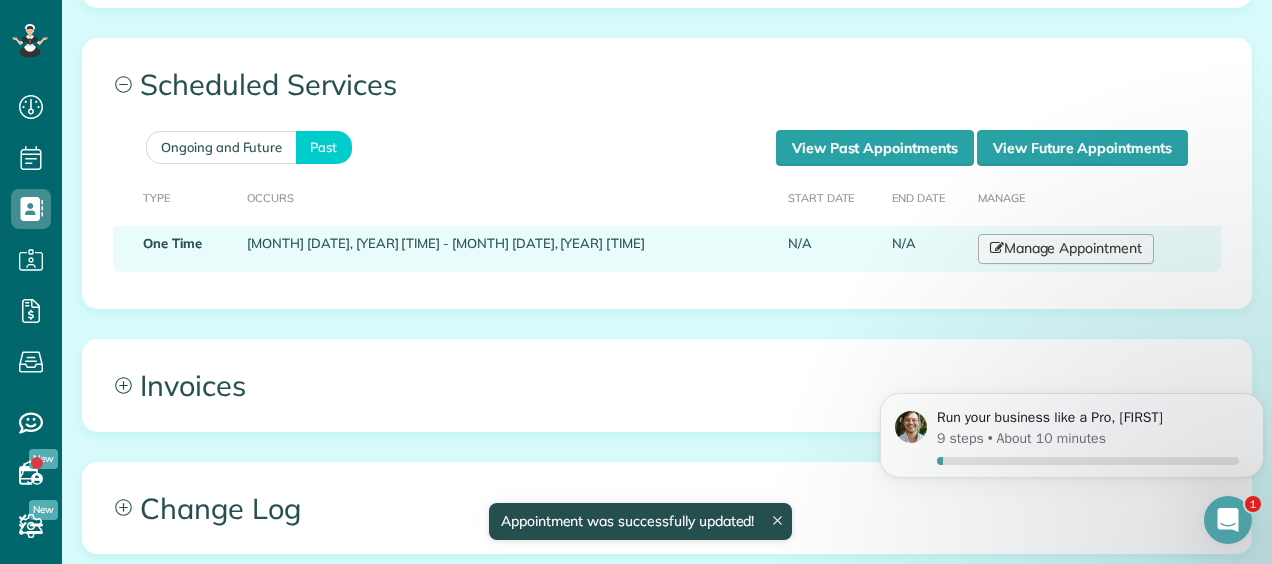 click at bounding box center (997, 248) 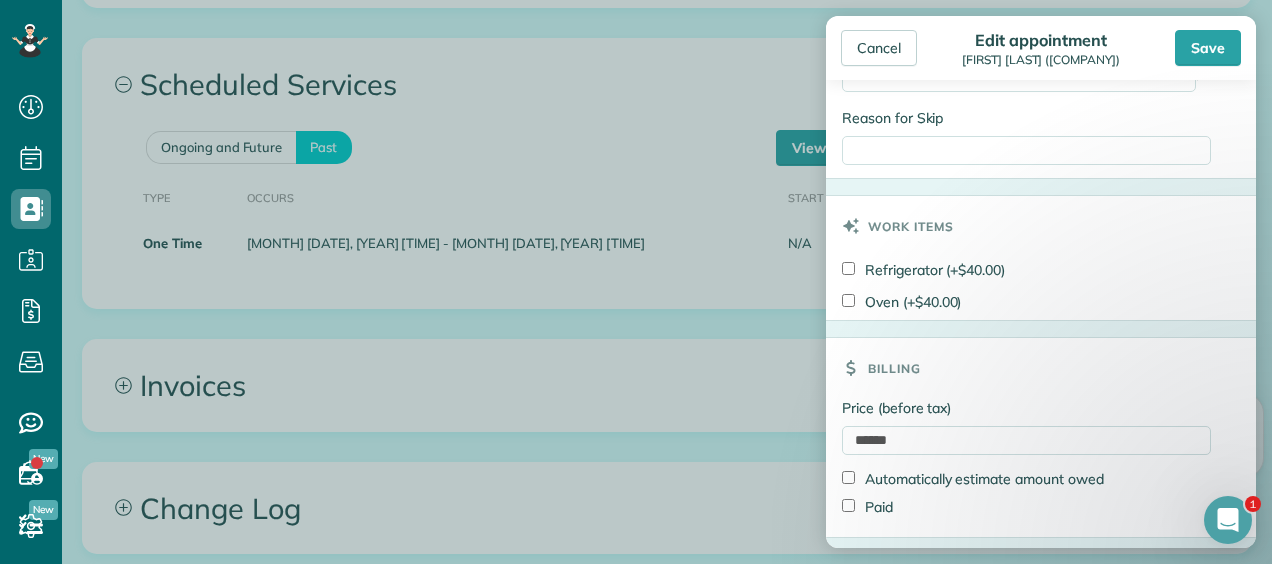 scroll, scrollTop: 947, scrollLeft: 0, axis: vertical 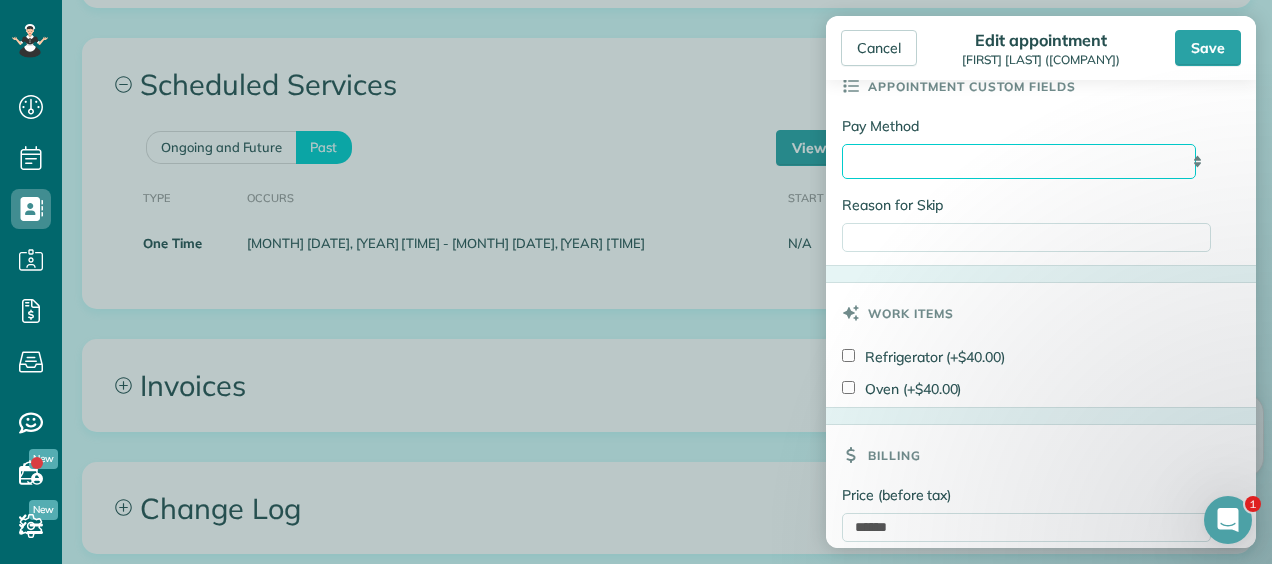 click on "**********" at bounding box center (1019, 161) 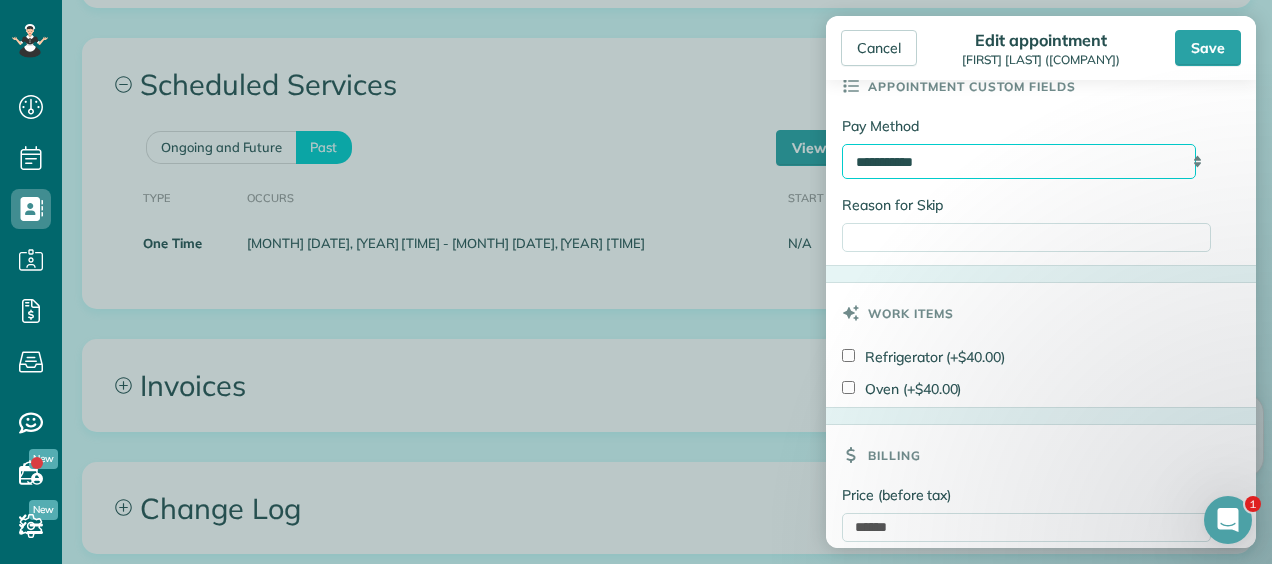 click on "**********" at bounding box center [1019, 161] 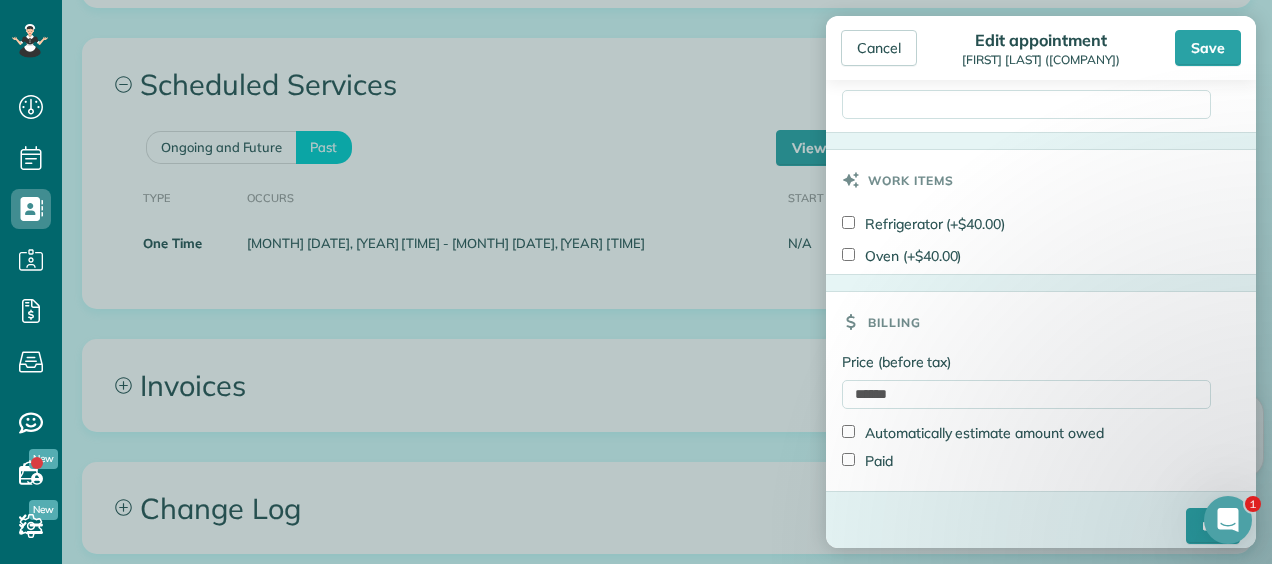 scroll, scrollTop: 939, scrollLeft: 0, axis: vertical 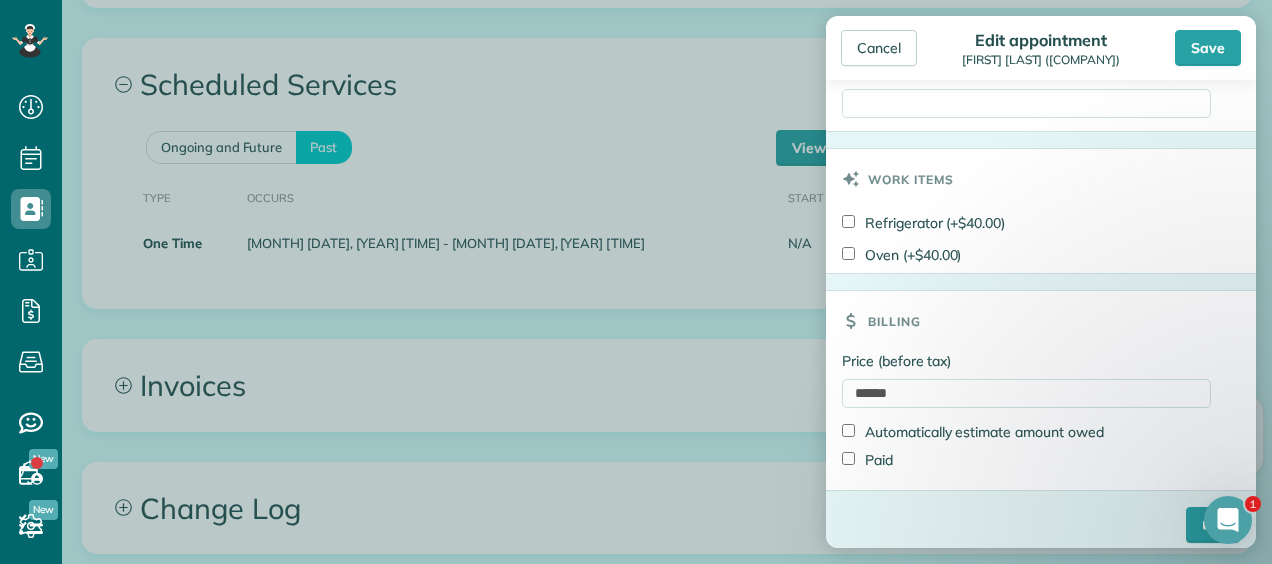 click on "Billing" at bounding box center [1041, 321] 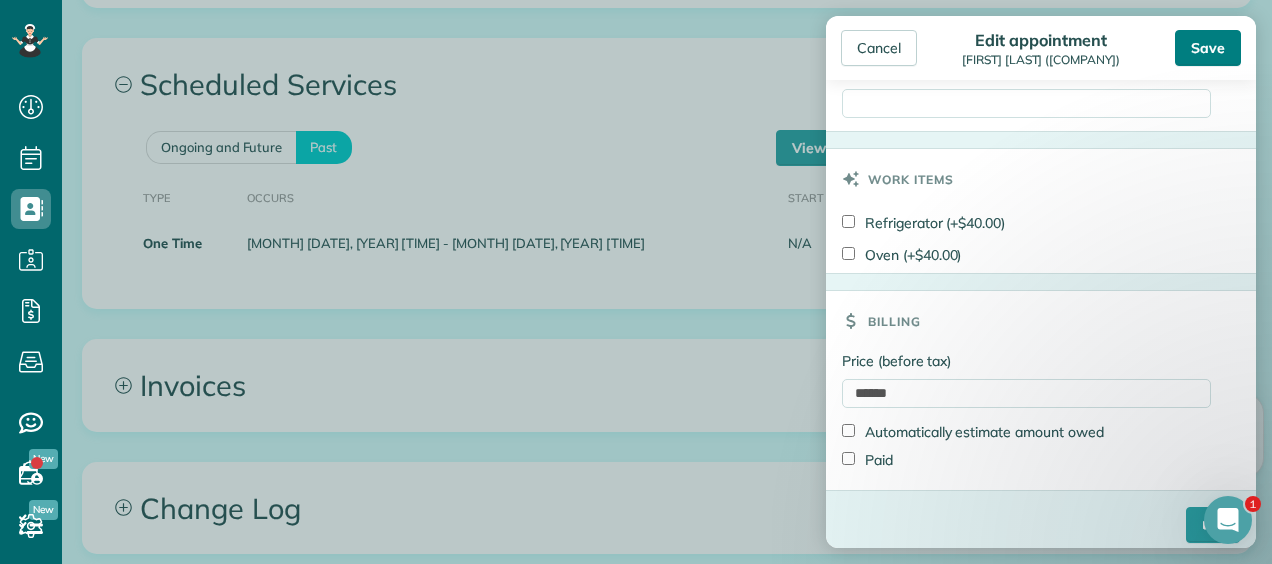 click on "Save" at bounding box center (1208, 48) 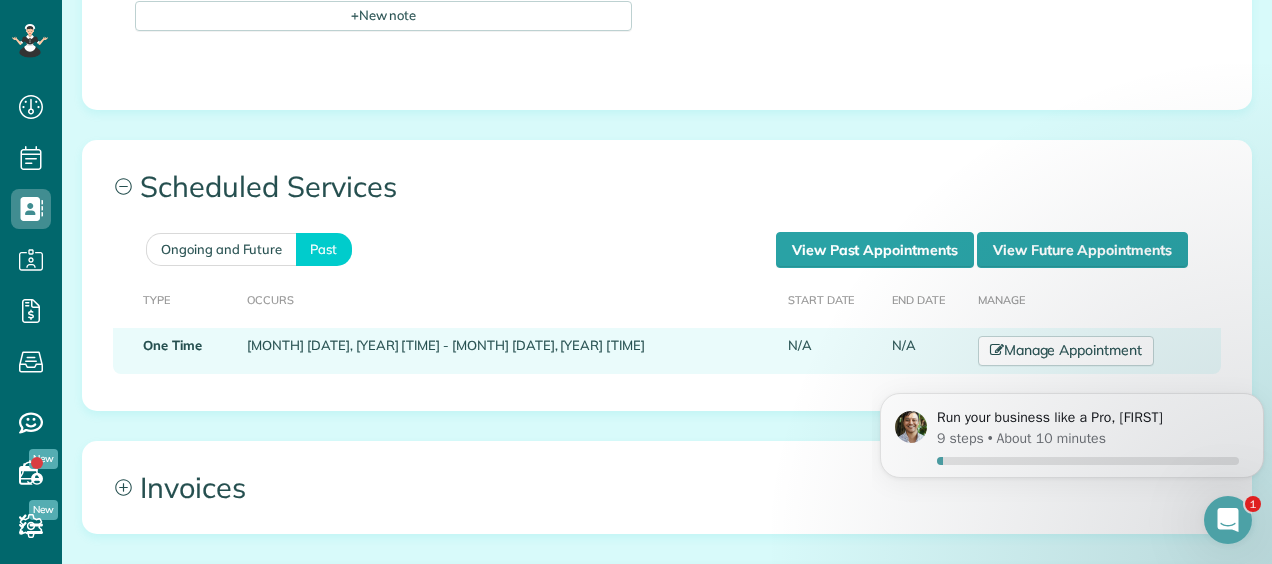 scroll, scrollTop: 964, scrollLeft: 0, axis: vertical 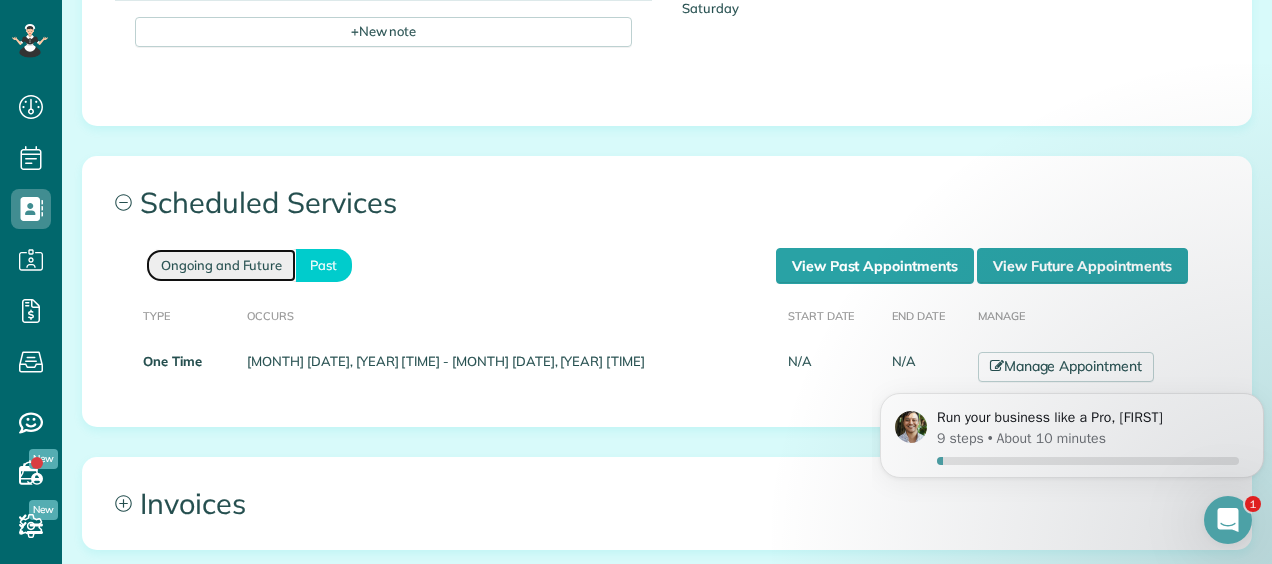 click on "Ongoing and Future" at bounding box center [221, 265] 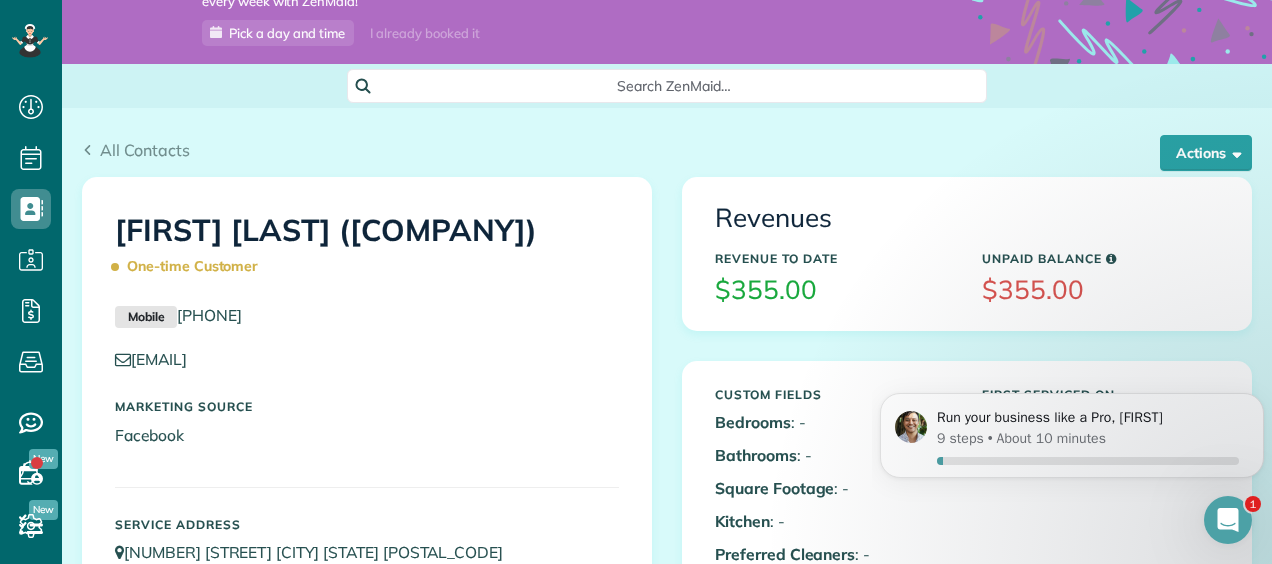scroll, scrollTop: 0, scrollLeft: 0, axis: both 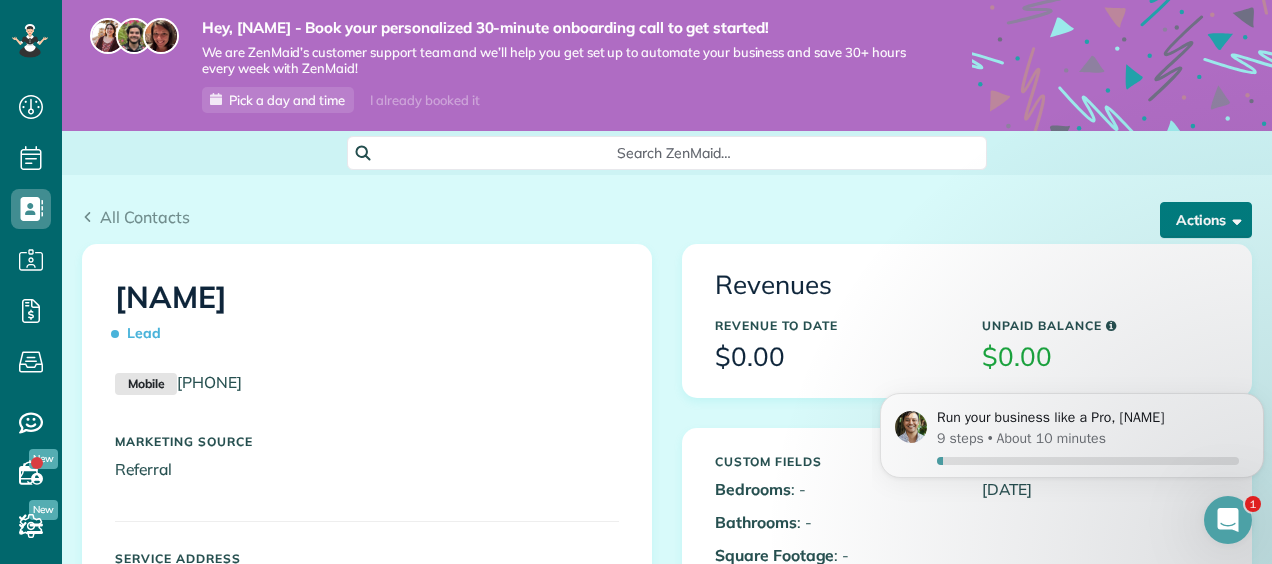 click on "Actions" at bounding box center [1206, 220] 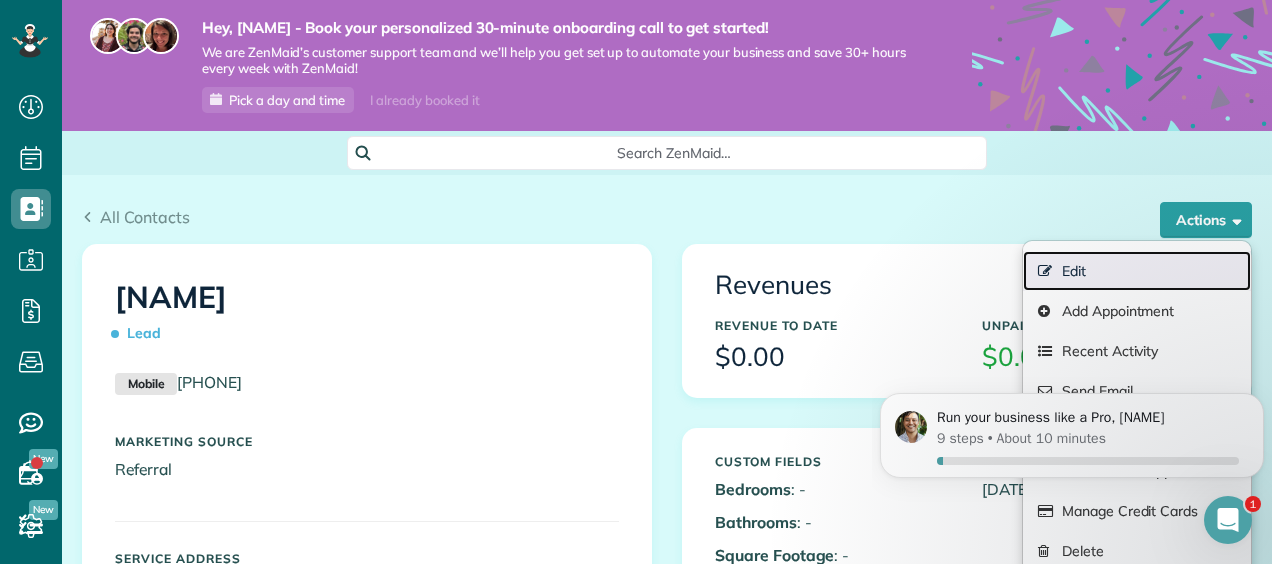 click on "Edit" at bounding box center [1137, 271] 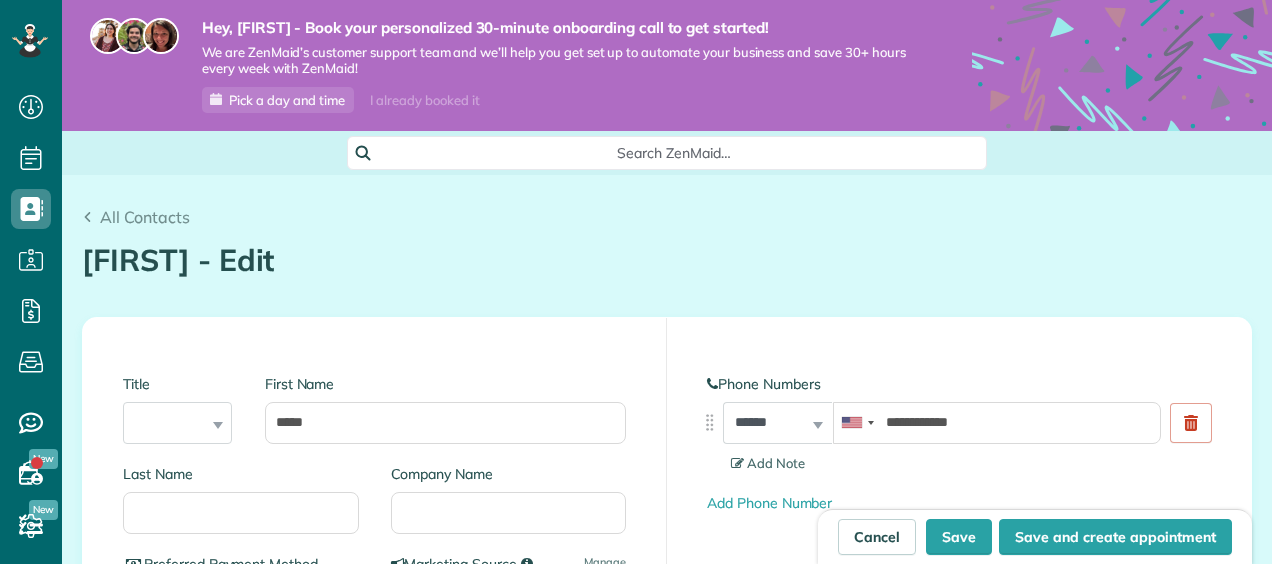 scroll, scrollTop: 0, scrollLeft: 0, axis: both 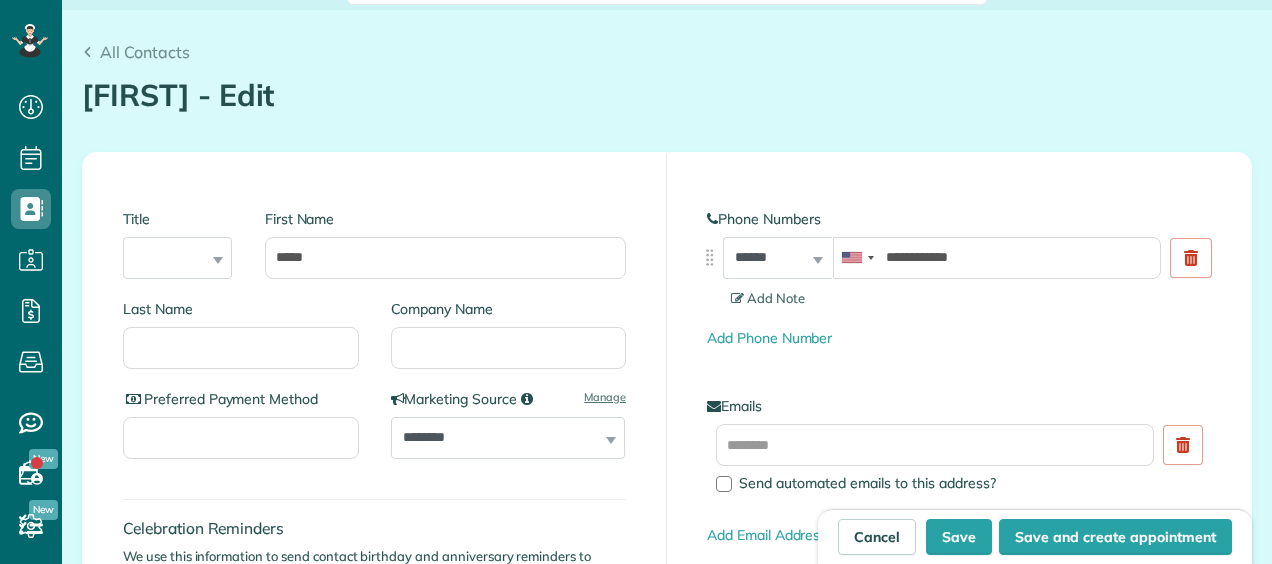type on "**********" 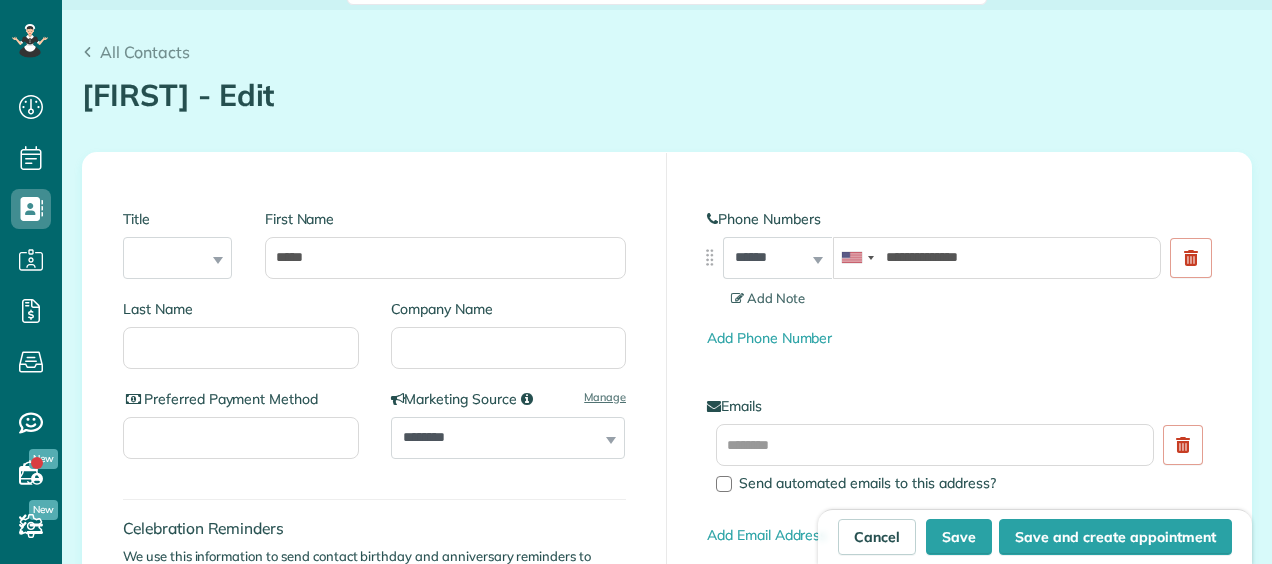 scroll, scrollTop: 564, scrollLeft: 62, axis: both 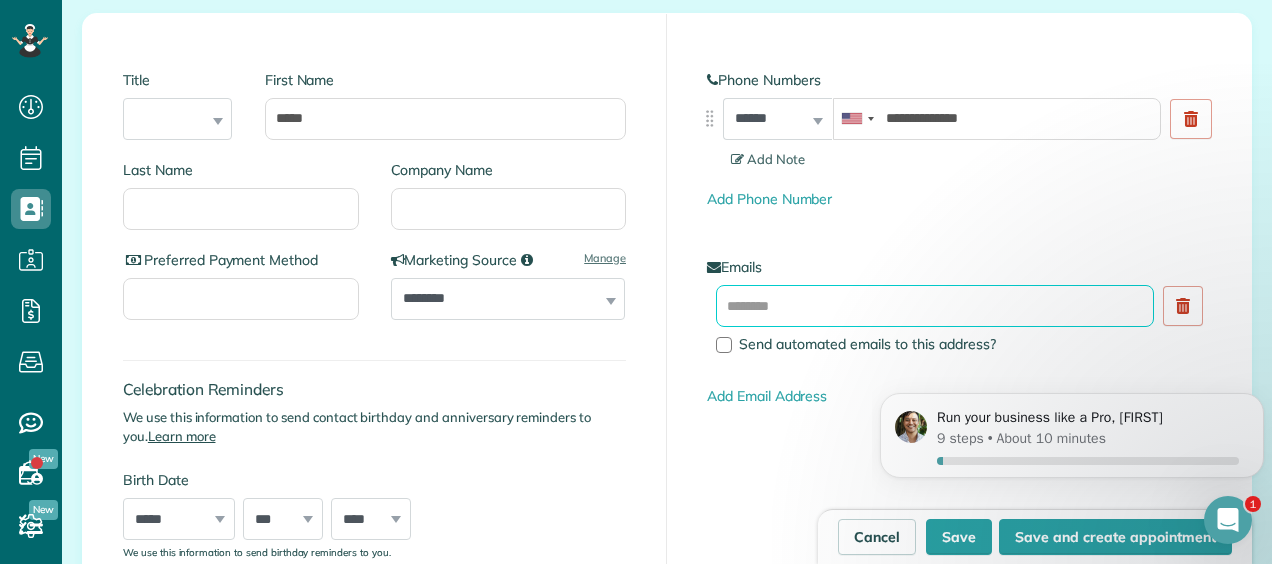 click at bounding box center [935, 306] 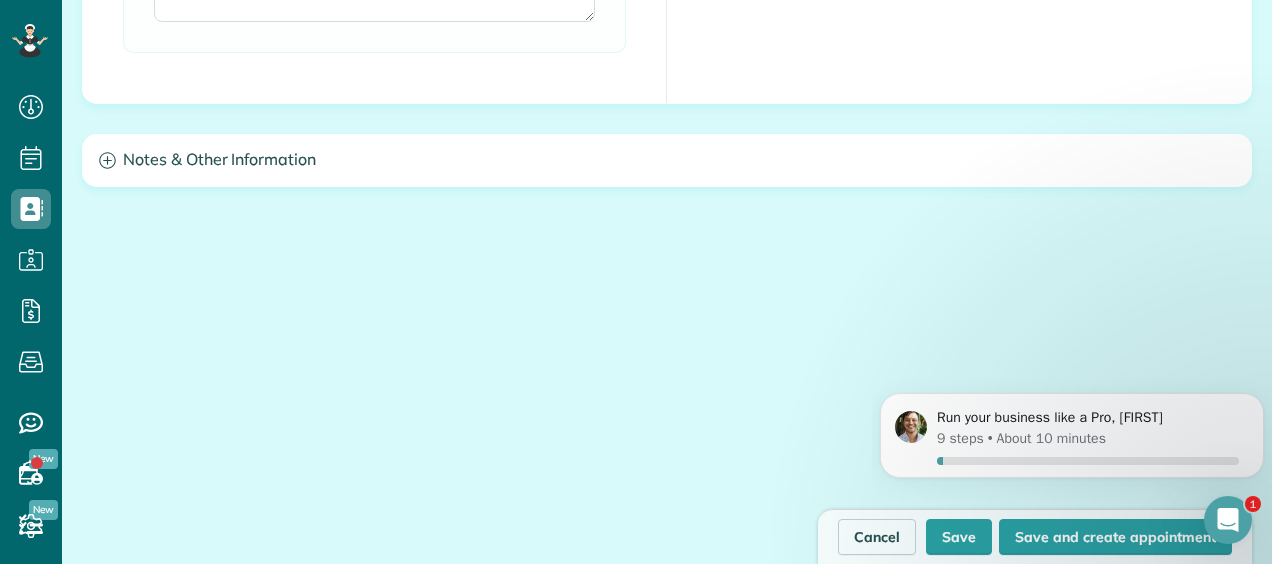 scroll, scrollTop: 1964, scrollLeft: 0, axis: vertical 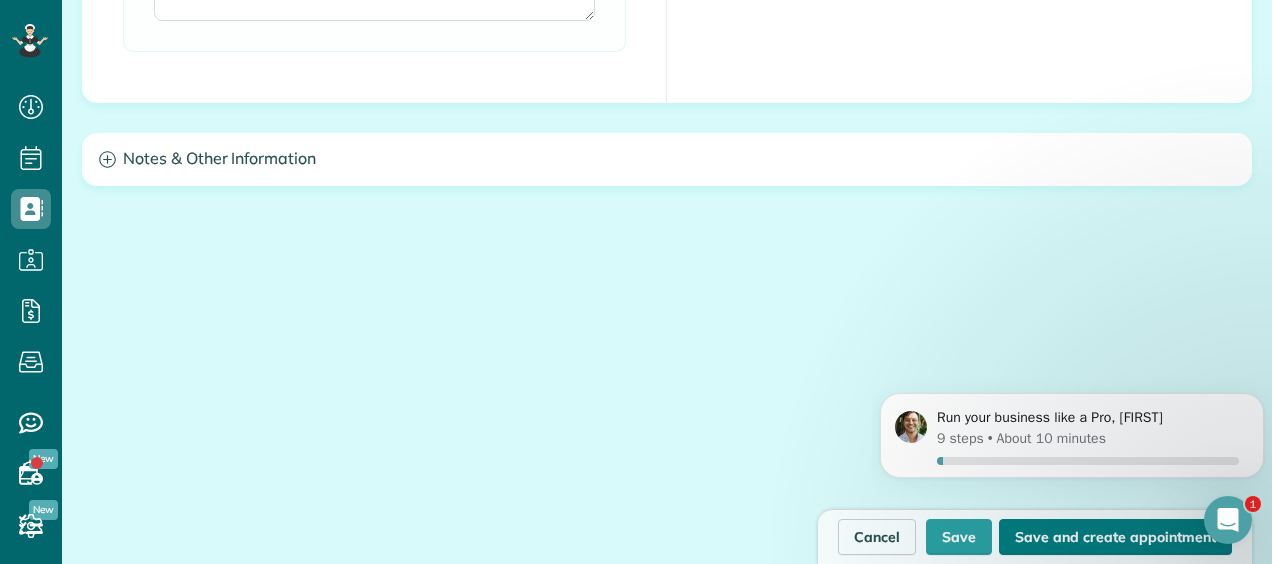 type on "**********" 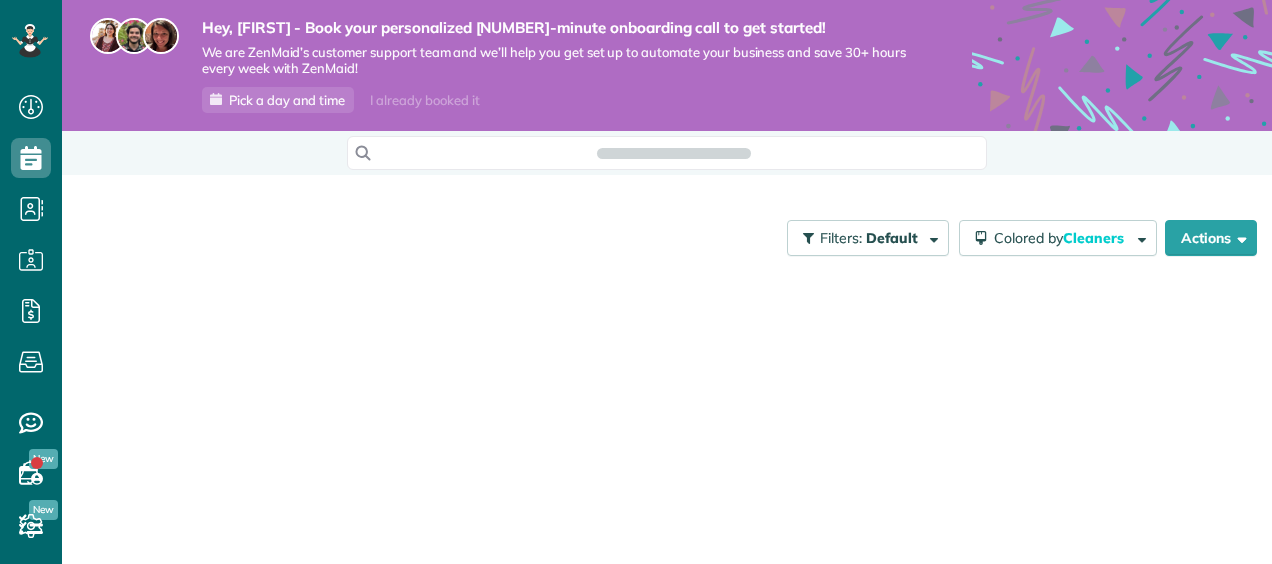 scroll, scrollTop: 0, scrollLeft: 0, axis: both 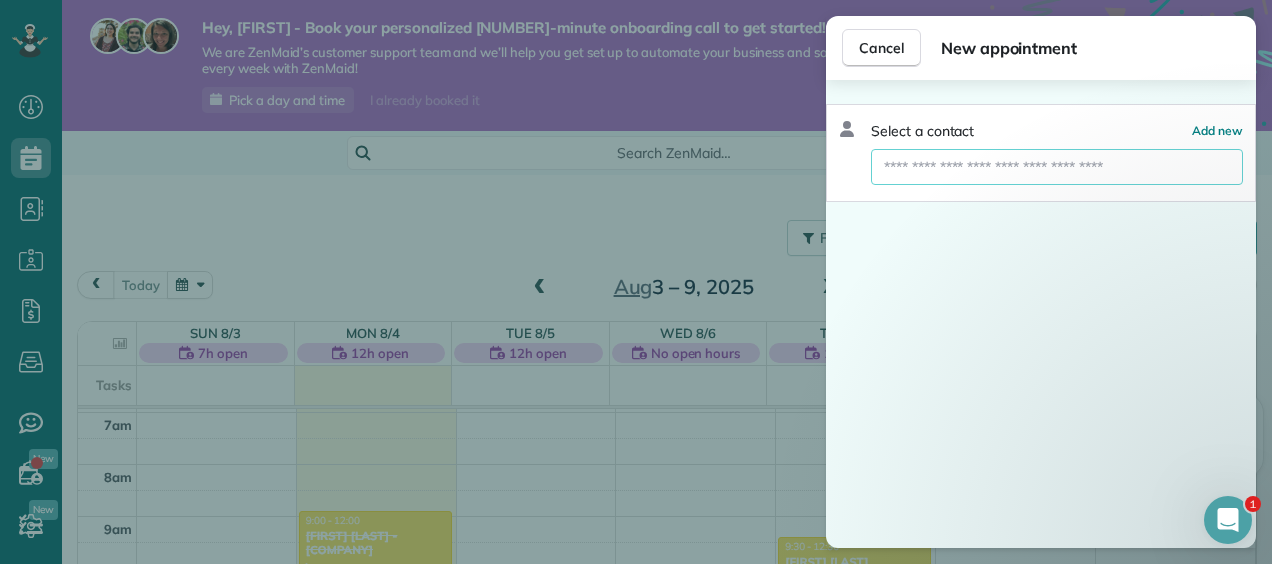 click at bounding box center (1057, 167) 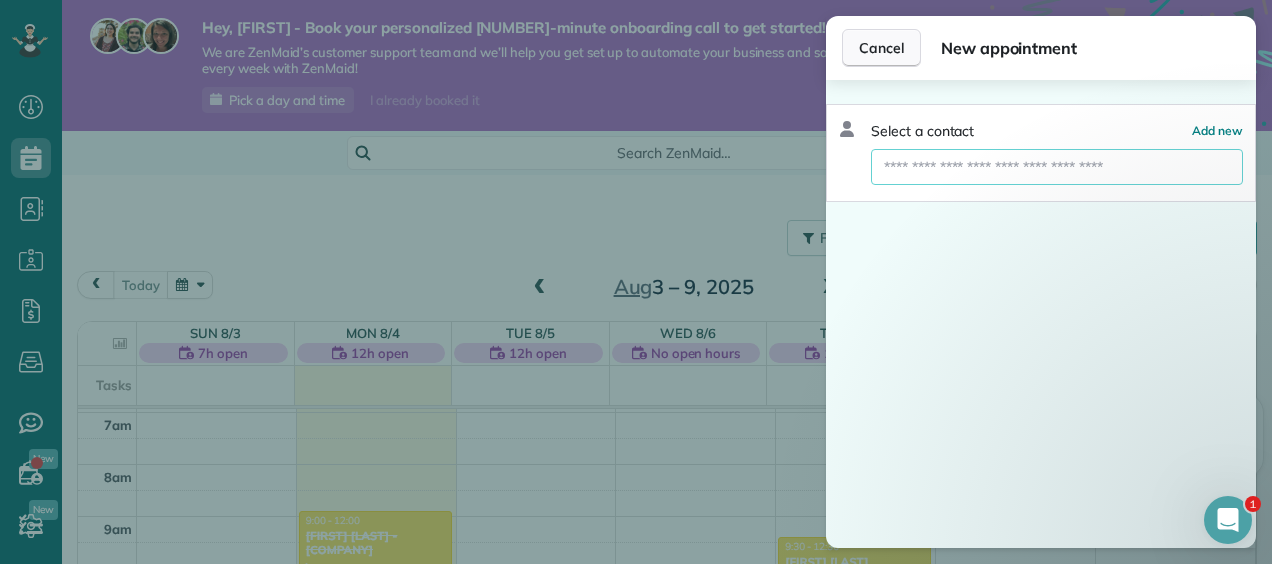 click on "Cancel" at bounding box center [881, 48] 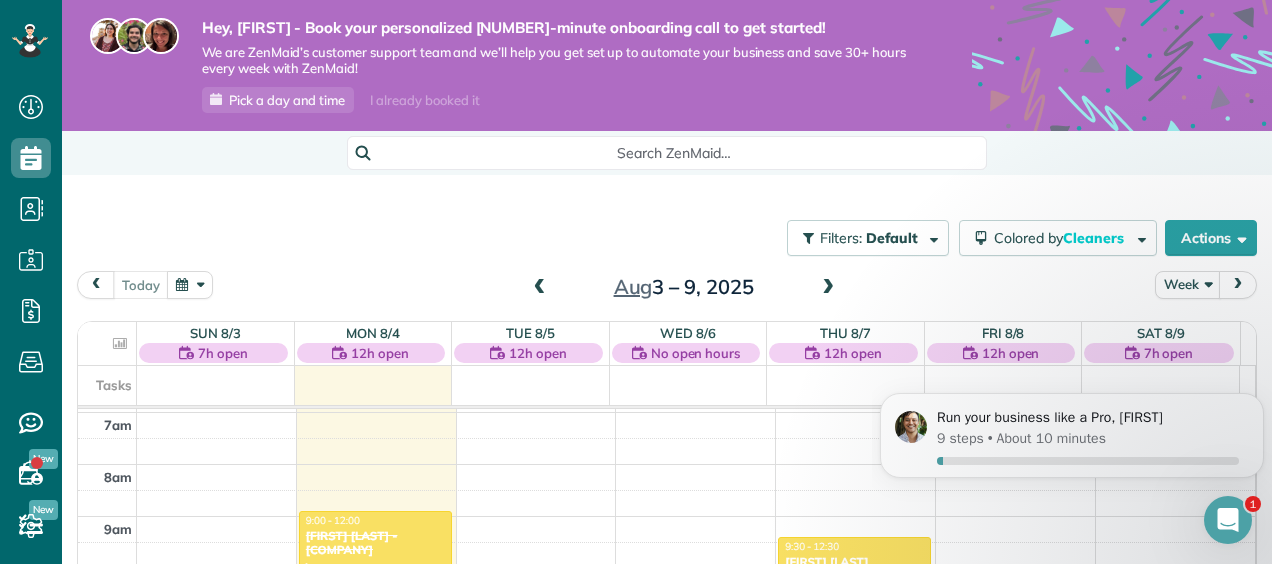 click at bounding box center [828, 288] 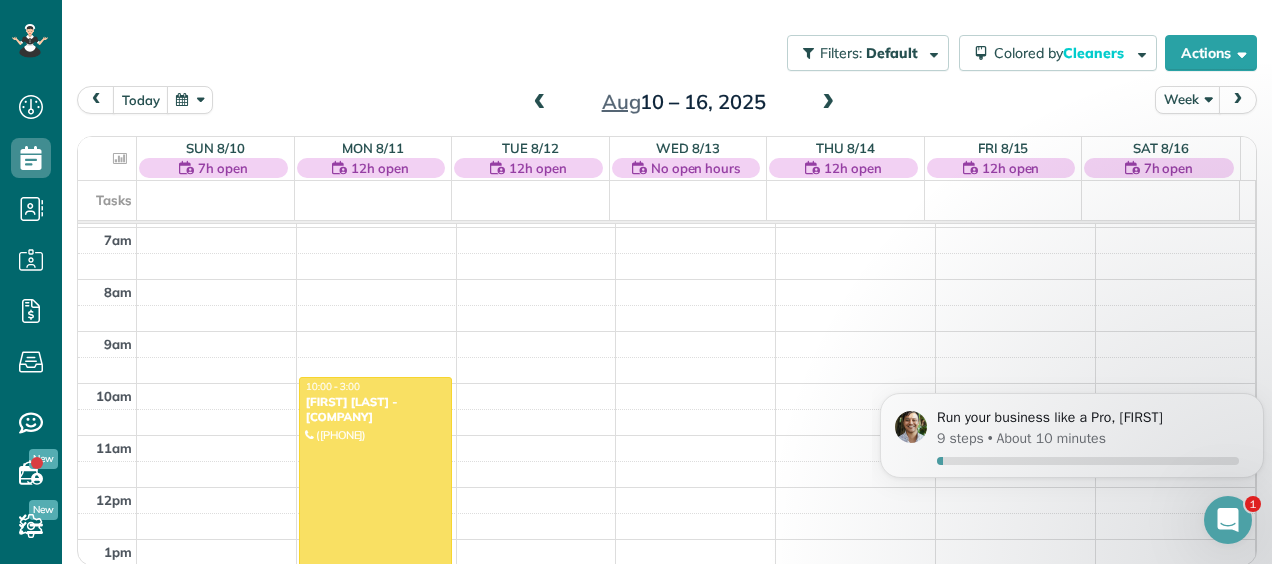scroll, scrollTop: 187, scrollLeft: 0, axis: vertical 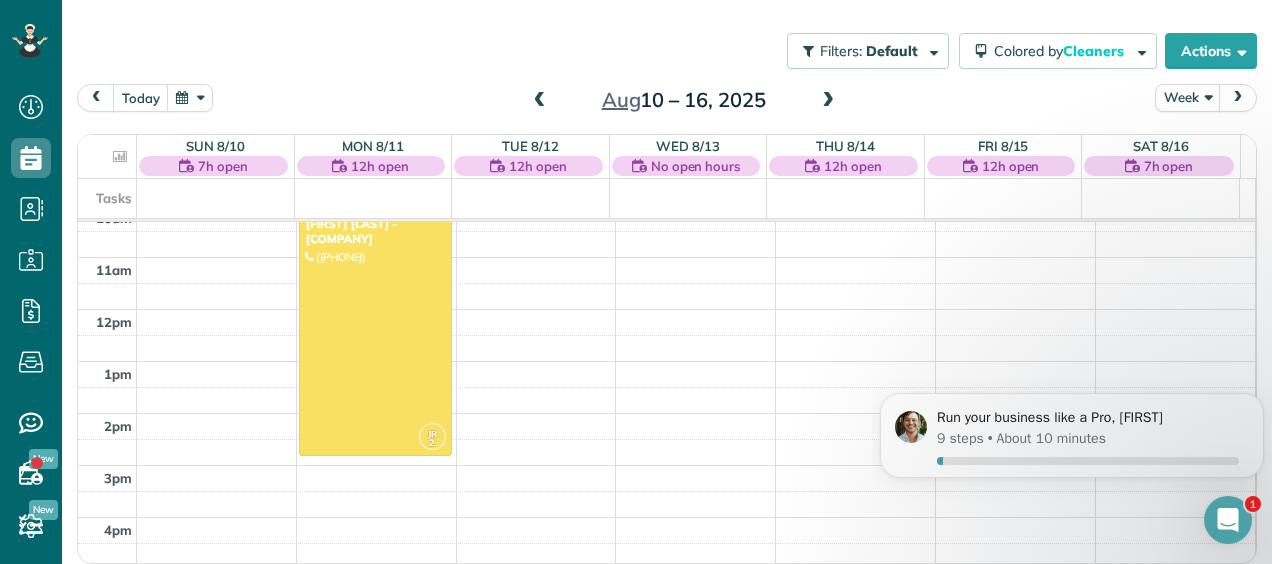 click on "12am 1am 2am 3am 4am 5am 6am 7am 8am 9am 10am 11am 12pm 1pm 2pm 3pm 4pm 5pm 6pm 7pm 8pm 9pm 10pm 11pm JR 2 10:00 - 3:00 Alysha Dupsky - Woodbros Realty (402) 802-5518 2115 Tudor Castle Circle ?, GA 30035" at bounding box center [666, 309] 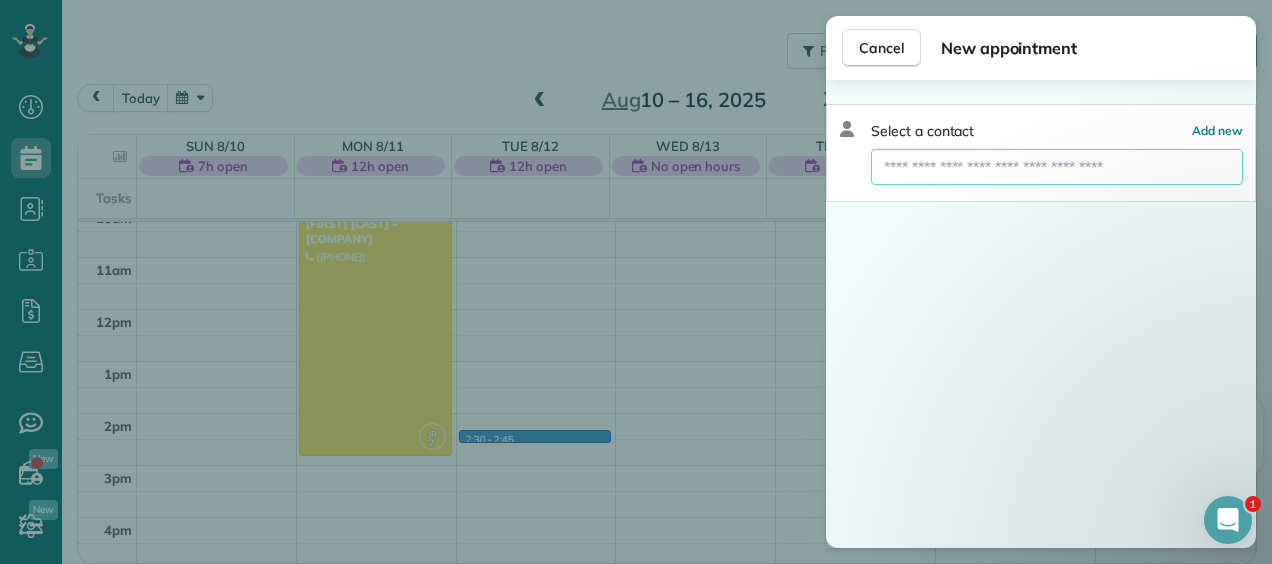click at bounding box center (1057, 167) 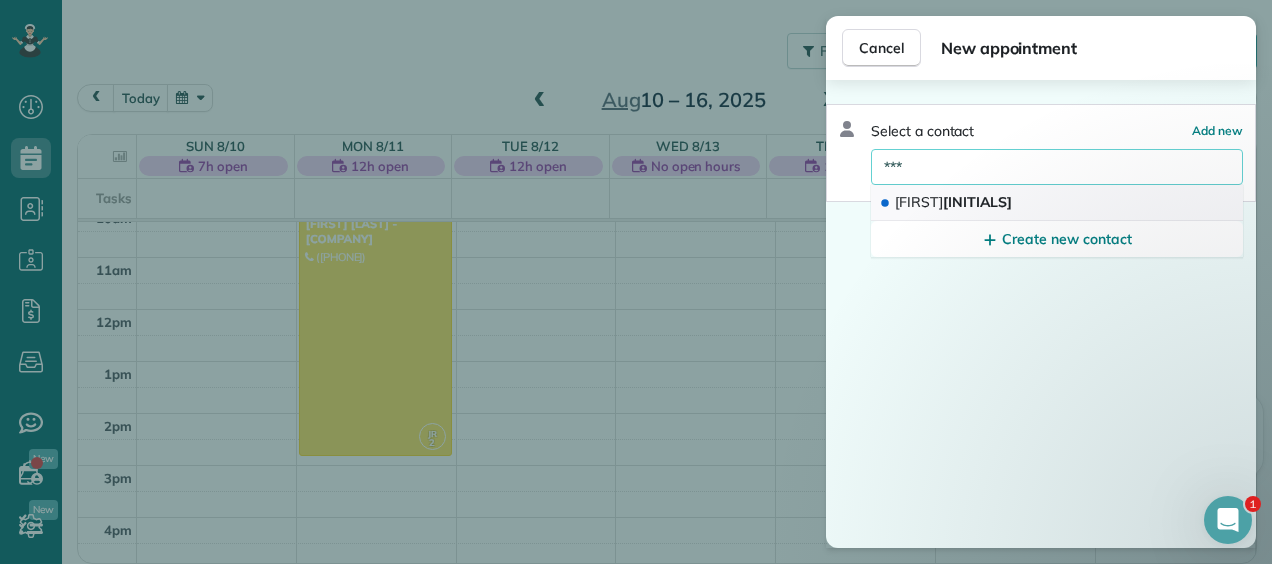 type on "***" 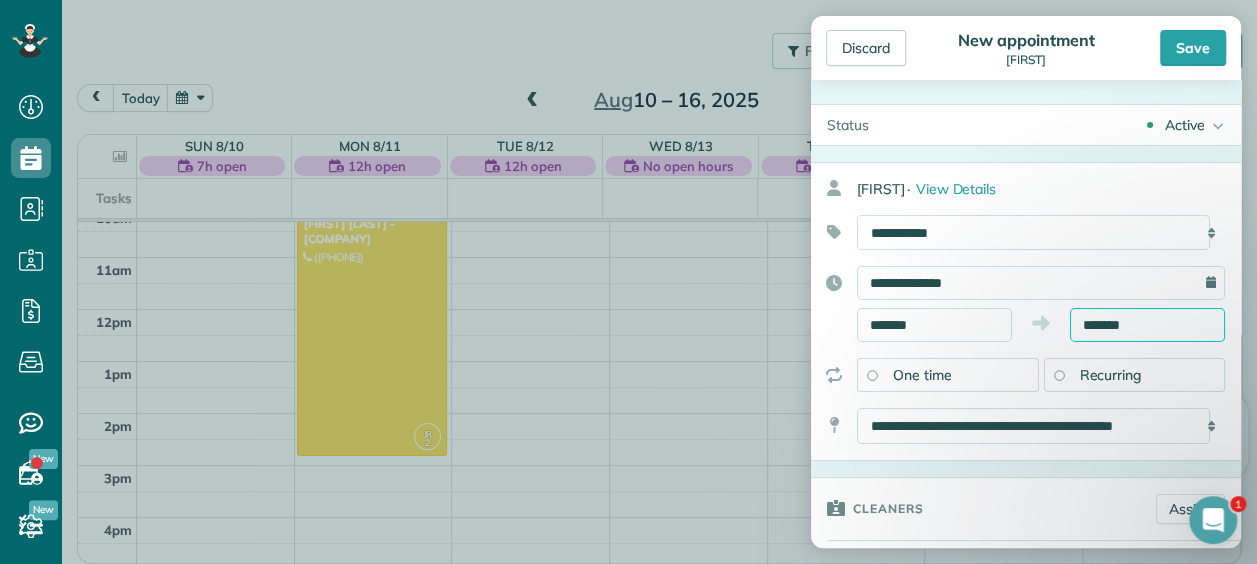 click on "*******" at bounding box center (1147, 325) 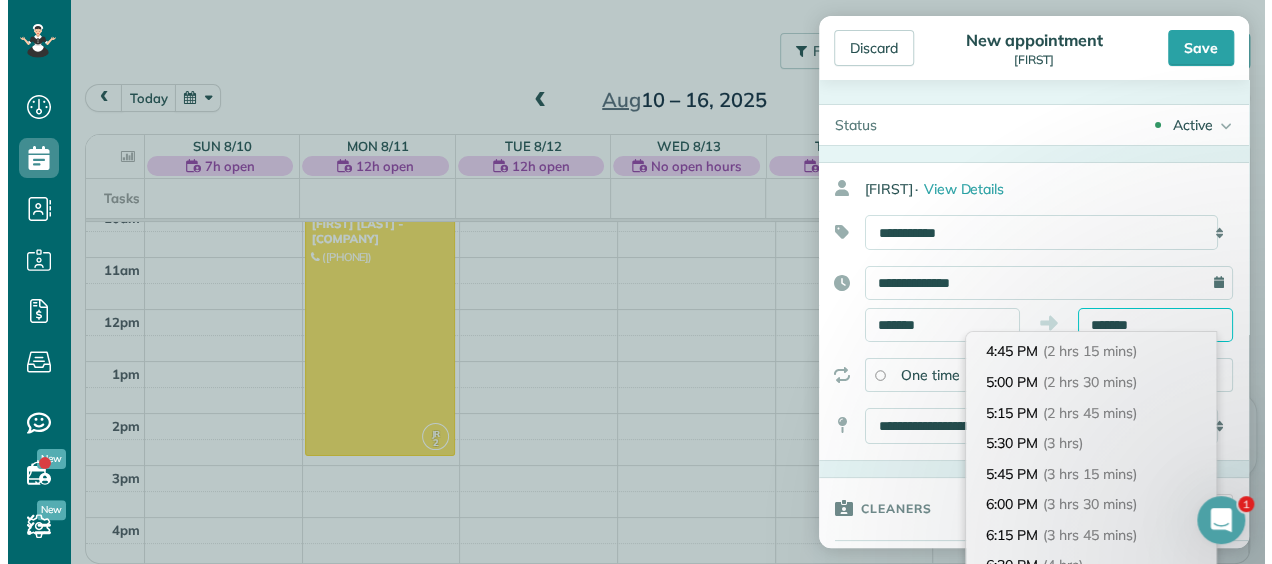 scroll, scrollTop: 274, scrollLeft: 0, axis: vertical 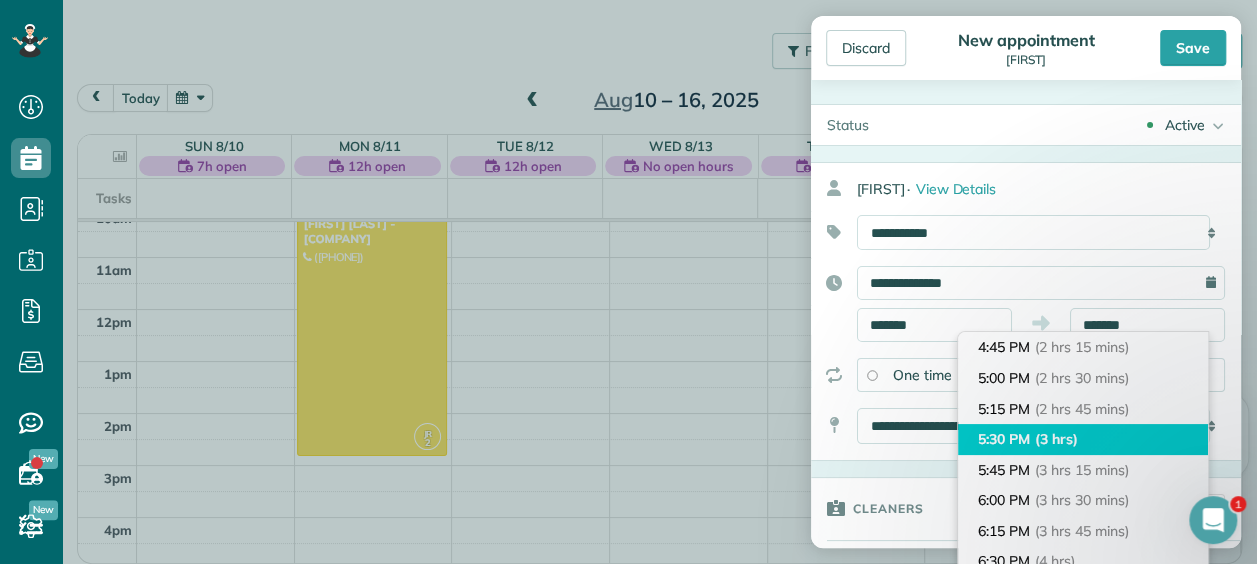 type on "*******" 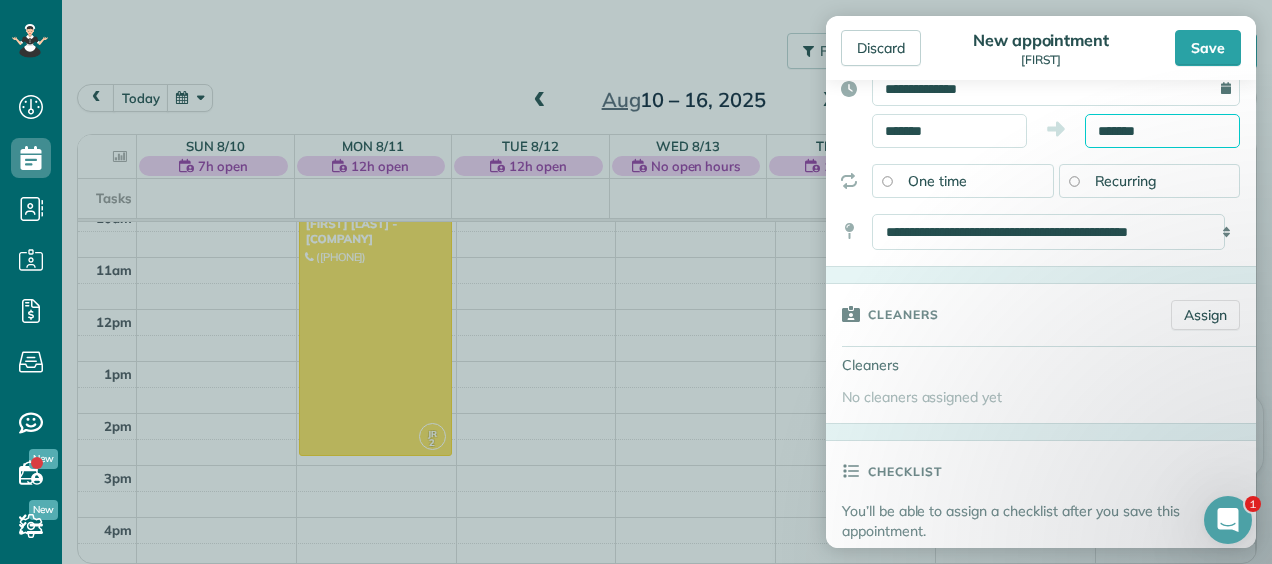 scroll, scrollTop: 197, scrollLeft: 0, axis: vertical 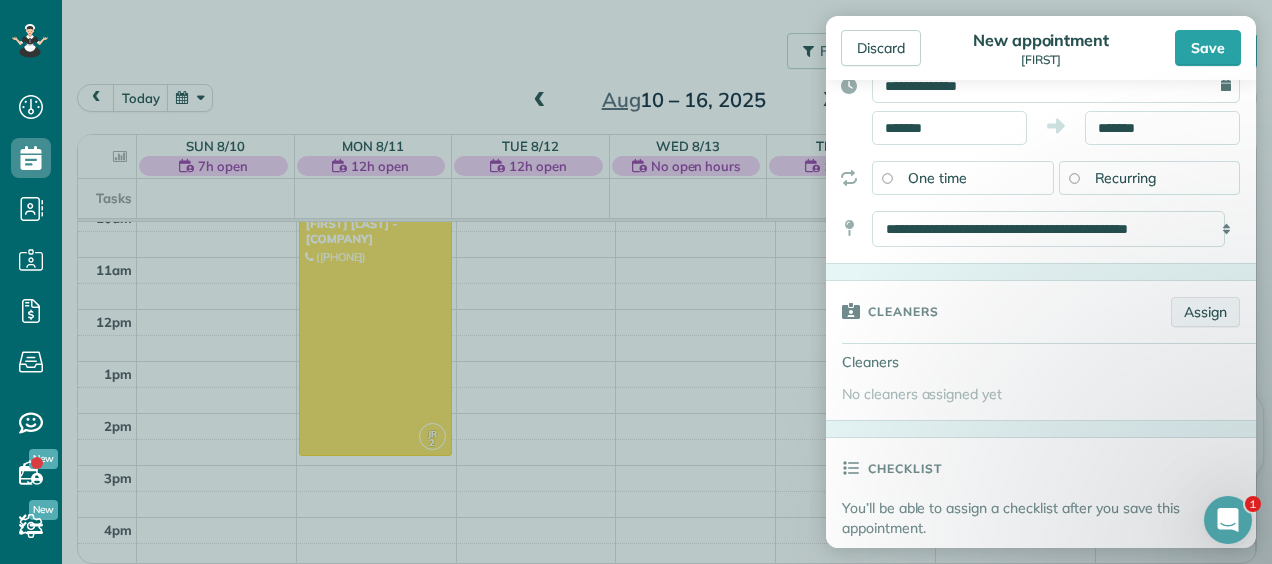 click on "Assign" at bounding box center (1205, 312) 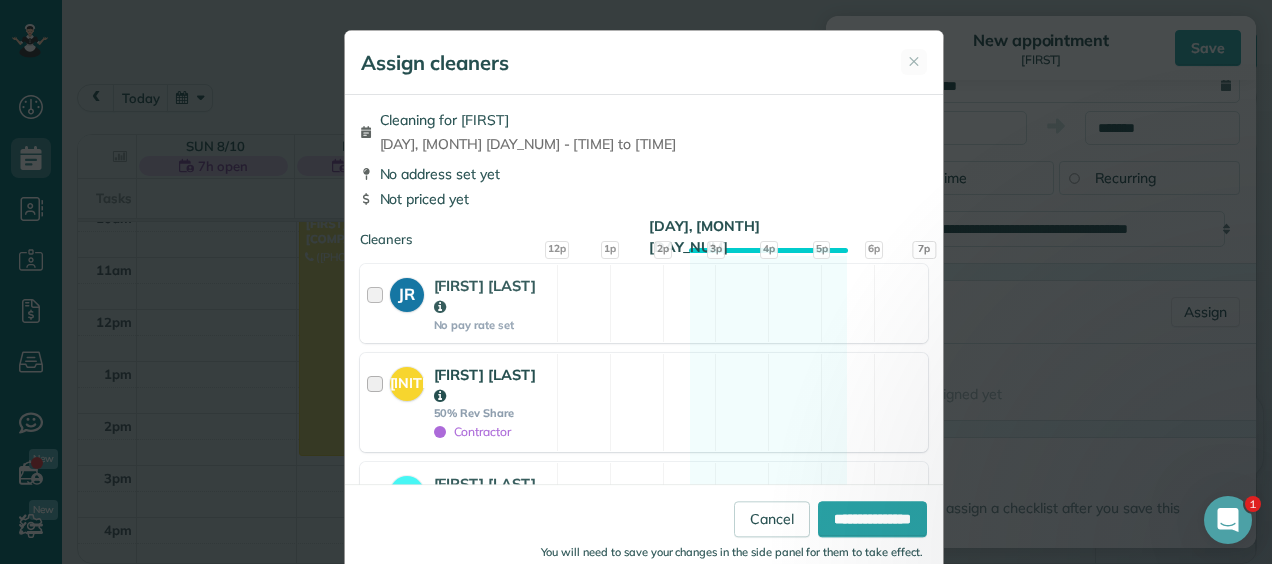 click on "JR2" at bounding box center (407, 380) 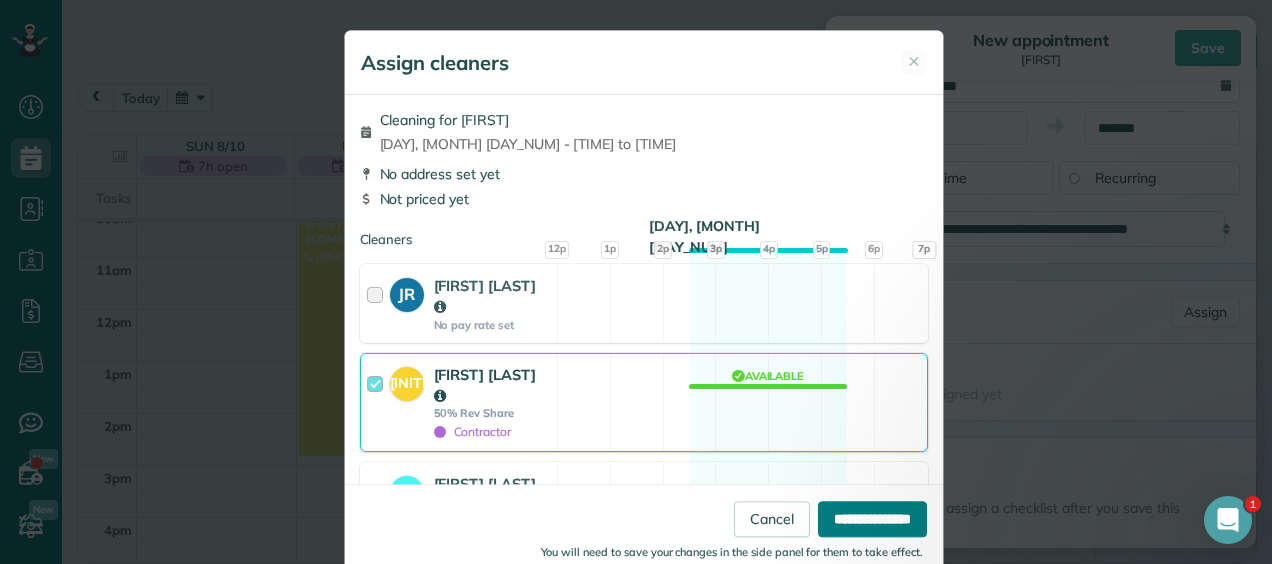 click on "**********" at bounding box center [872, 519] 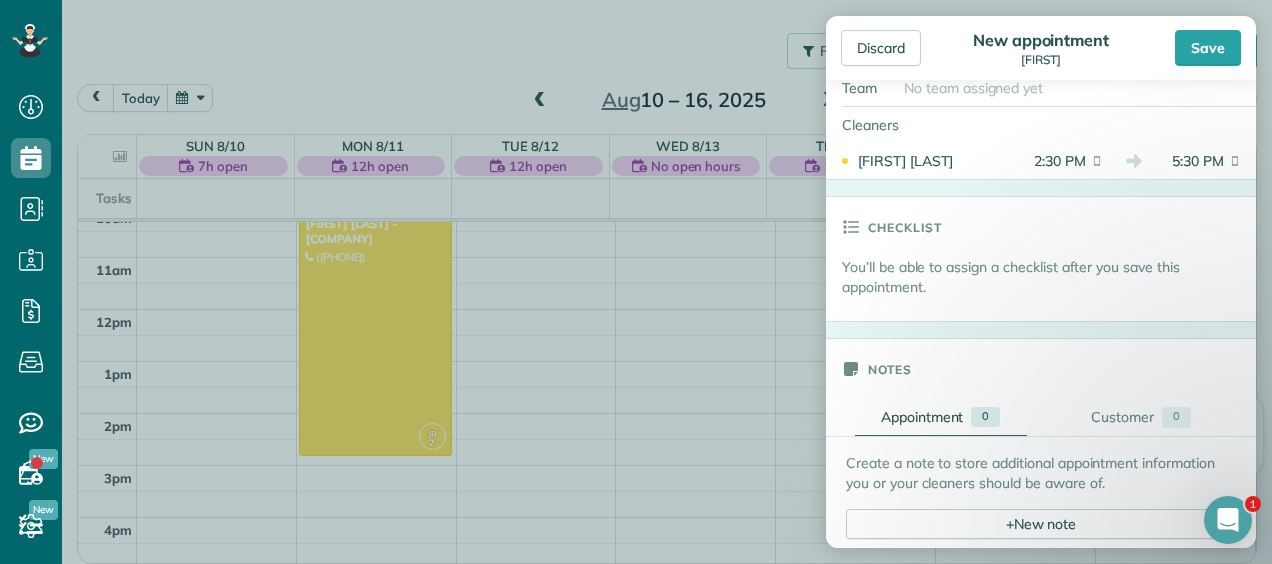 scroll, scrollTop: 471, scrollLeft: 0, axis: vertical 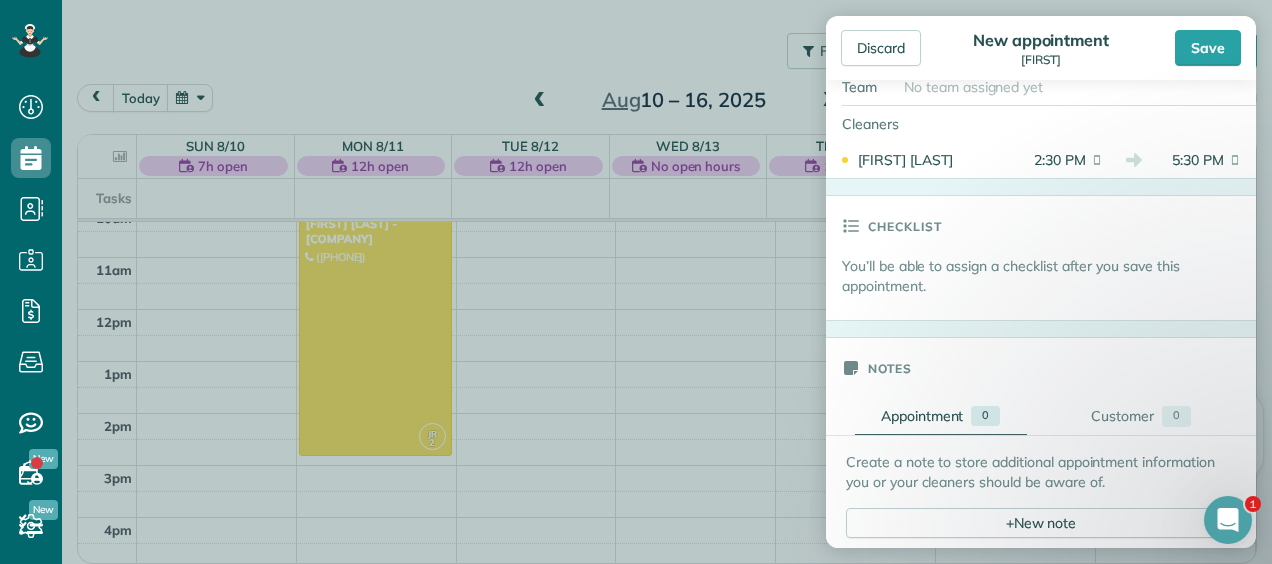click 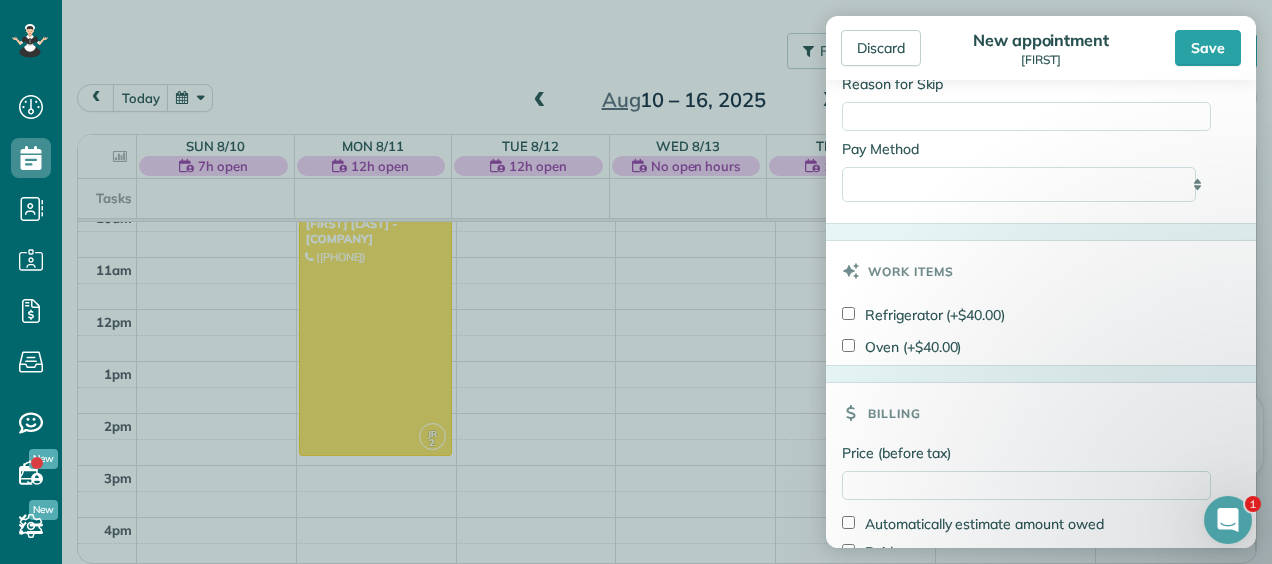 scroll, scrollTop: 1194, scrollLeft: 0, axis: vertical 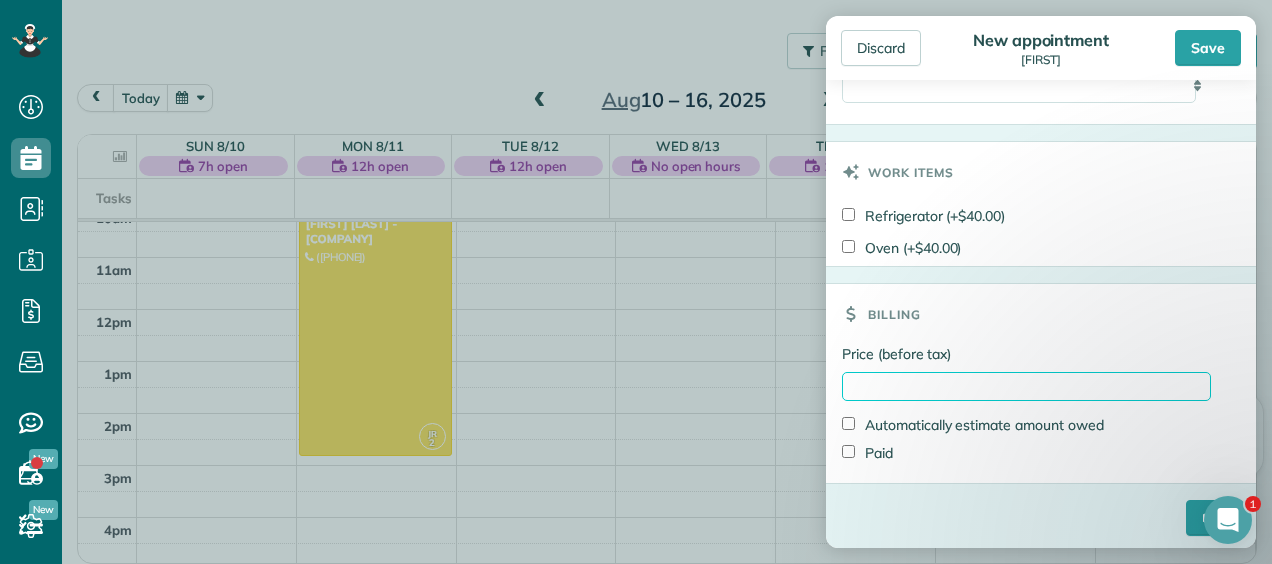 click on "Price (before tax)" at bounding box center [1026, 386] 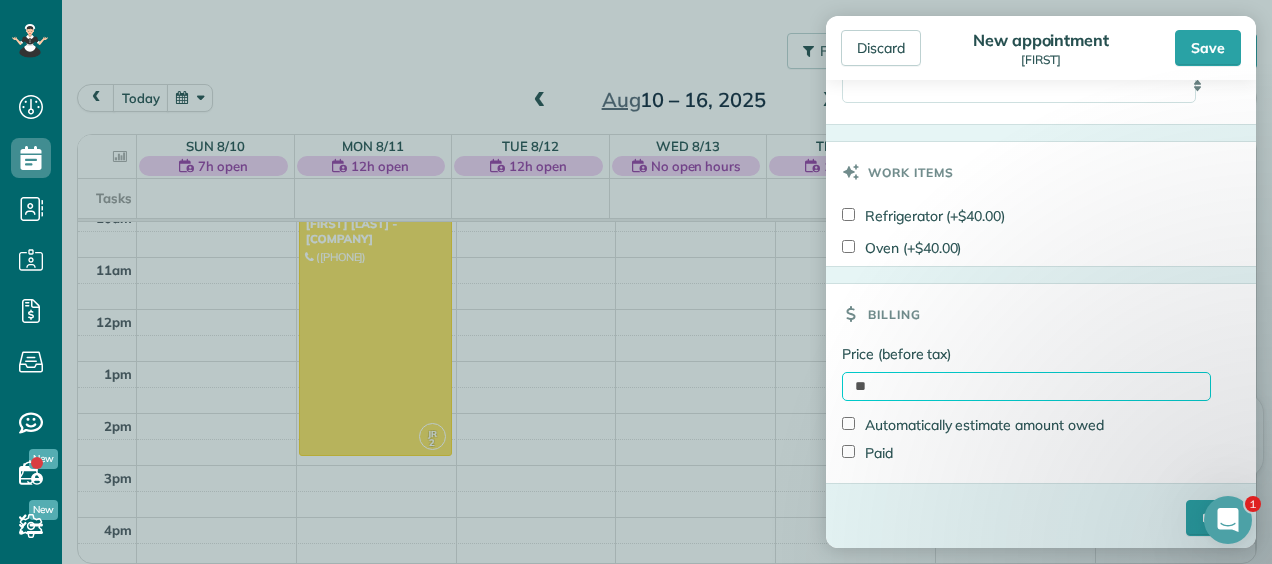 type on "**" 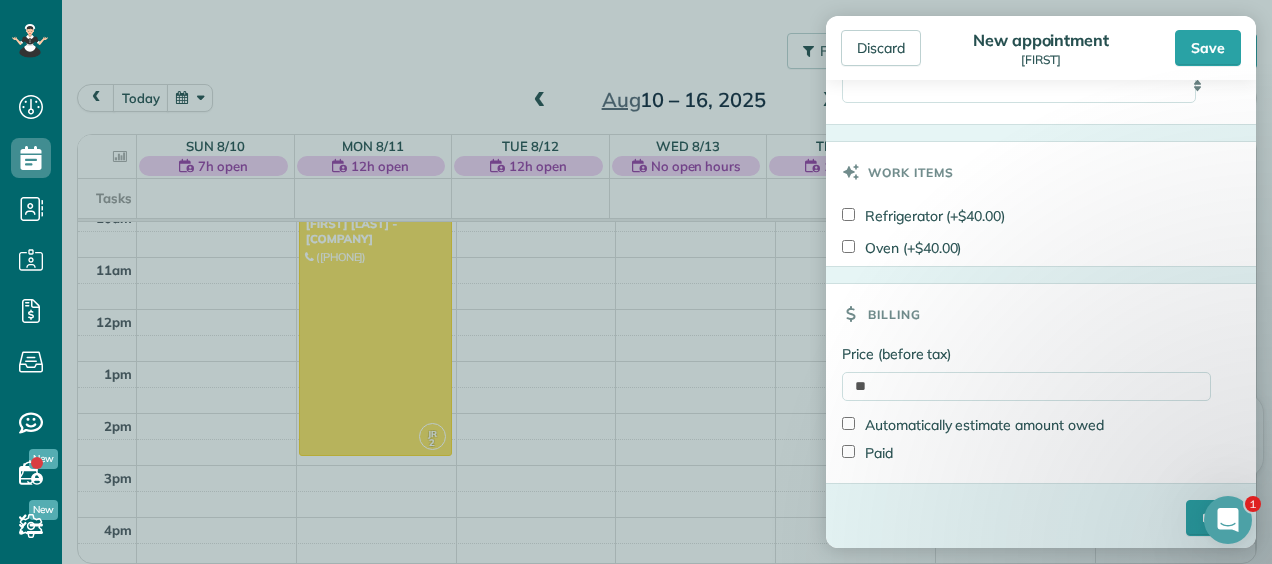 click on "Billing" at bounding box center (1041, 314) 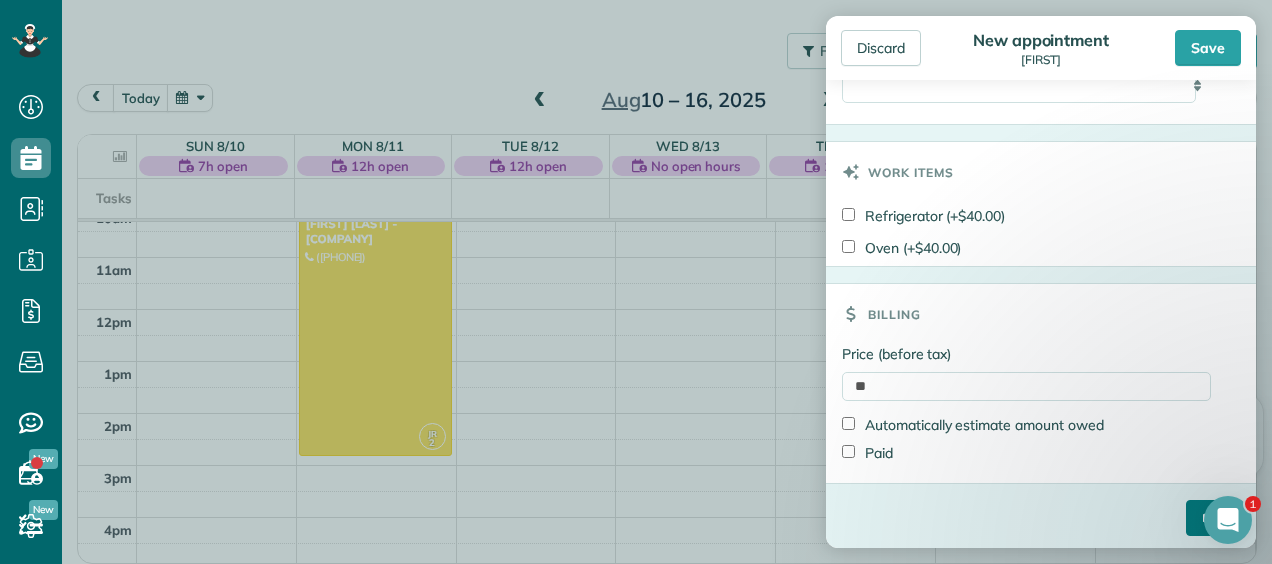 click on "****" at bounding box center [1213, 518] 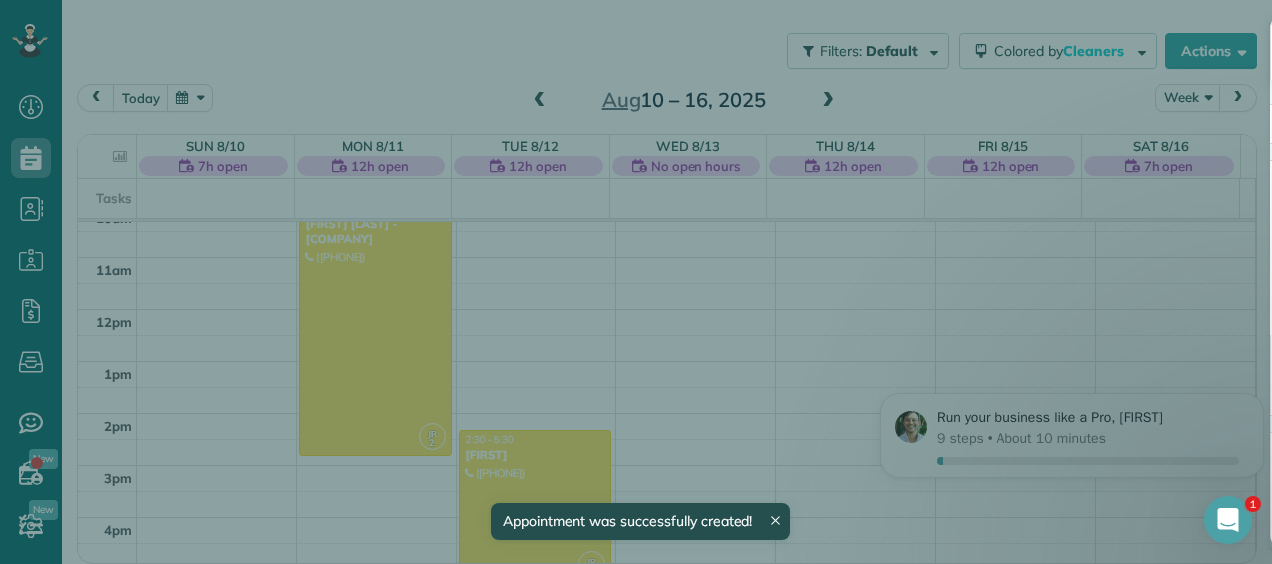 scroll, scrollTop: 186, scrollLeft: 0, axis: vertical 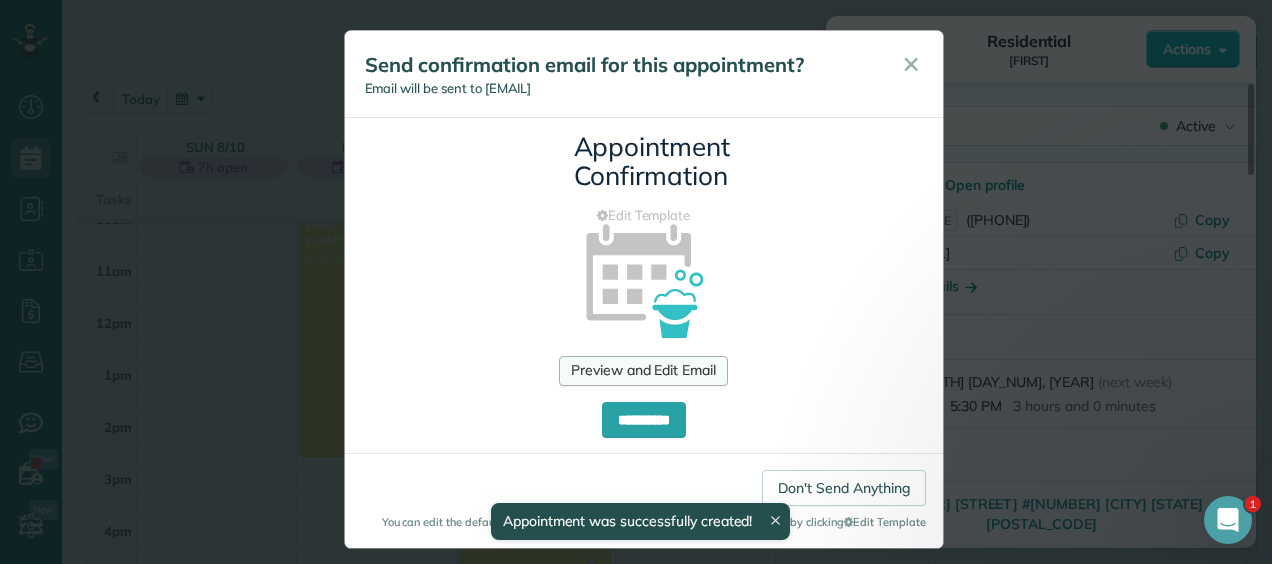 click on "Preview and Edit Email" at bounding box center [643, 371] 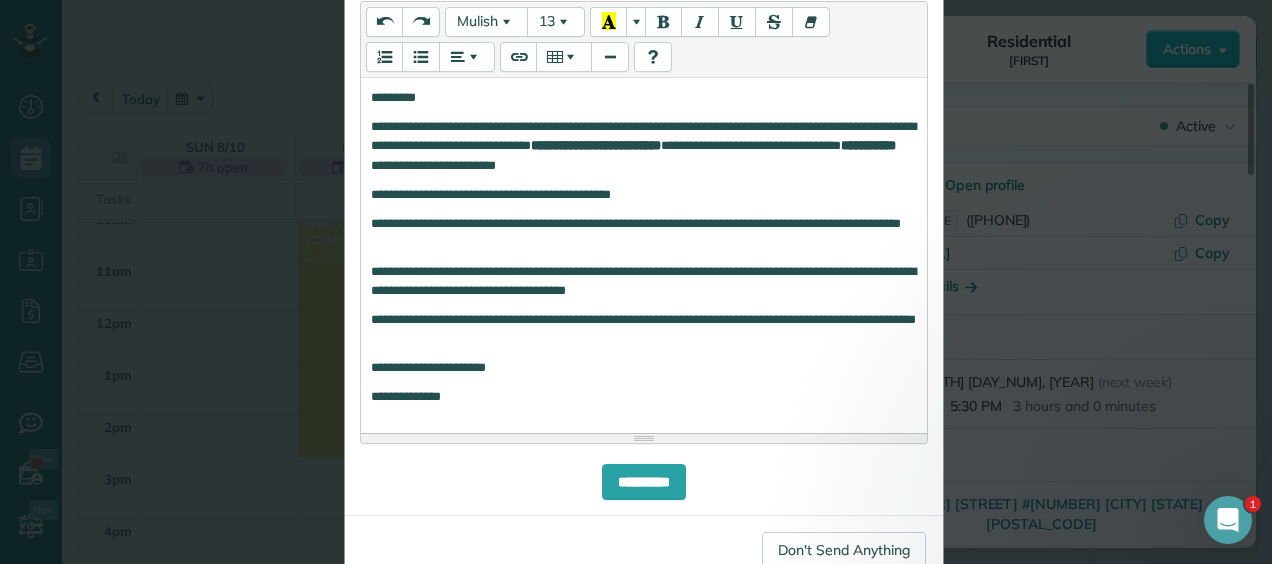 scroll, scrollTop: 488, scrollLeft: 0, axis: vertical 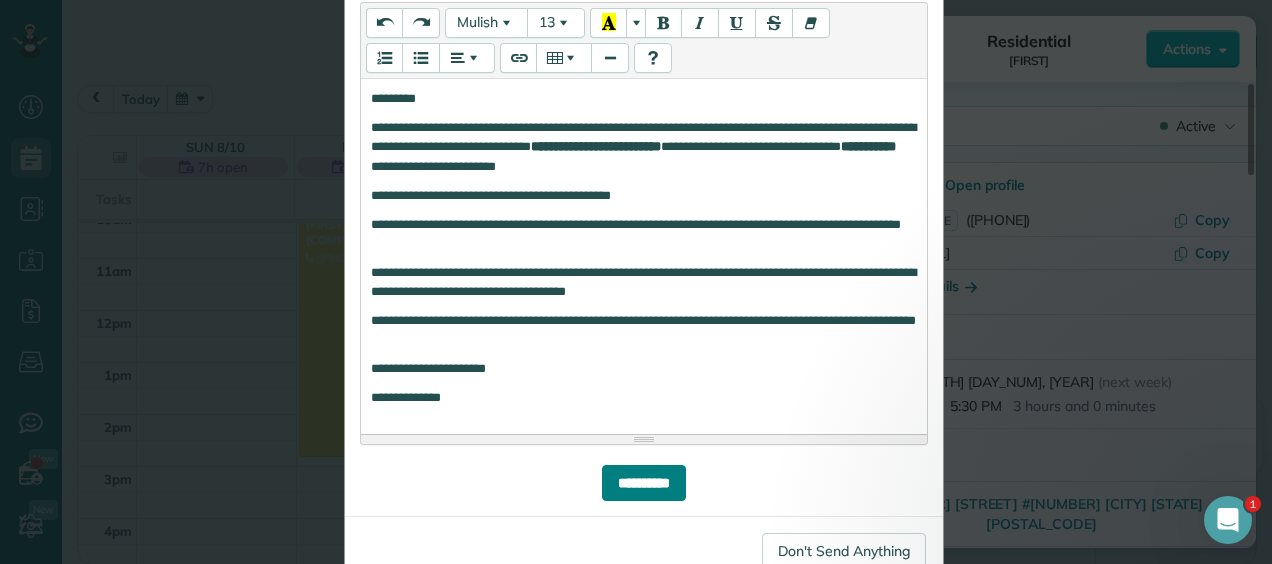 click on "**********" at bounding box center [644, 483] 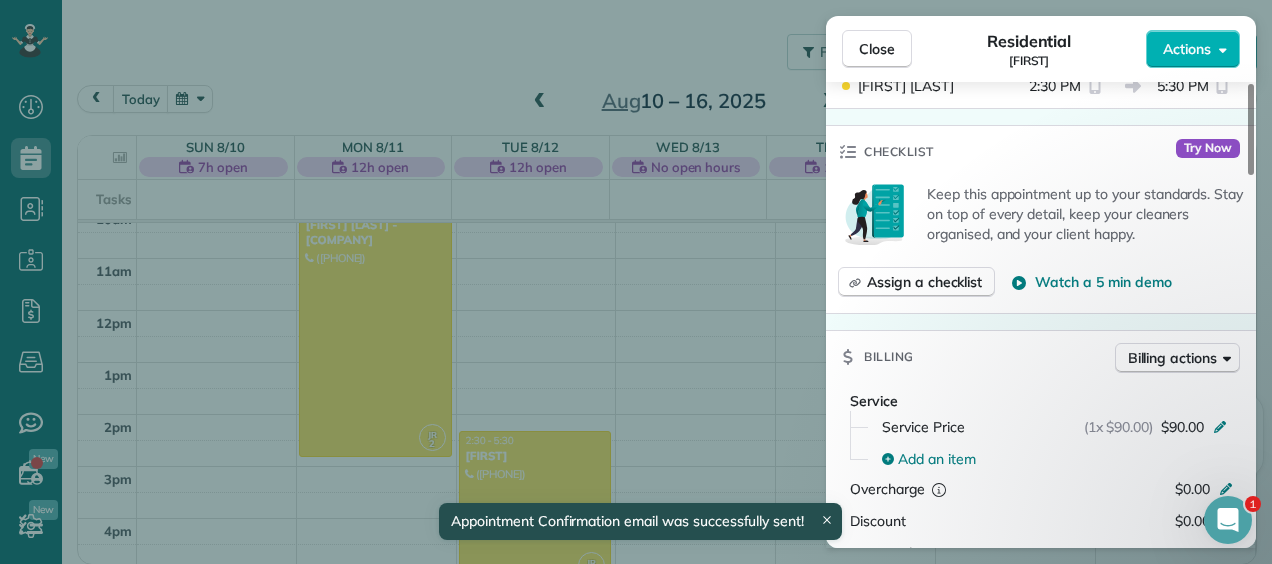 scroll, scrollTop: 657, scrollLeft: 0, axis: vertical 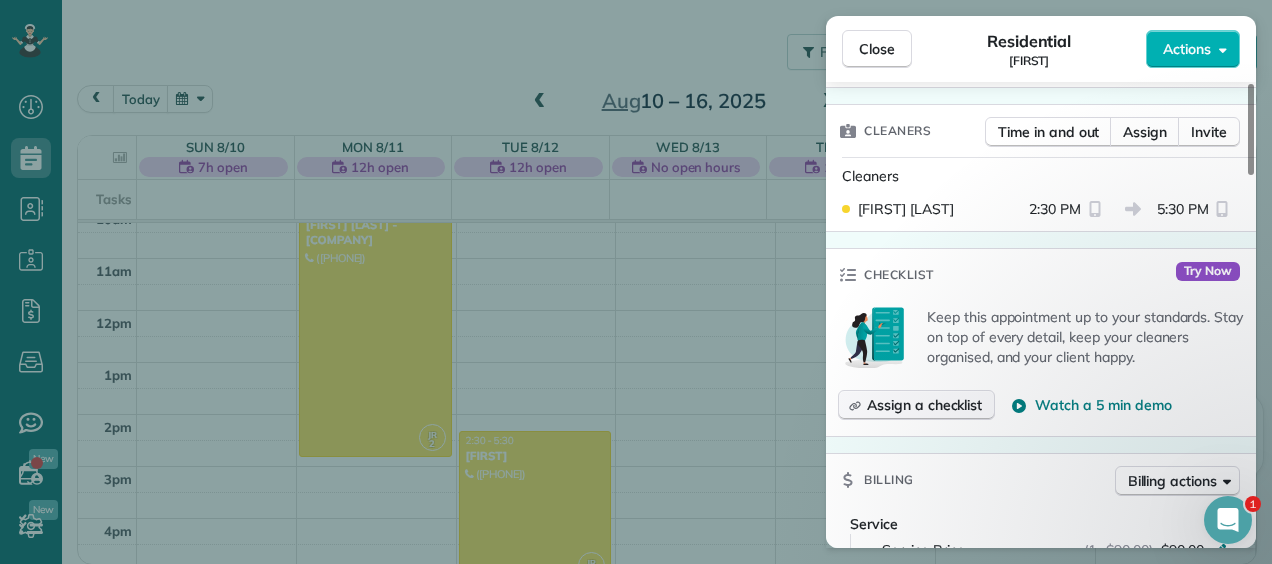 click on "Assign a checklist" at bounding box center [924, 405] 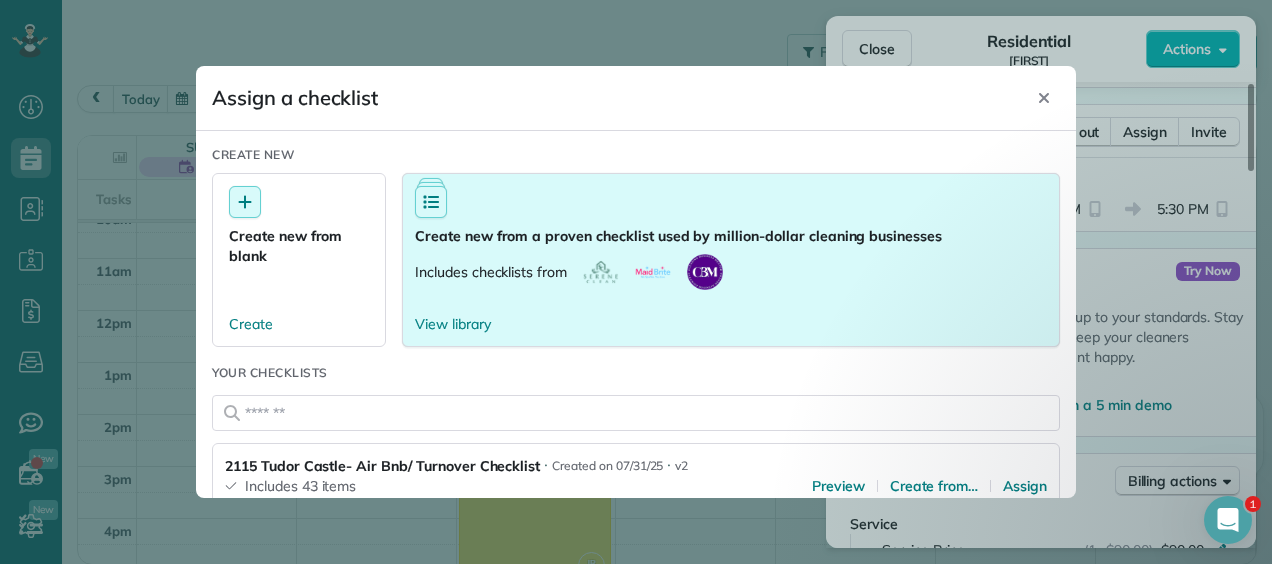 scroll, scrollTop: 0, scrollLeft: 0, axis: both 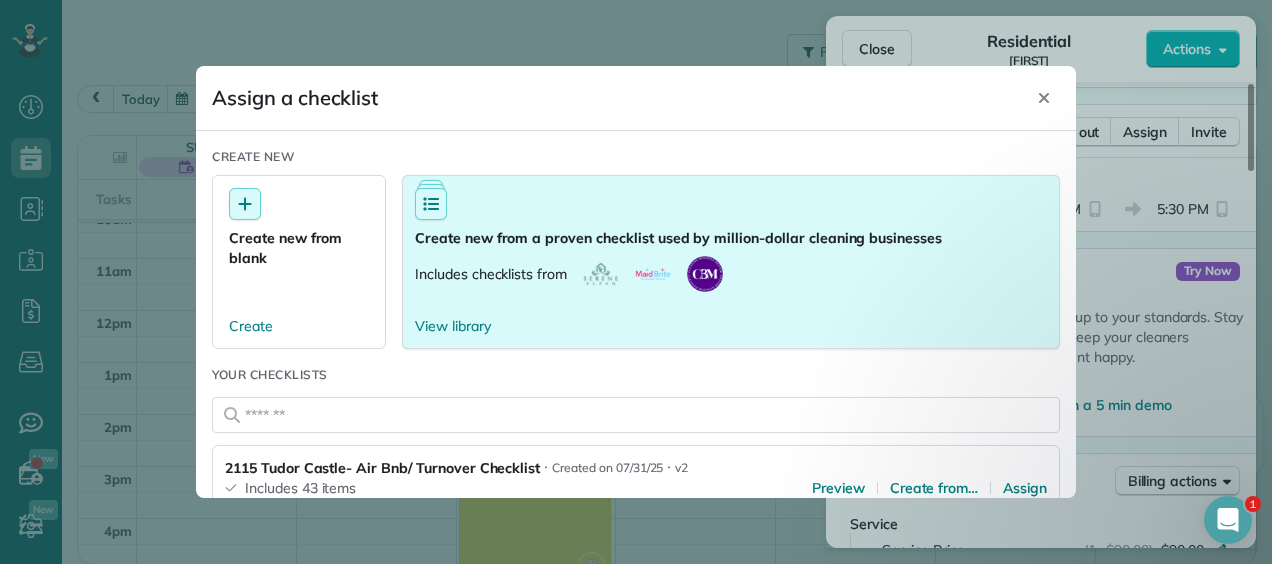 click on "Includes checklists from" at bounding box center (491, 274) 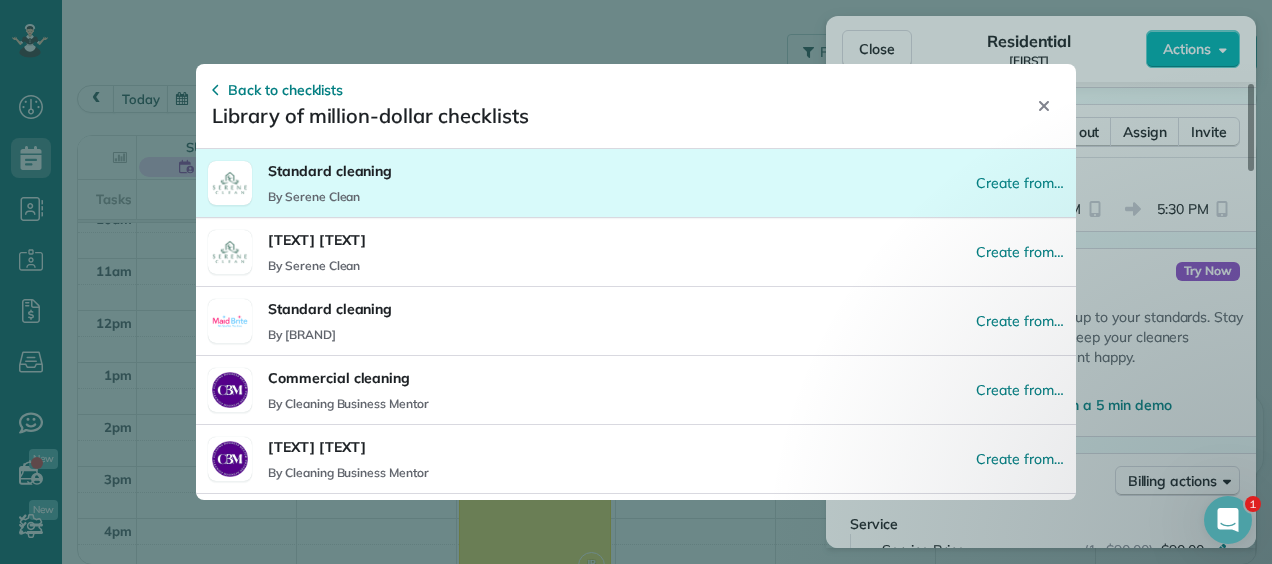 click on "Standard cleaning" at bounding box center [330, 171] 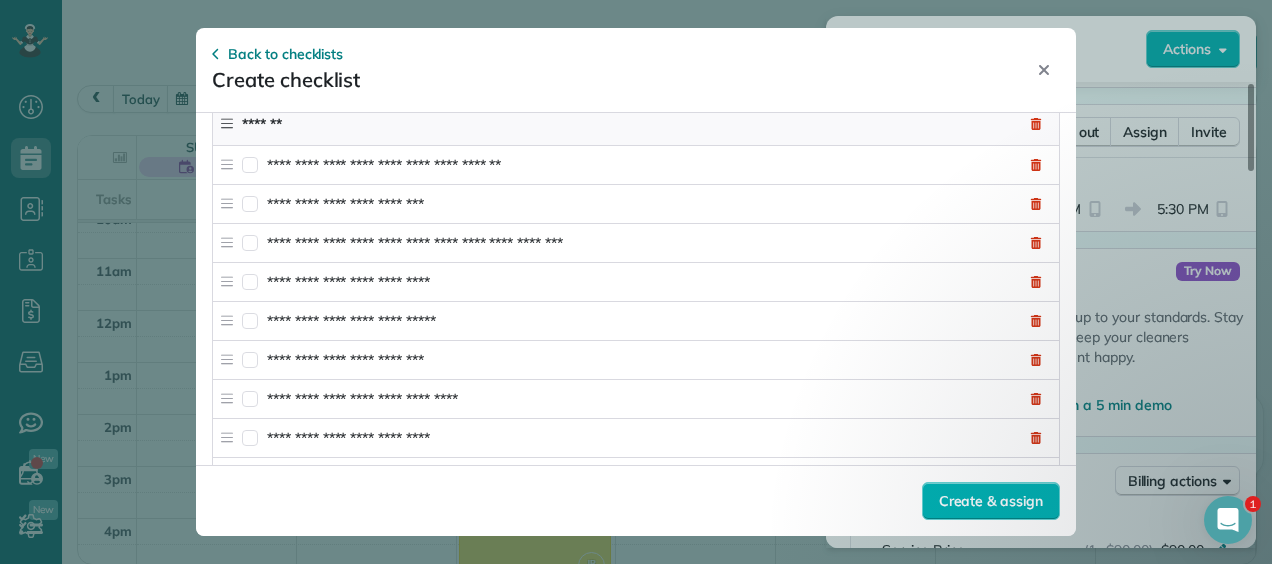 scroll, scrollTop: 145, scrollLeft: 0, axis: vertical 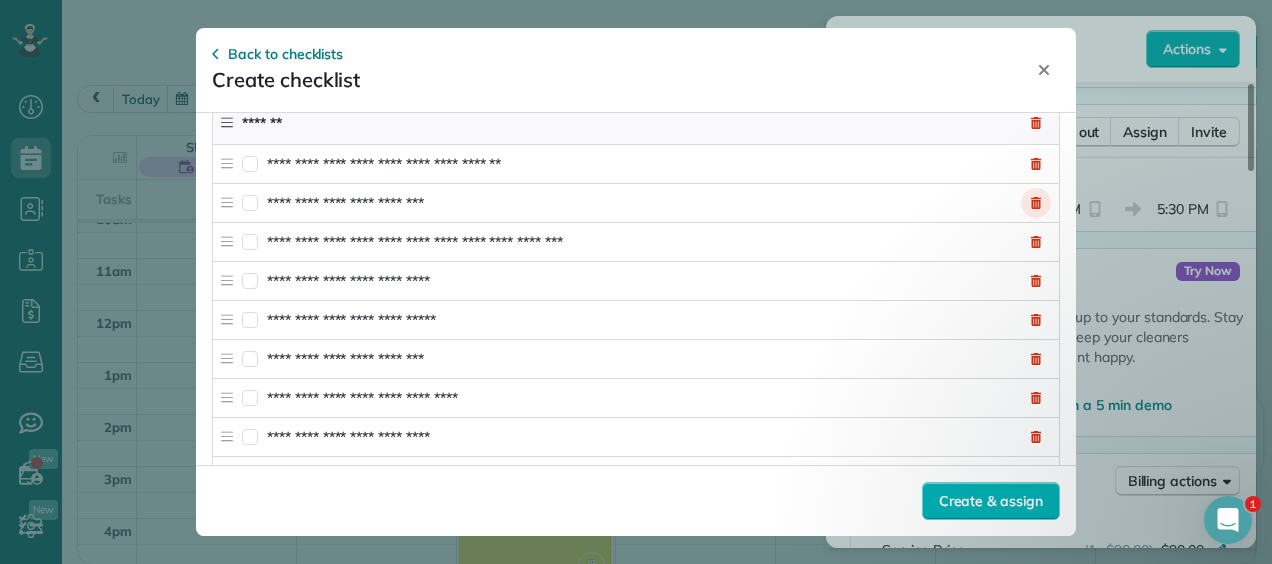 click 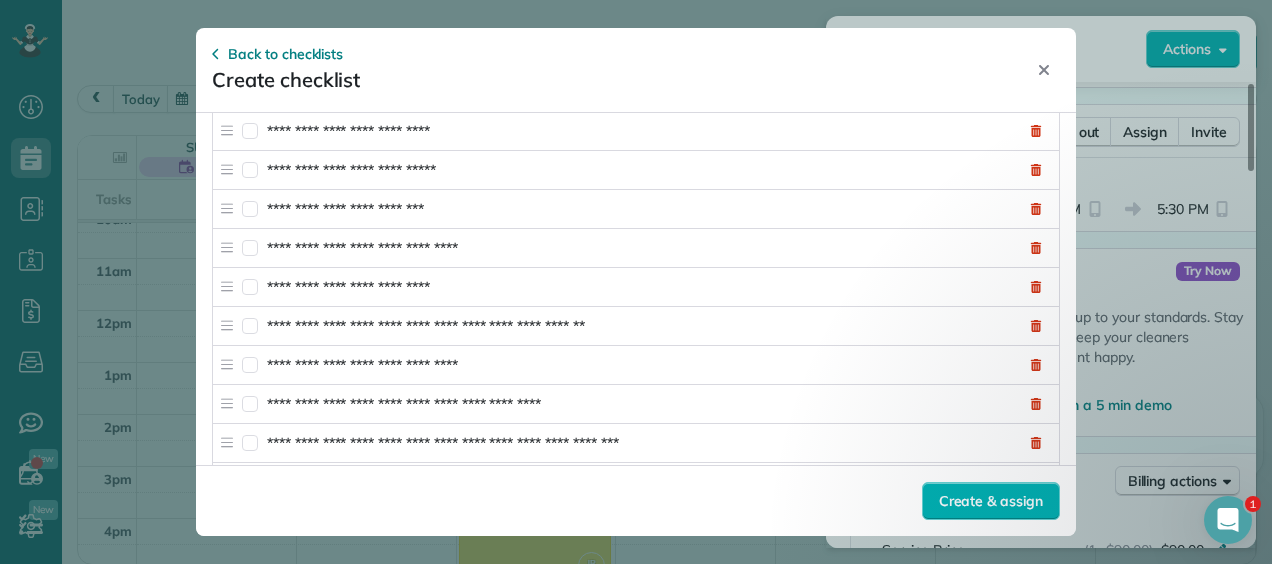 scroll, scrollTop: 257, scrollLeft: 0, axis: vertical 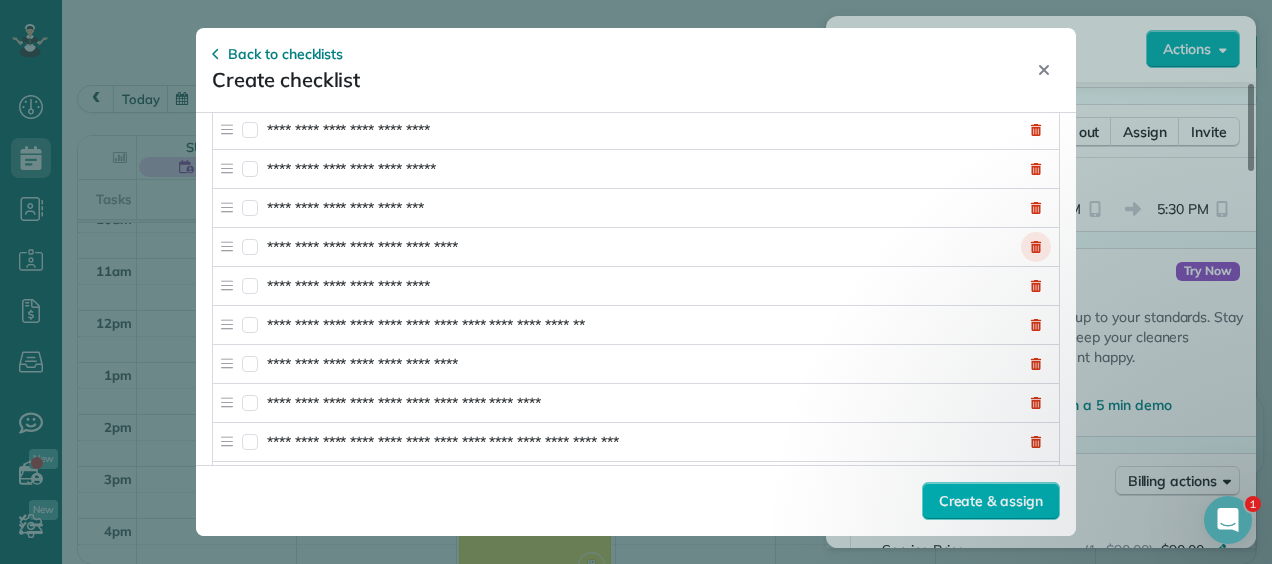 click 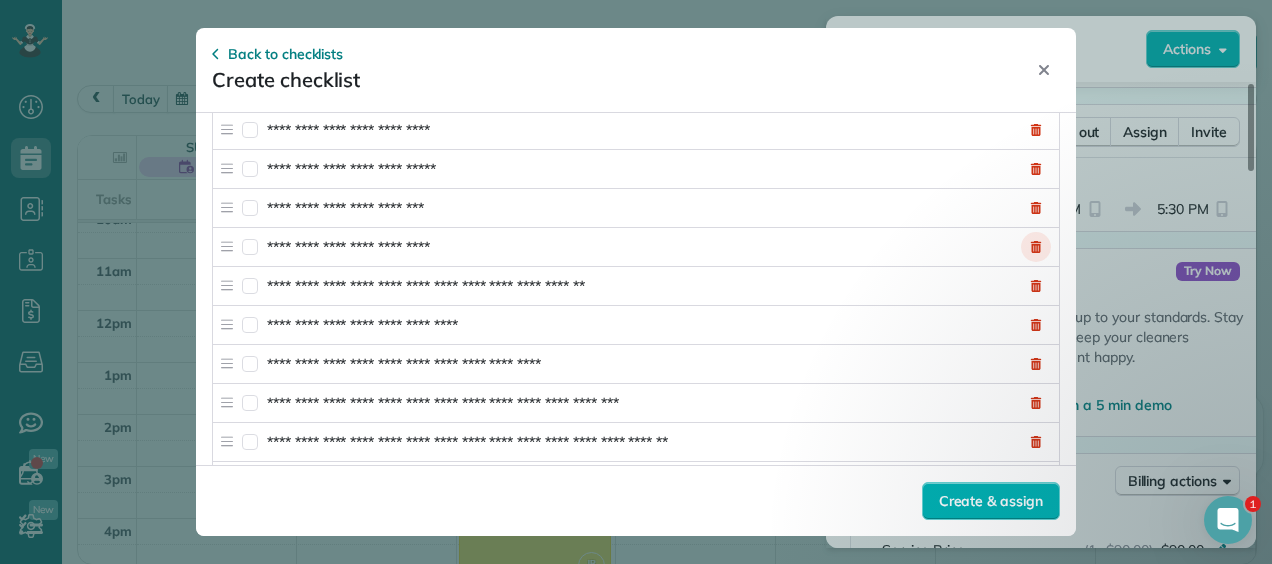 click 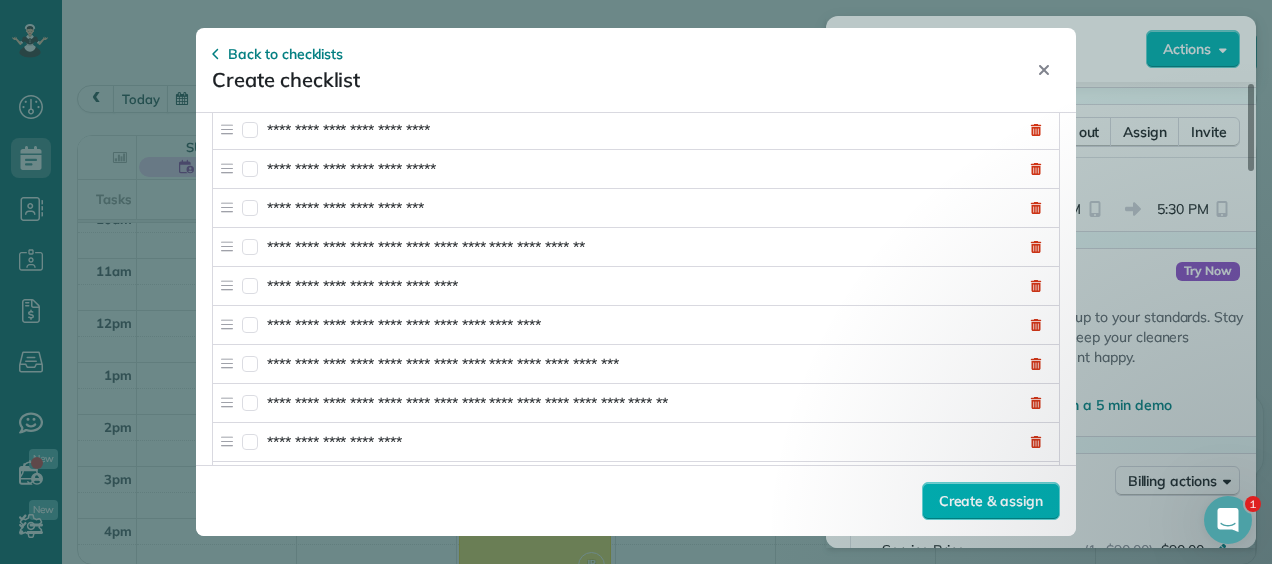 drag, startPoint x: 446, startPoint y: 246, endPoint x: 258, endPoint y: 243, distance: 188.02394 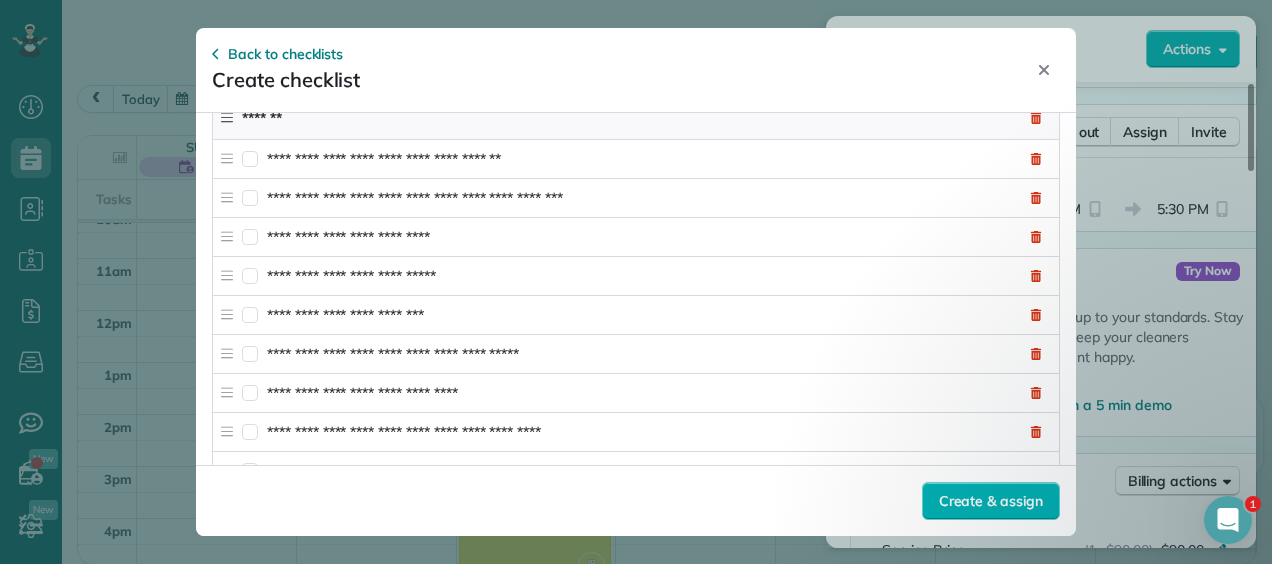 scroll, scrollTop: 149, scrollLeft: 0, axis: vertical 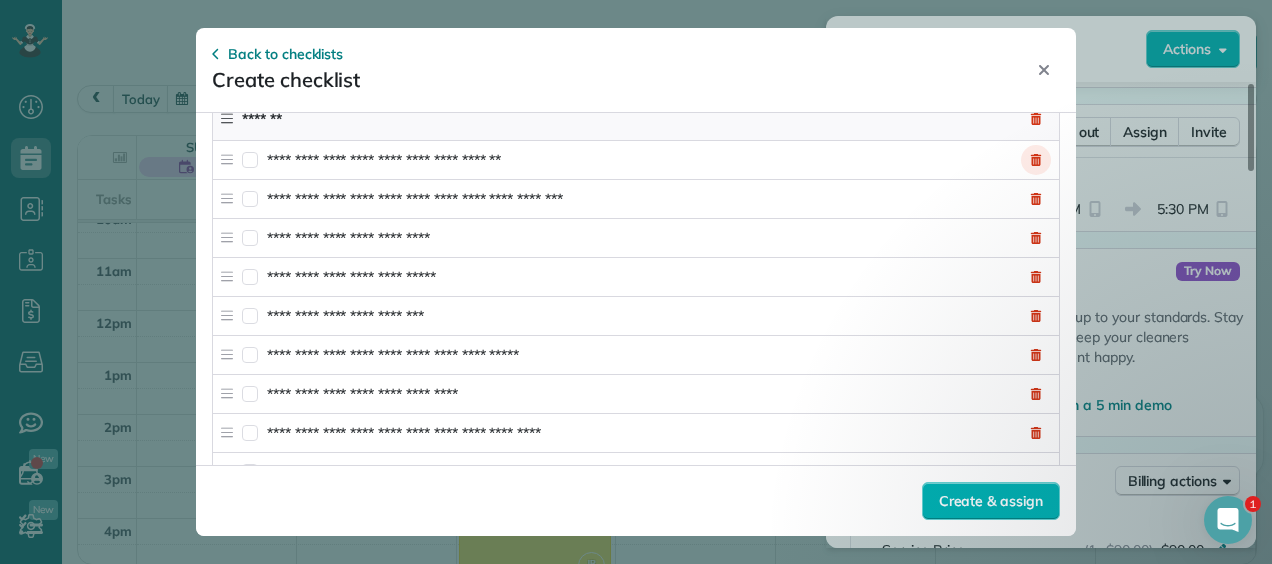 click 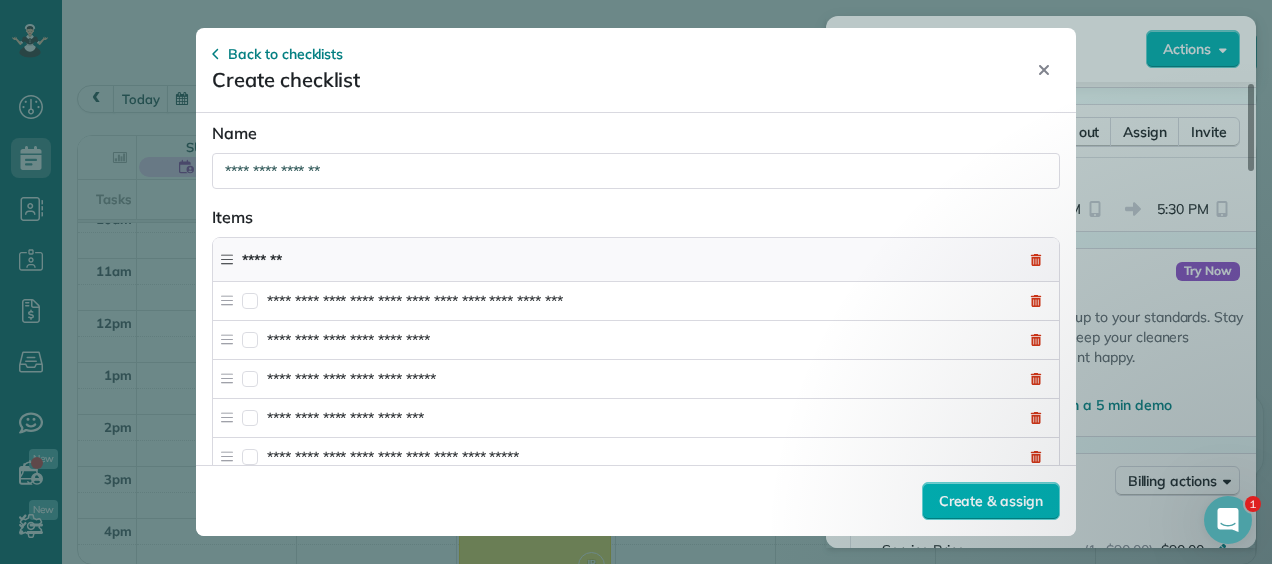 scroll, scrollTop: 8, scrollLeft: 0, axis: vertical 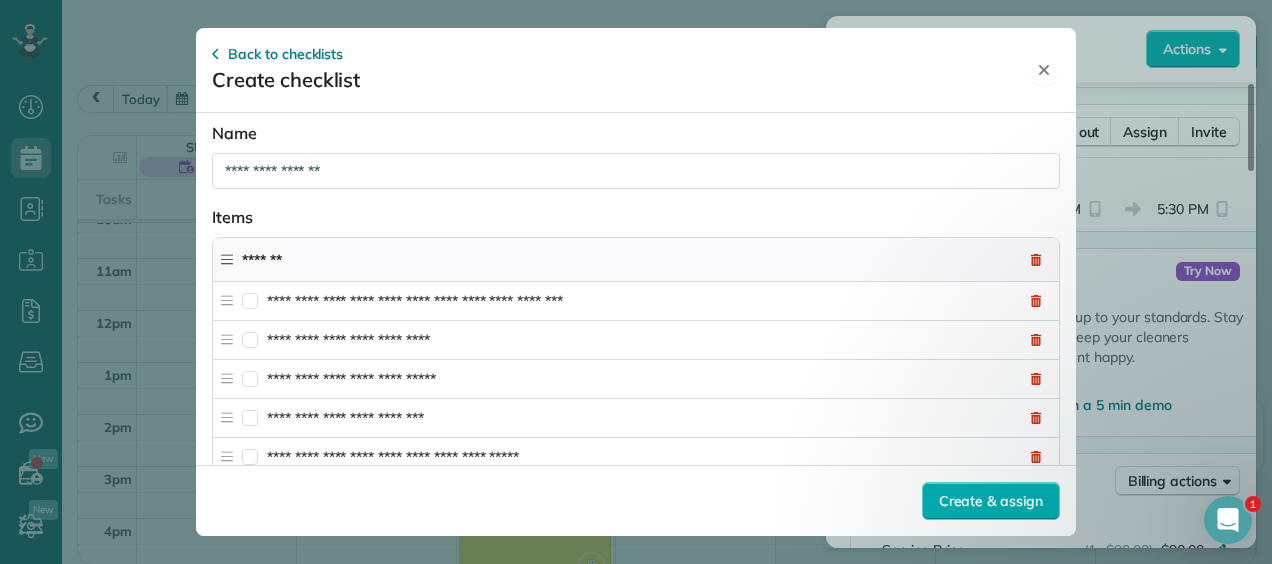 type on "**********" 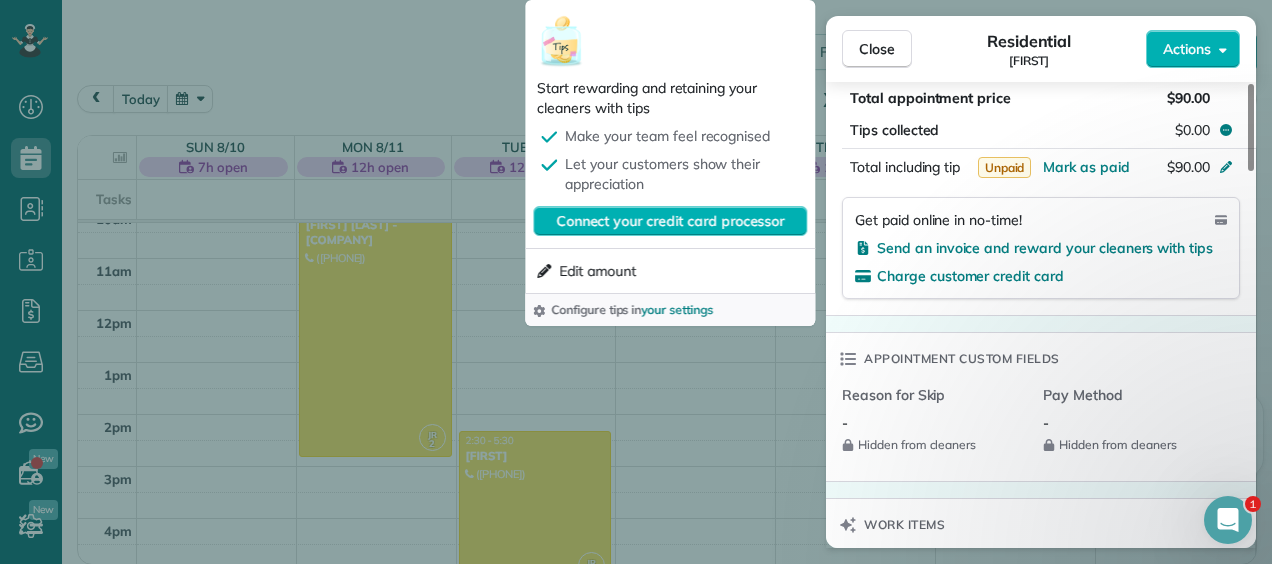 scroll, scrollTop: 1194, scrollLeft: 0, axis: vertical 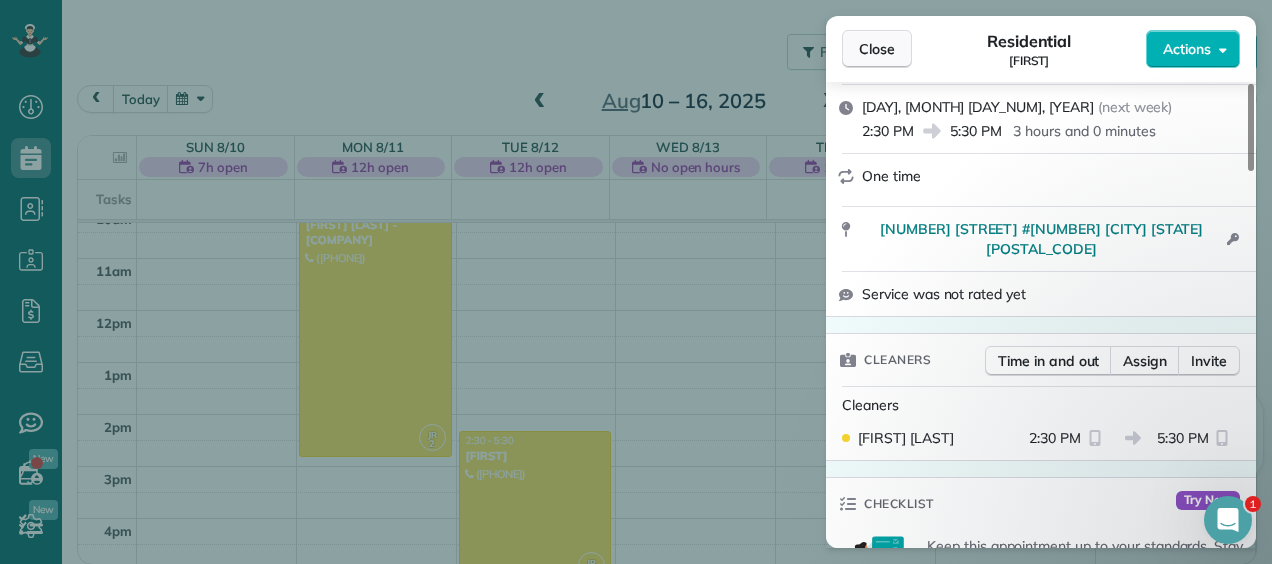 click on "Close" at bounding box center [877, 49] 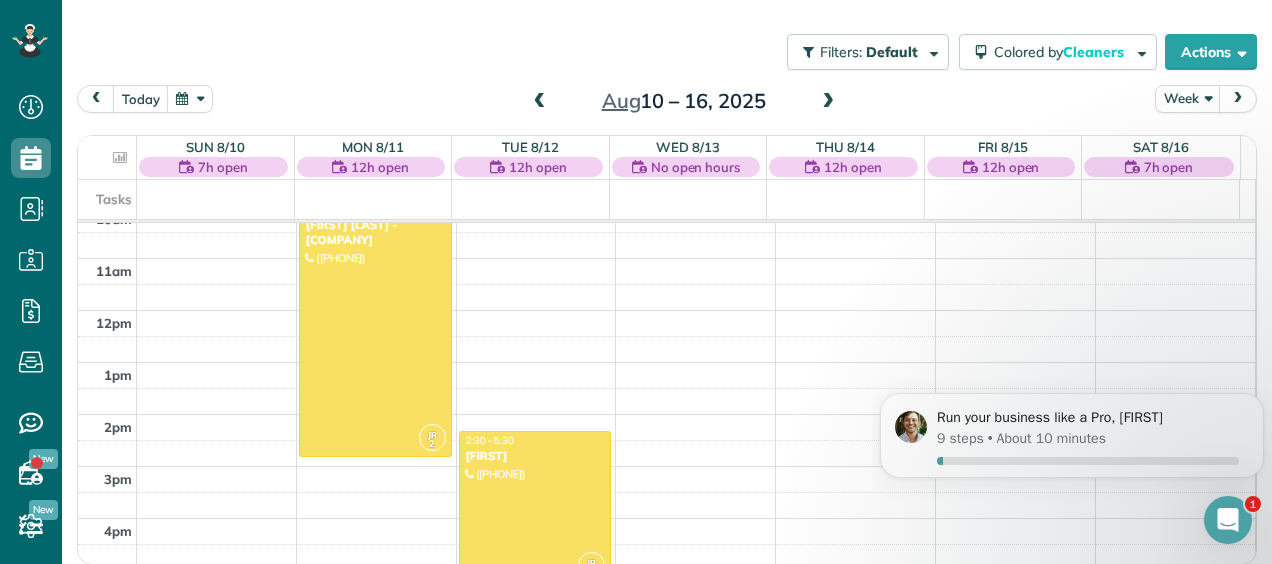 click at bounding box center (535, 508) 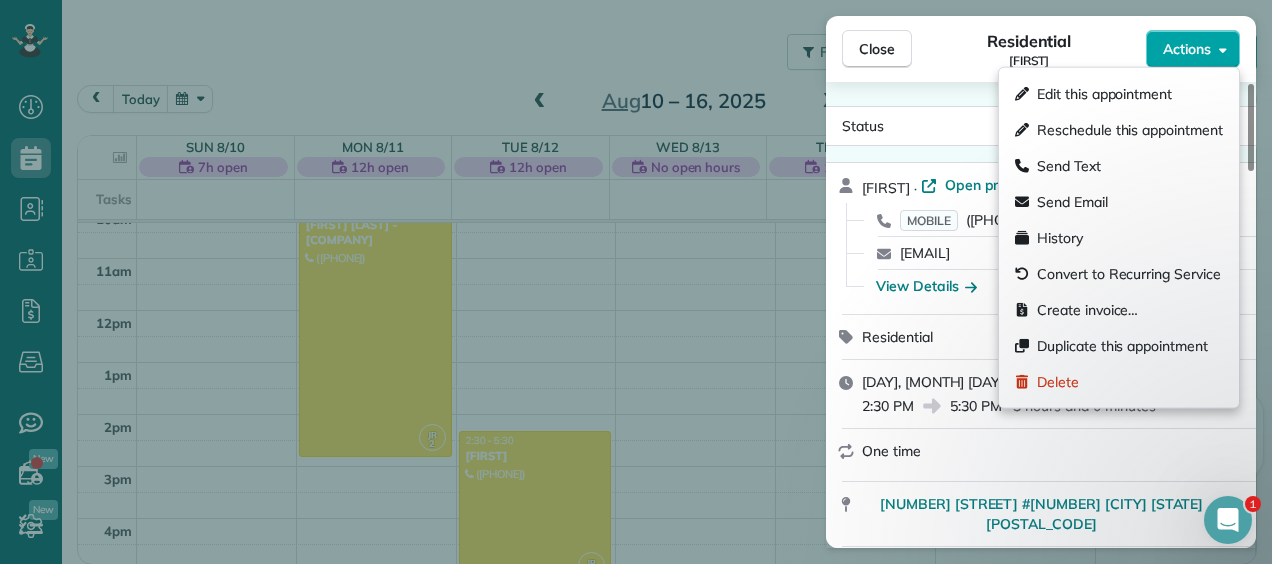 click on "Actions" at bounding box center (1193, 49) 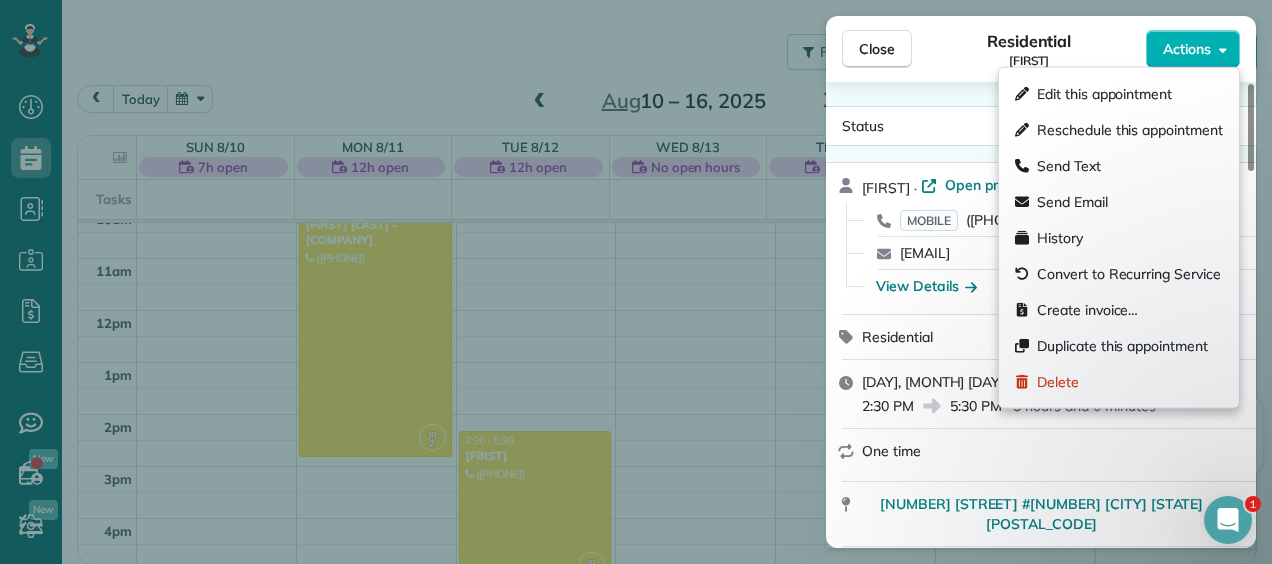 drag, startPoint x: 1122, startPoint y: 93, endPoint x: 968, endPoint y: 48, distance: 160.44002 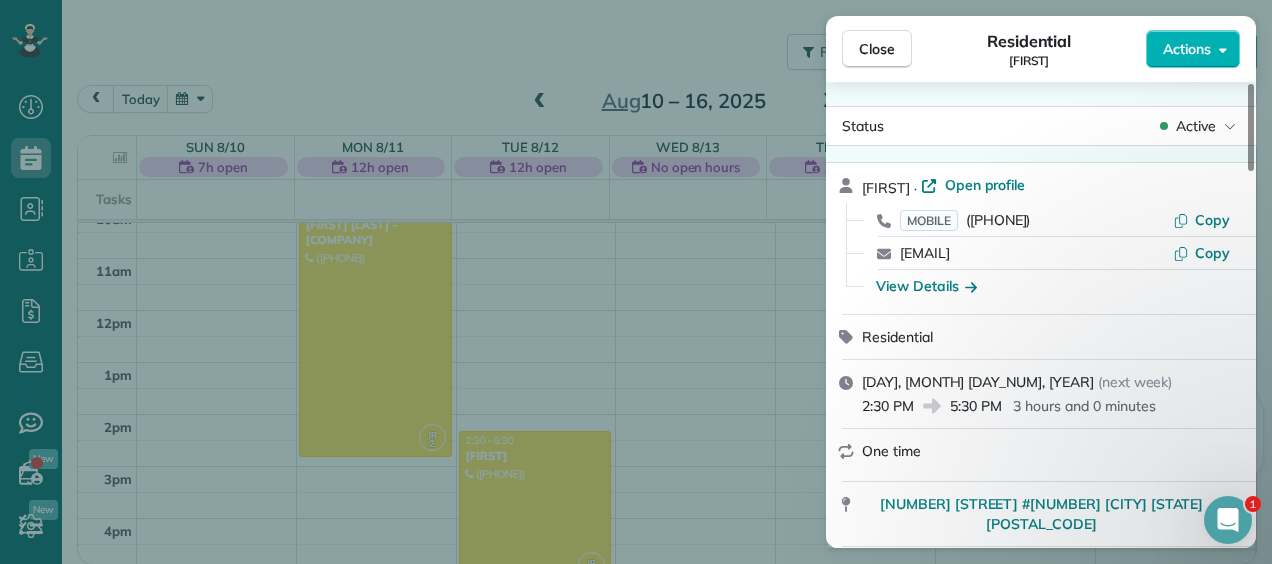 click on "Close Residential Arjun Actions" at bounding box center (1041, 49) 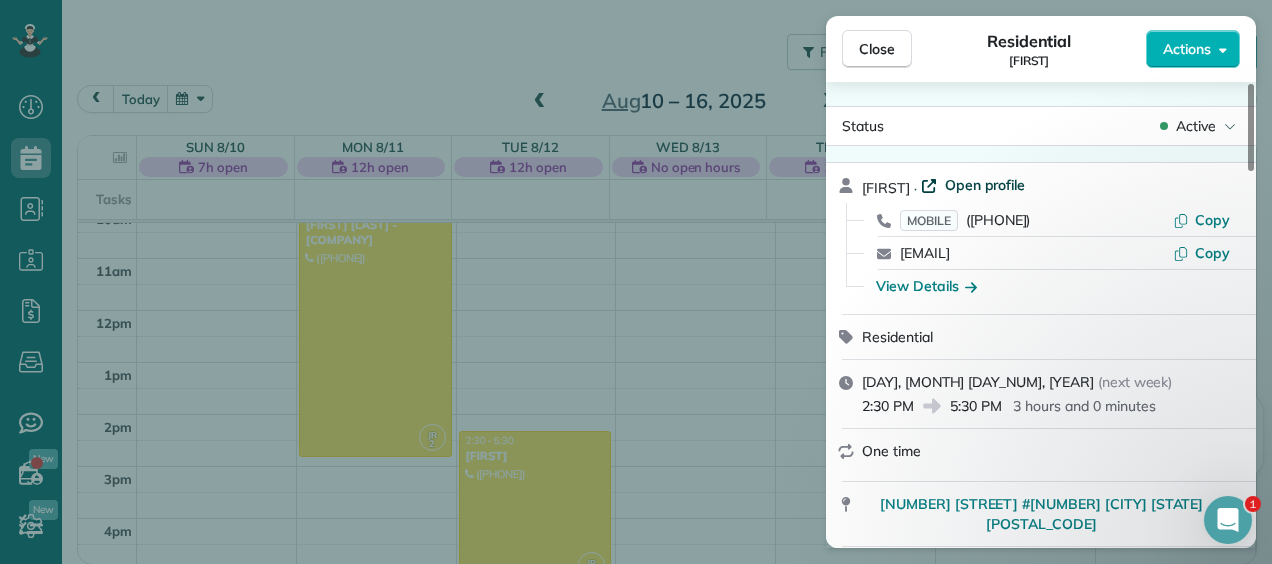 drag, startPoint x: 960, startPoint y: 69, endPoint x: 952, endPoint y: 183, distance: 114.28036 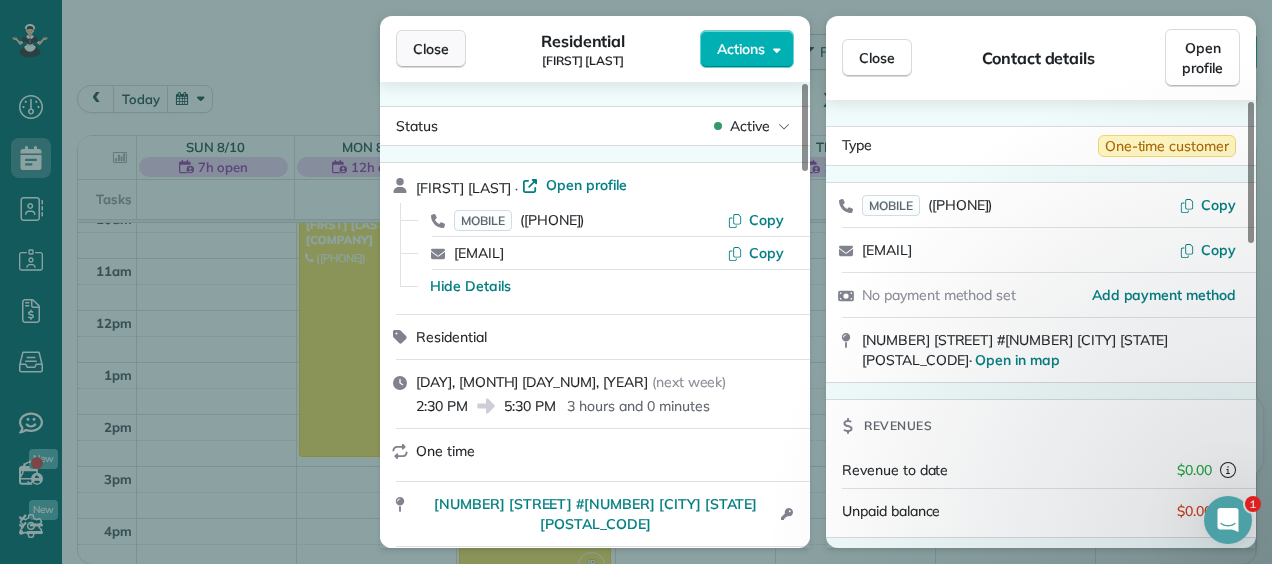 click on "Close" at bounding box center [431, 49] 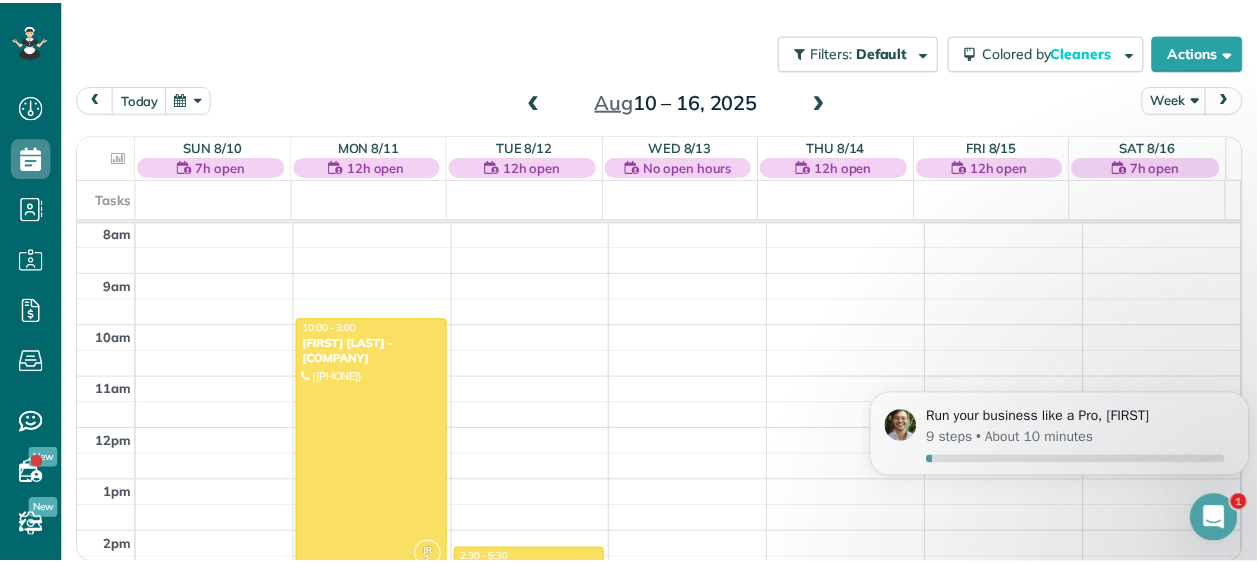 scroll, scrollTop: 402, scrollLeft: 0, axis: vertical 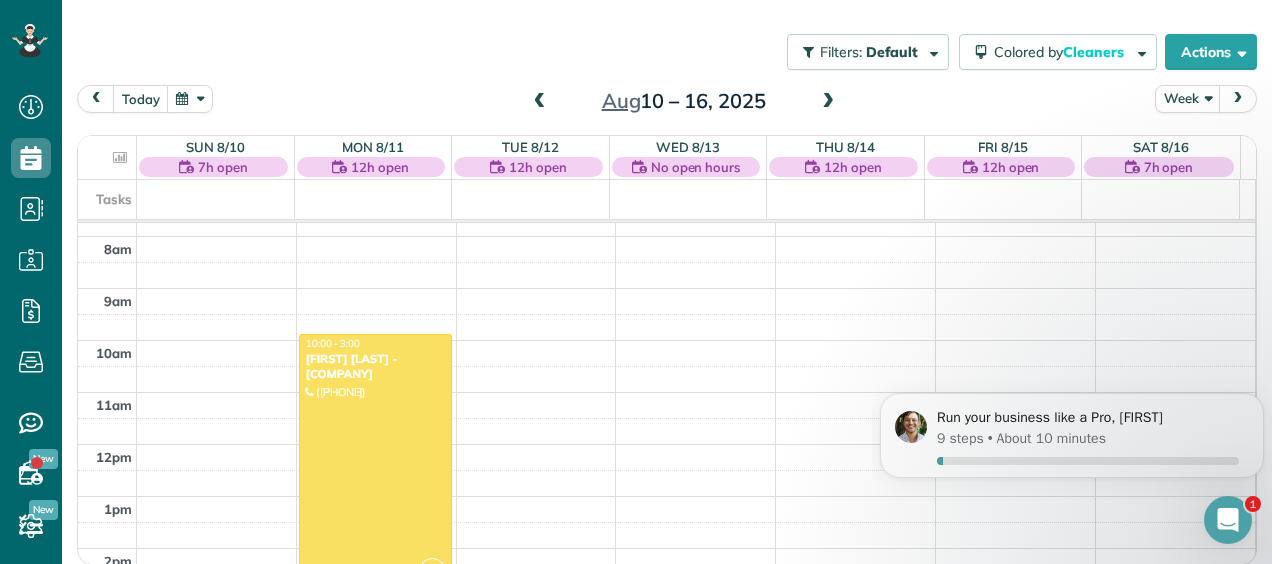 click on "12am 1am 2am 3am 4am 5am 6am 7am 8am 9am 10am 11am 12pm 1pm 2pm 3pm 4pm 5pm 6pm 7pm 8pm 9pm 10pm 11pm JR 2 10:00 - 3:00 Alysha Dupsky - Woodbros Realty (402) 802-5518 2115 Tudor Castle Circle ?, GA 30035 JR 2 2:30 - 5:30 Arjun (631) 877-2663 205 12th Street Northeast Atlanta, GA 30309" at bounding box center [666, 444] 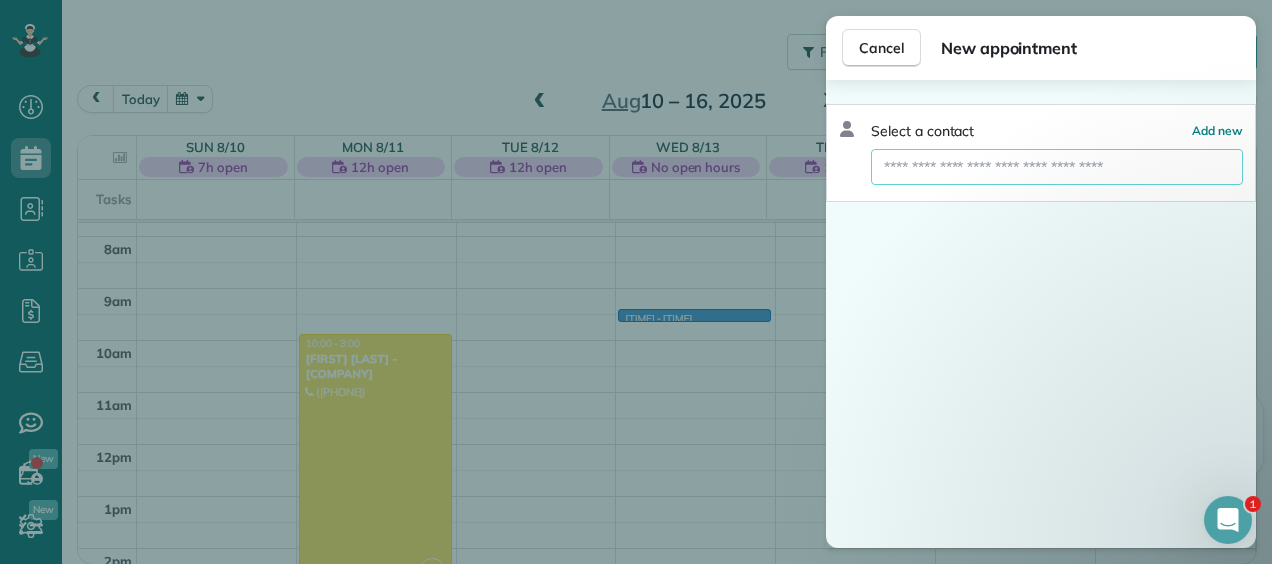 click at bounding box center (1057, 167) 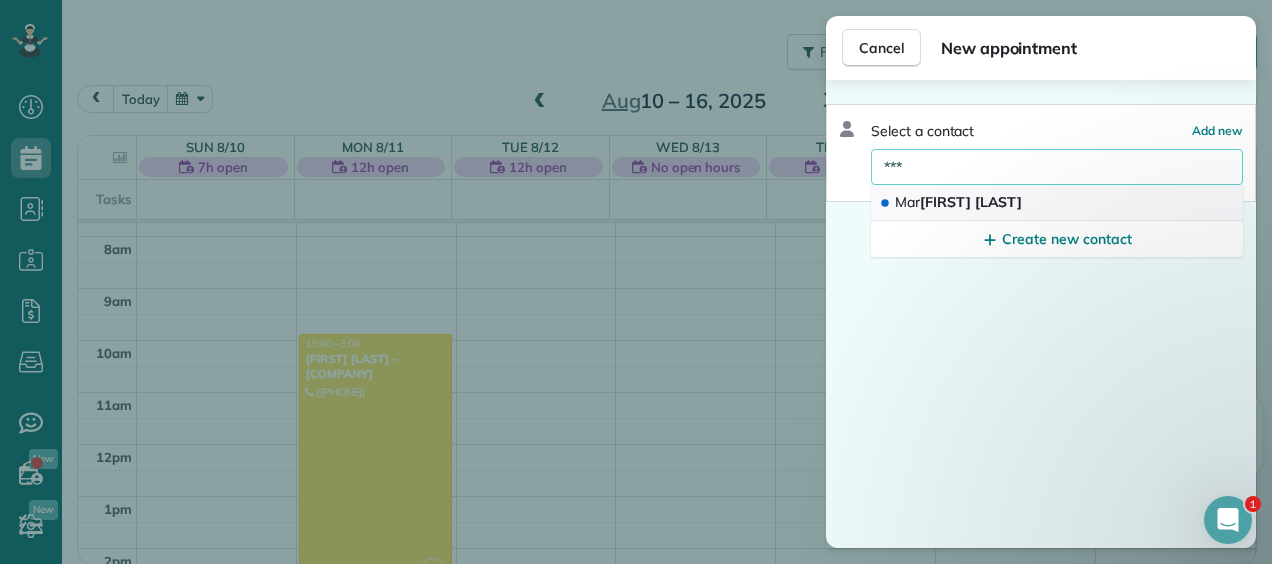 type on "***" 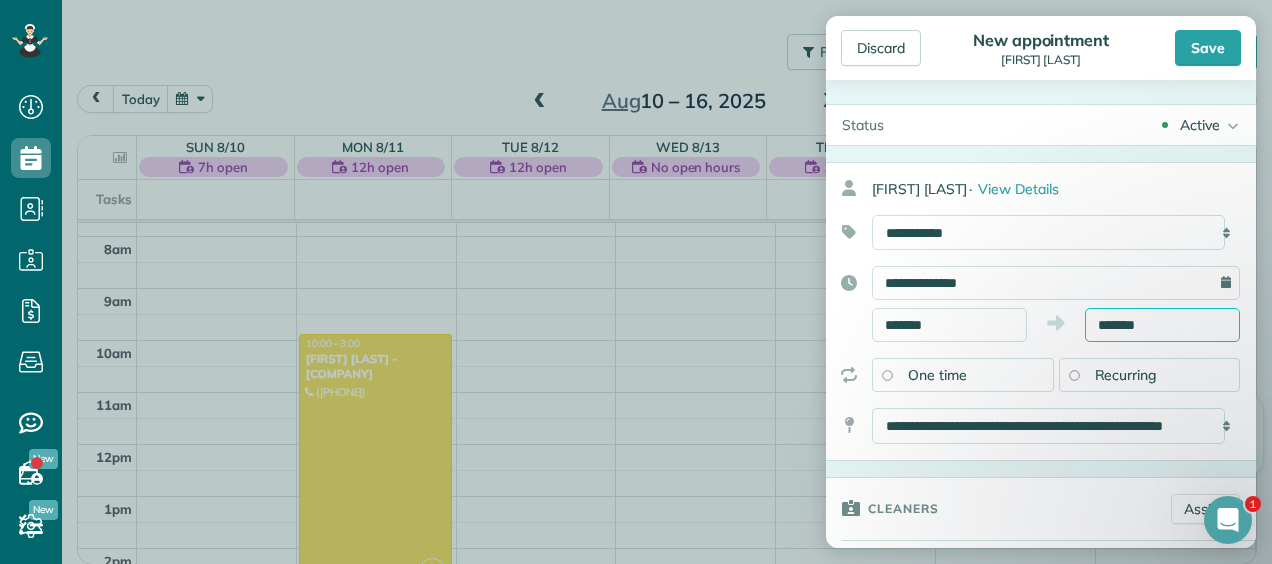 click on "*******" at bounding box center [1162, 325] 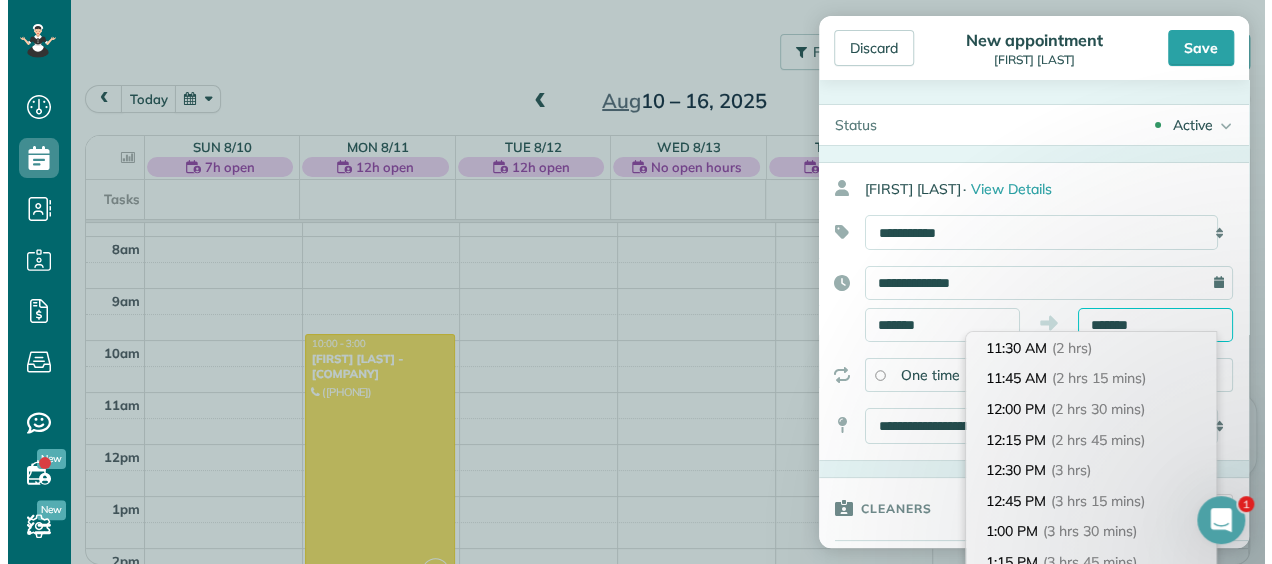 scroll, scrollTop: 262, scrollLeft: 0, axis: vertical 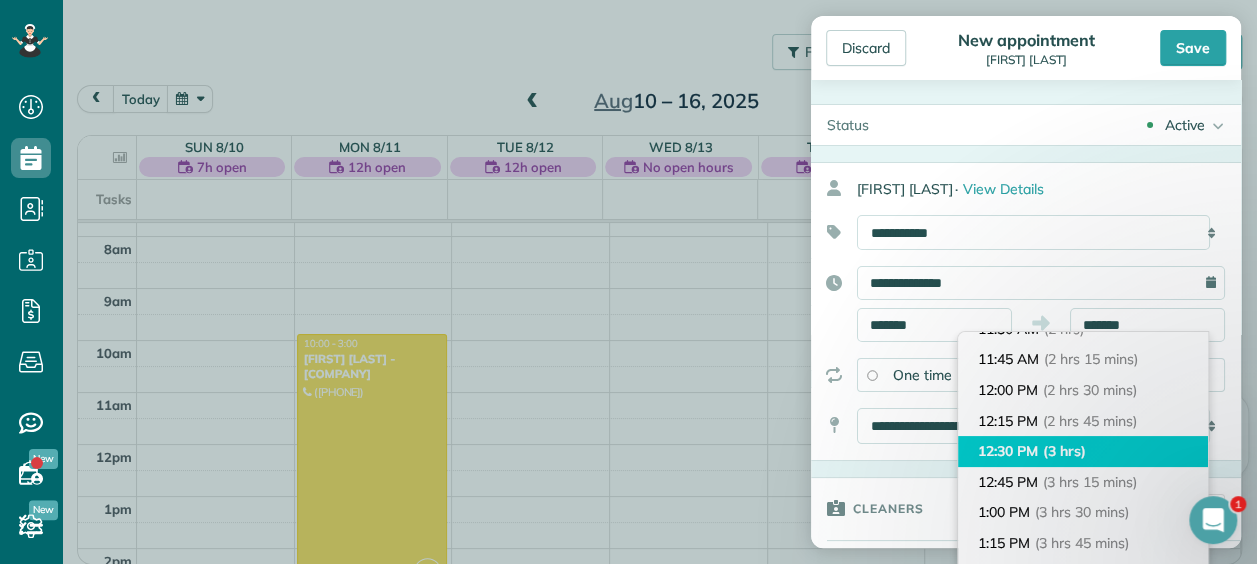 type on "********" 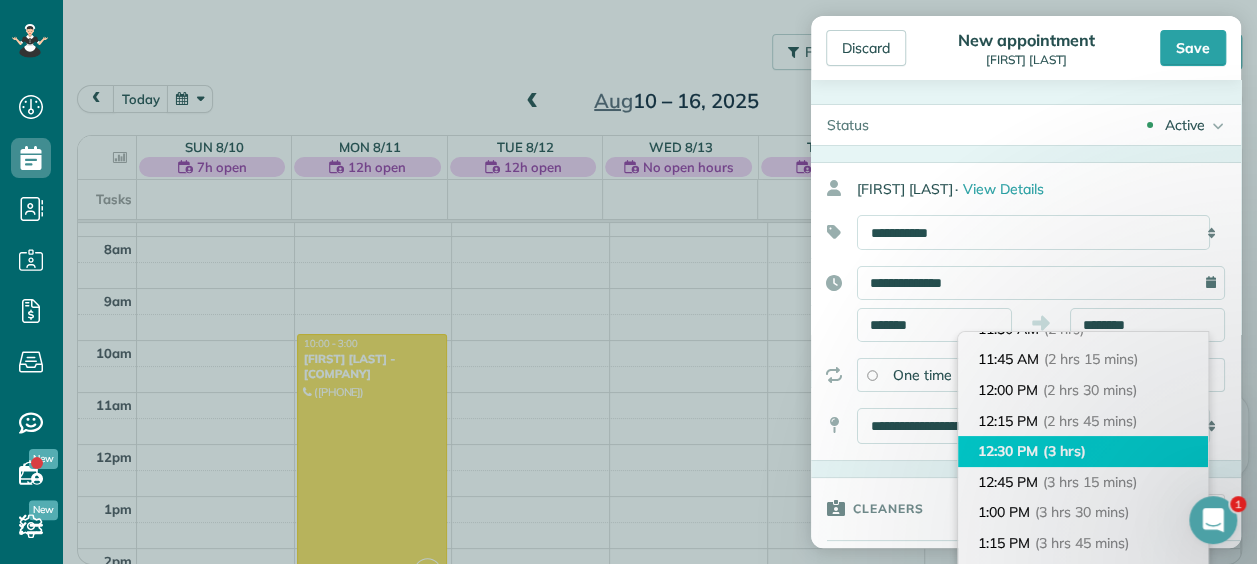 click on "12:30 PM  (3 hrs)" at bounding box center [1083, 451] 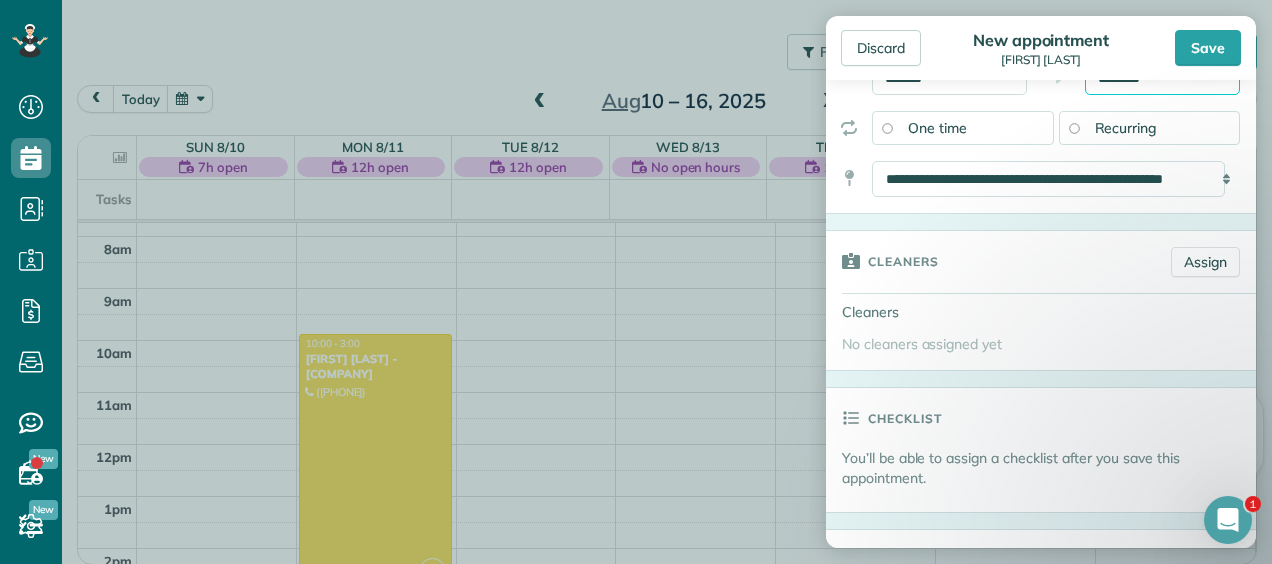 scroll, scrollTop: 248, scrollLeft: 0, axis: vertical 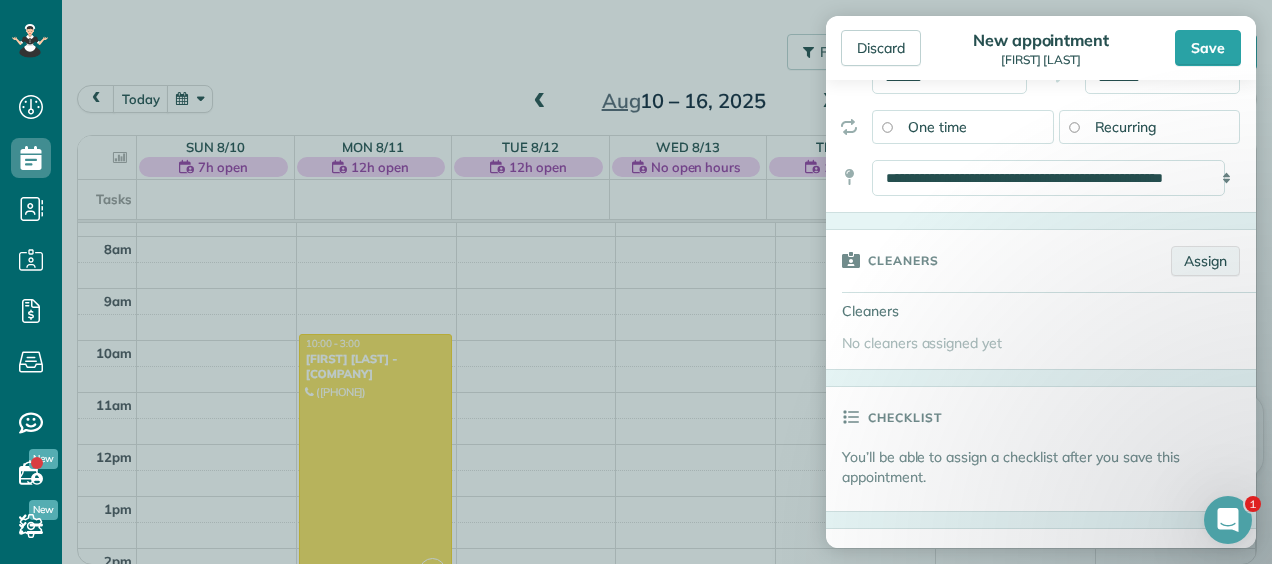 click on "Assign" at bounding box center [1205, 261] 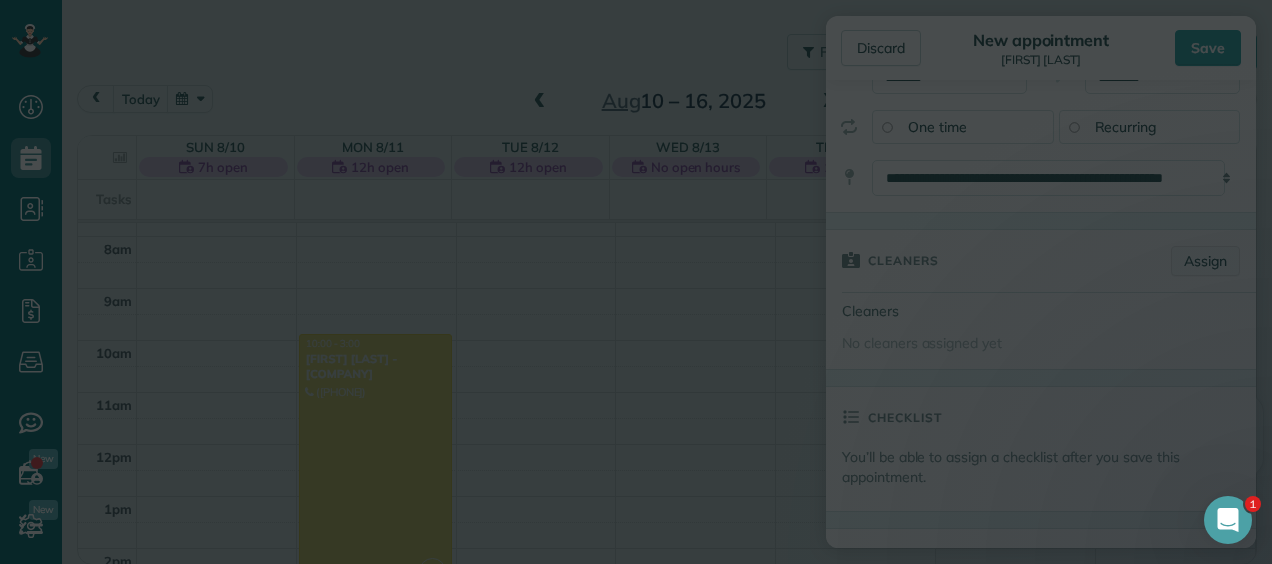 scroll, scrollTop: 0, scrollLeft: 0, axis: both 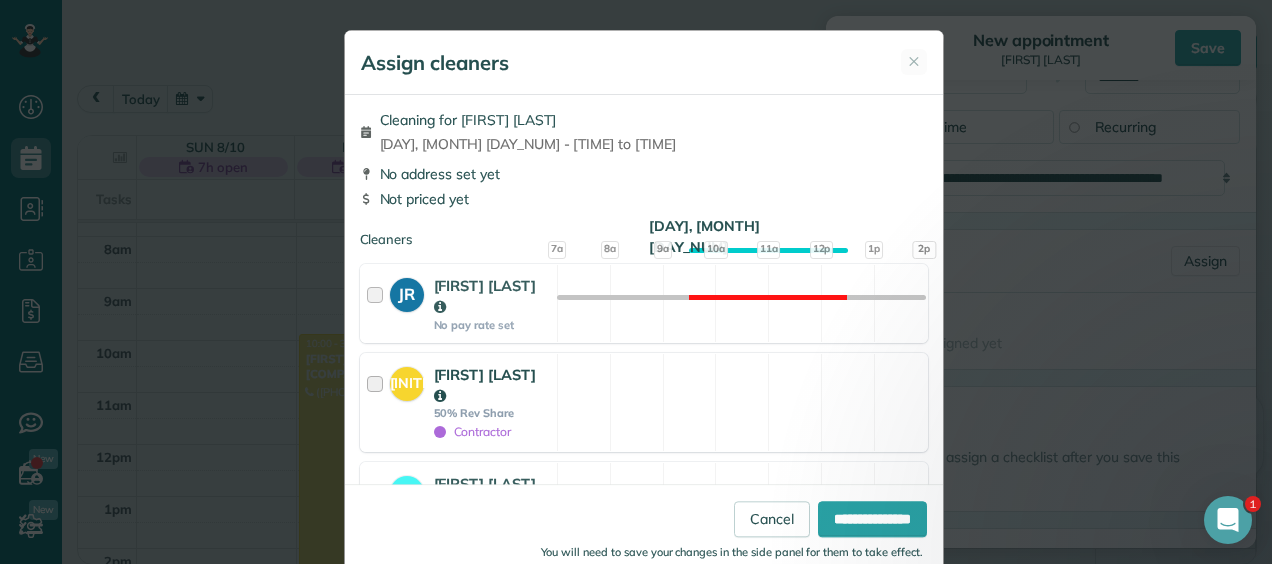 click on "JR2
Joy Reeves
50% Rev Share
Contractor
Available" at bounding box center [644, 402] 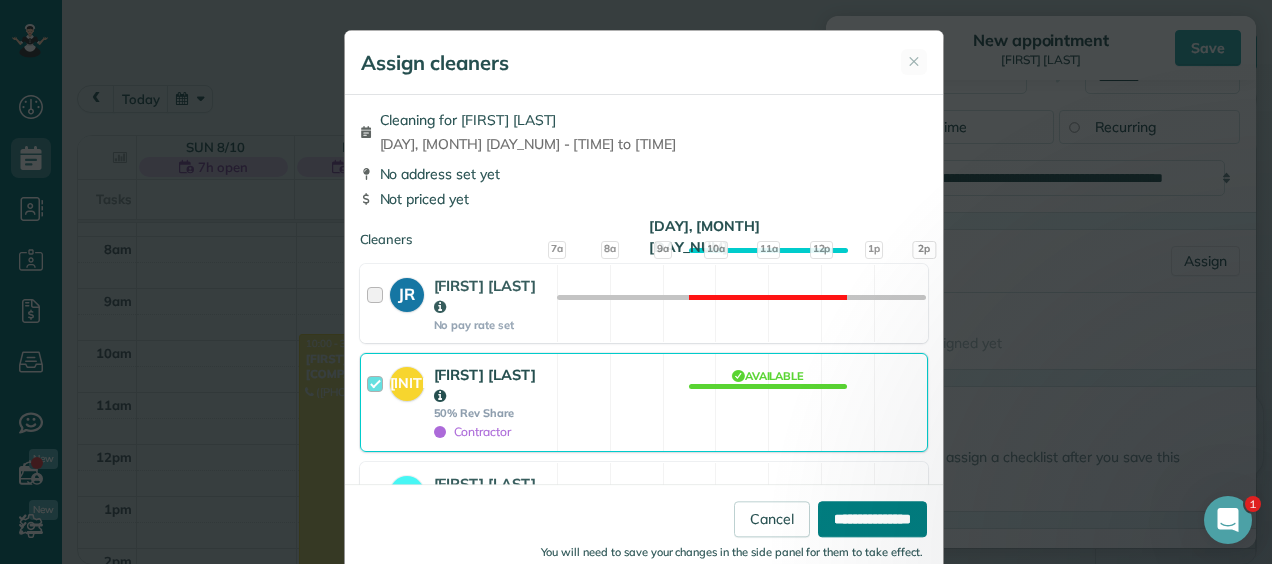click on "**********" at bounding box center (872, 519) 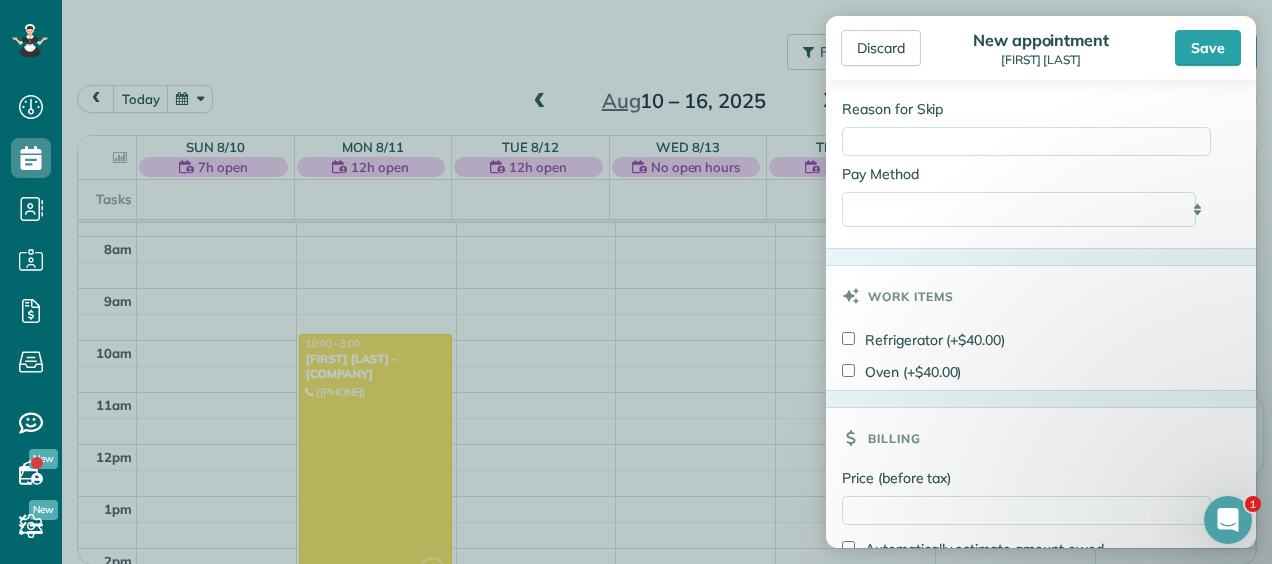scroll, scrollTop: 1087, scrollLeft: 0, axis: vertical 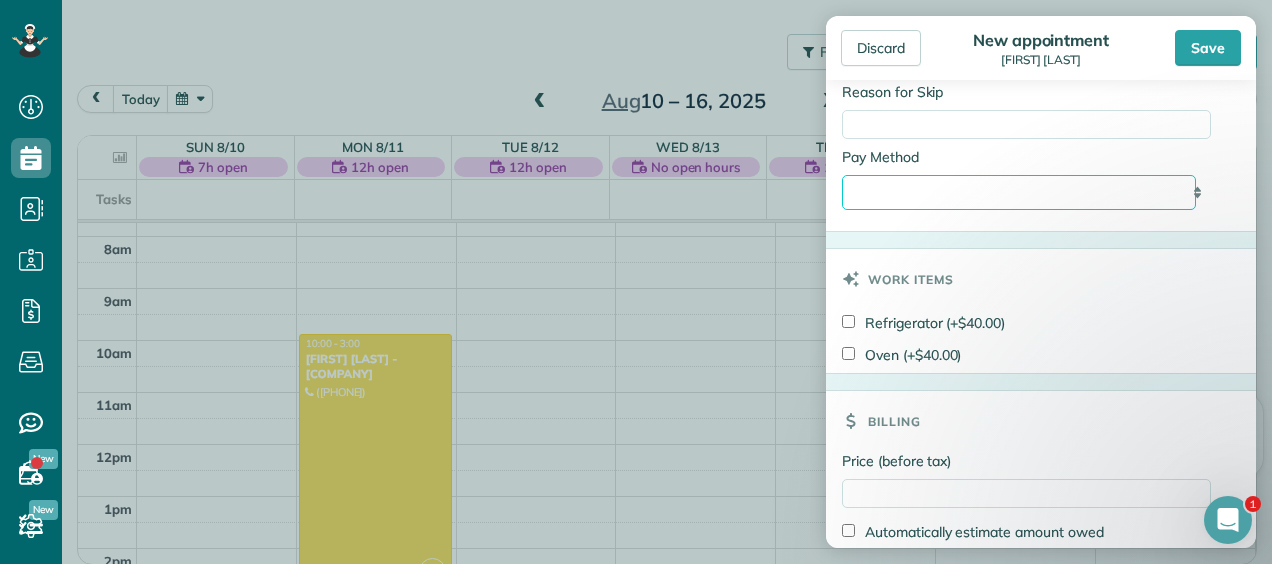 click on "**********" at bounding box center [1019, 192] 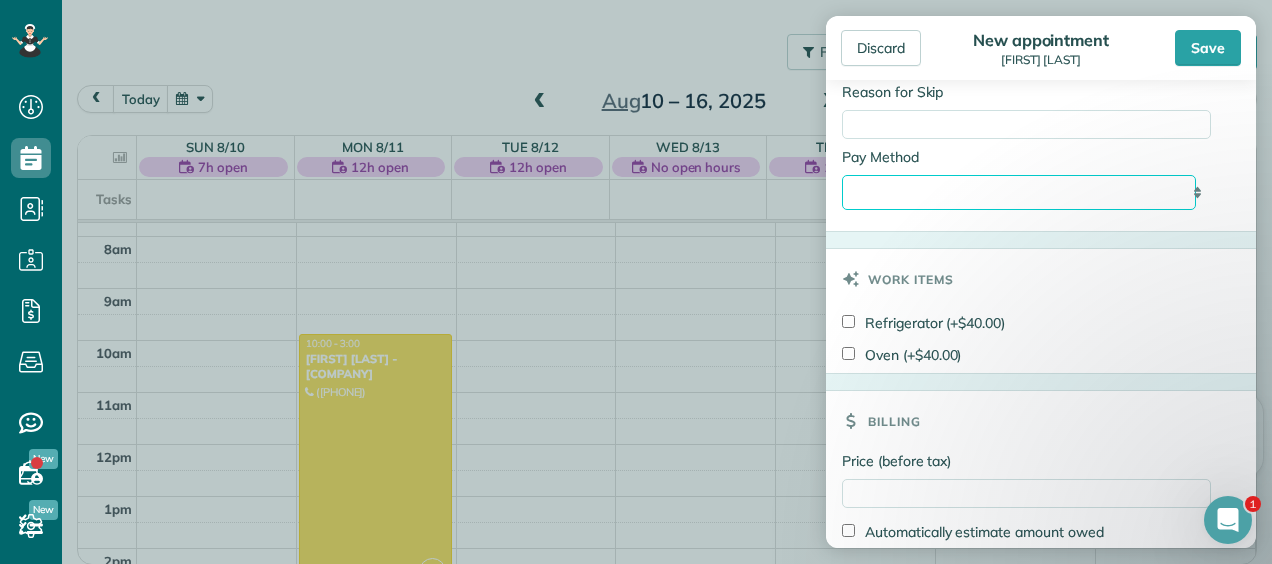 select on "**********" 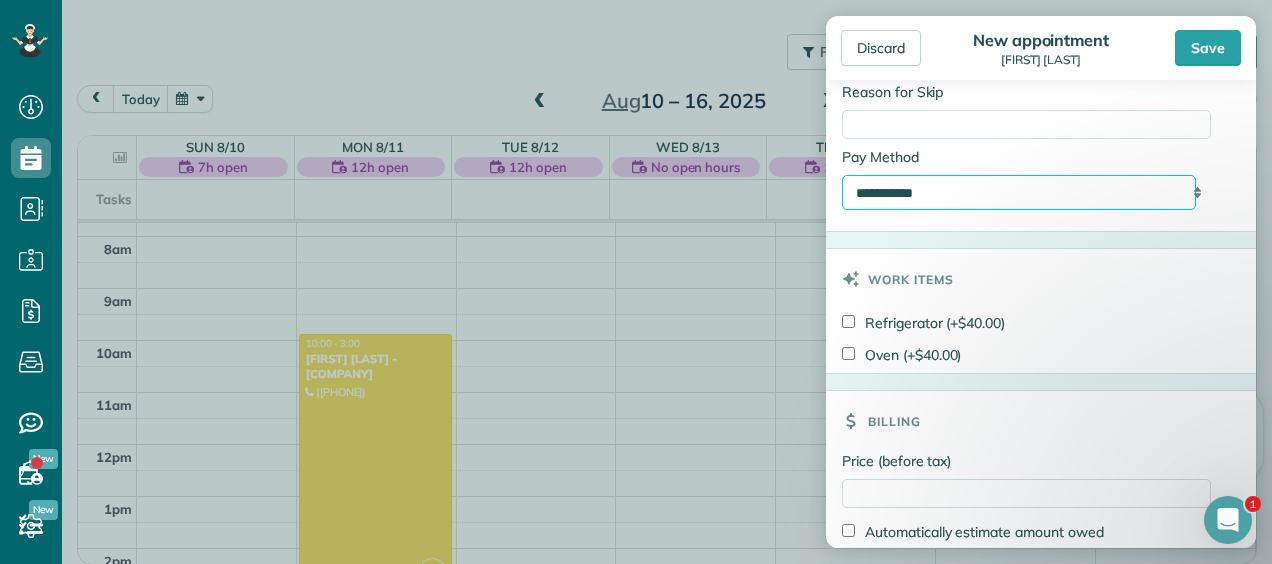 click on "**********" at bounding box center (1019, 192) 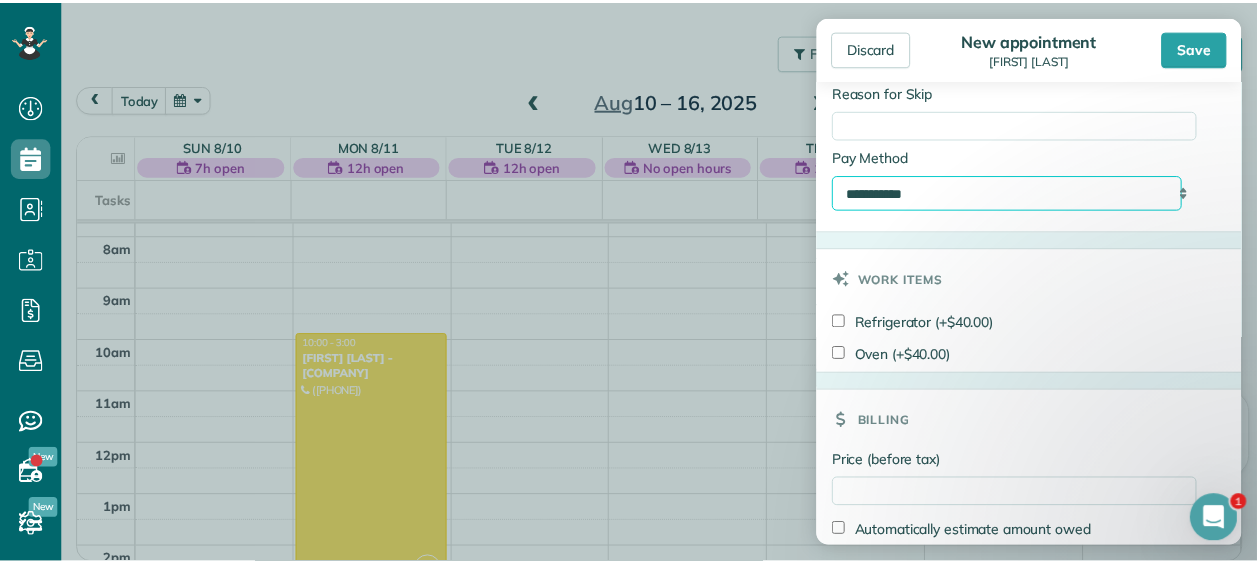 scroll, scrollTop: 1194, scrollLeft: 0, axis: vertical 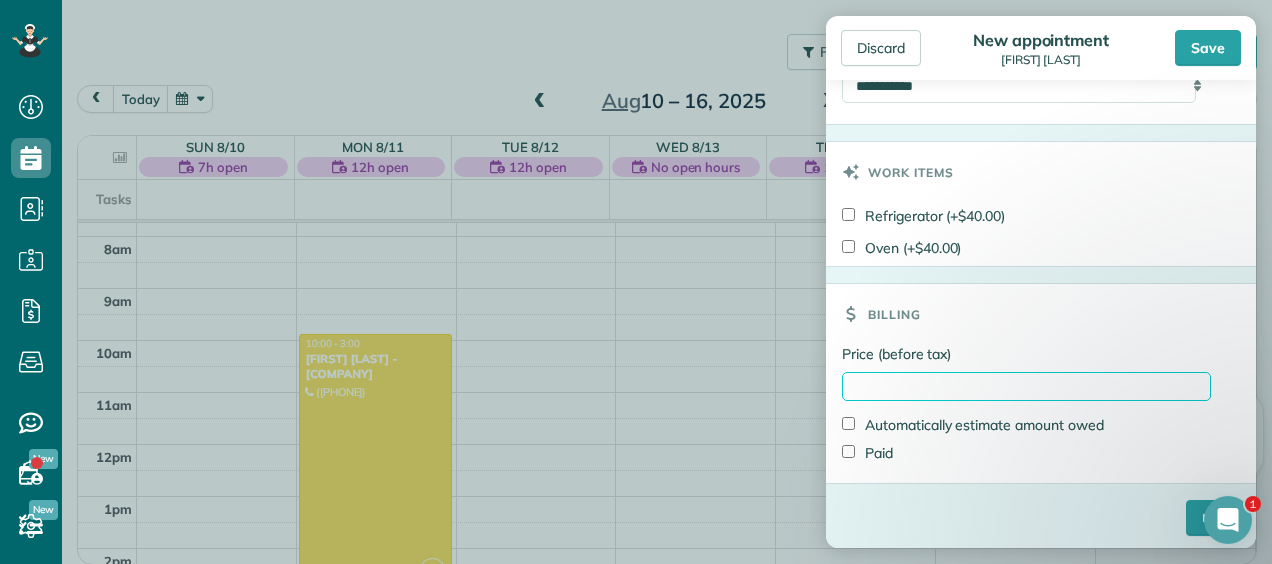 click on "Price (before tax)" at bounding box center (1026, 386) 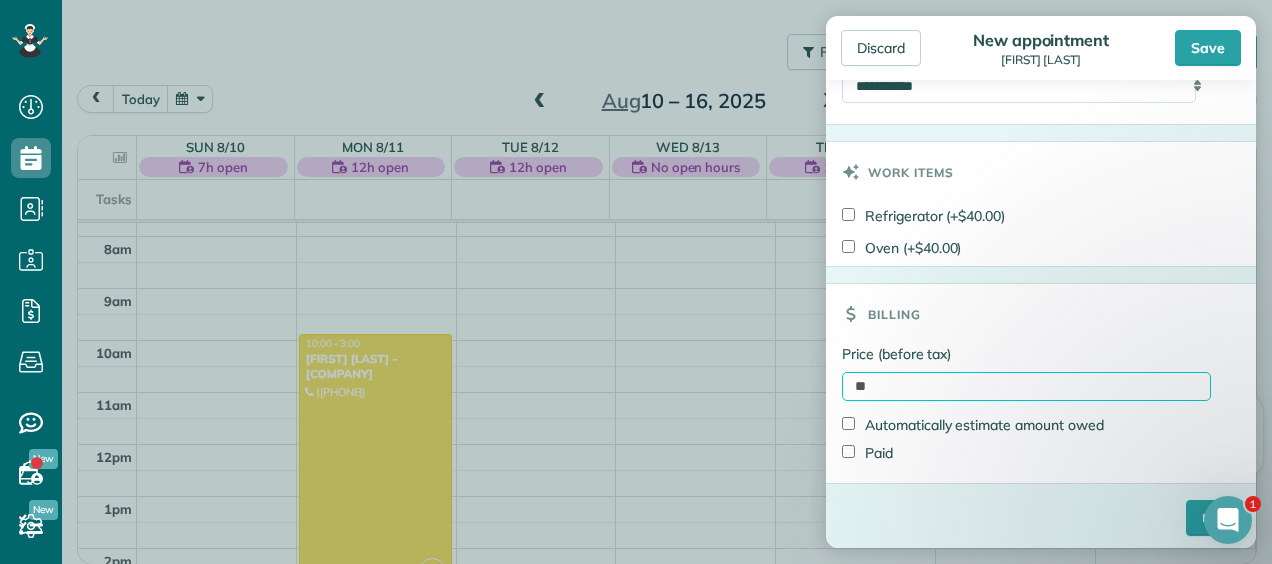 type on "**" 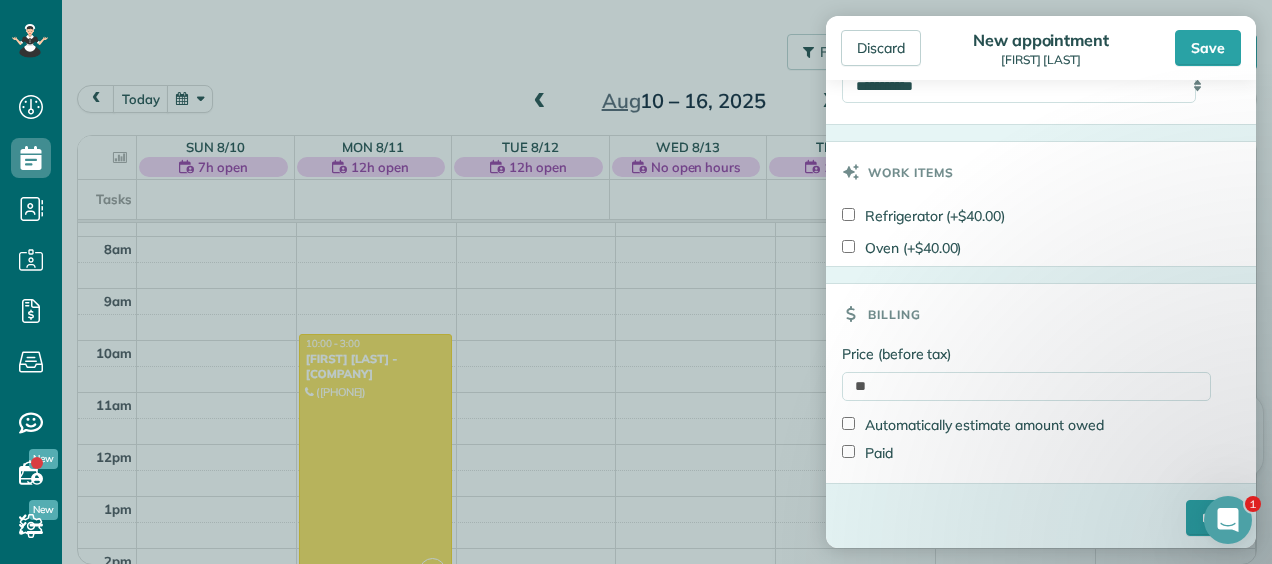 click on "Price (before tax)" at bounding box center [1026, 354] 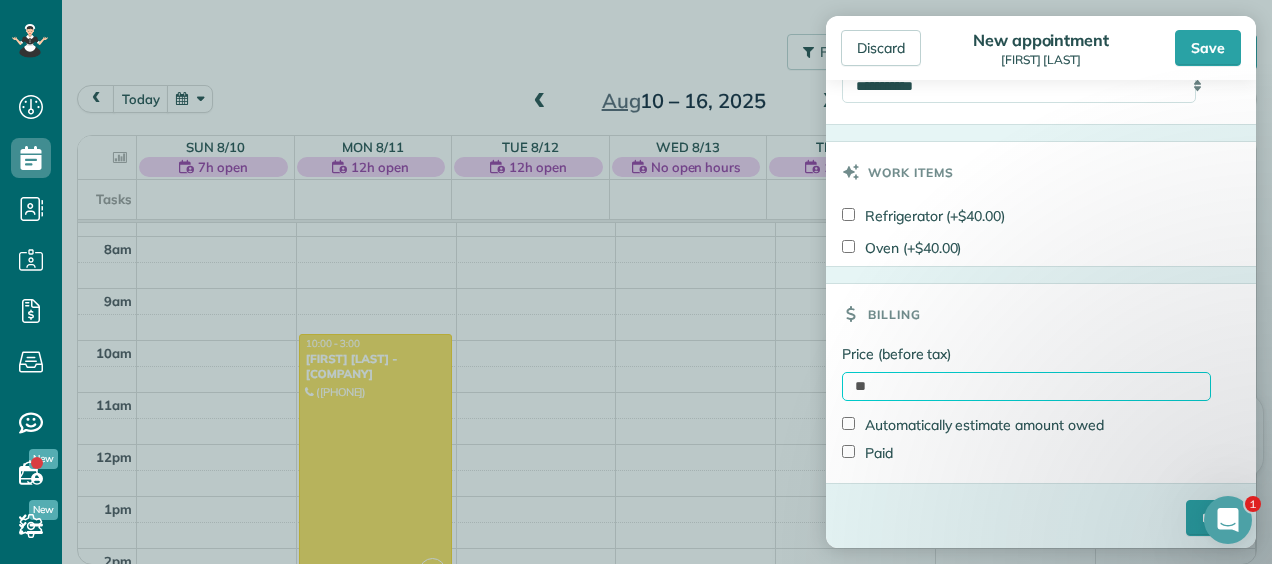 click on "**" at bounding box center [1026, 386] 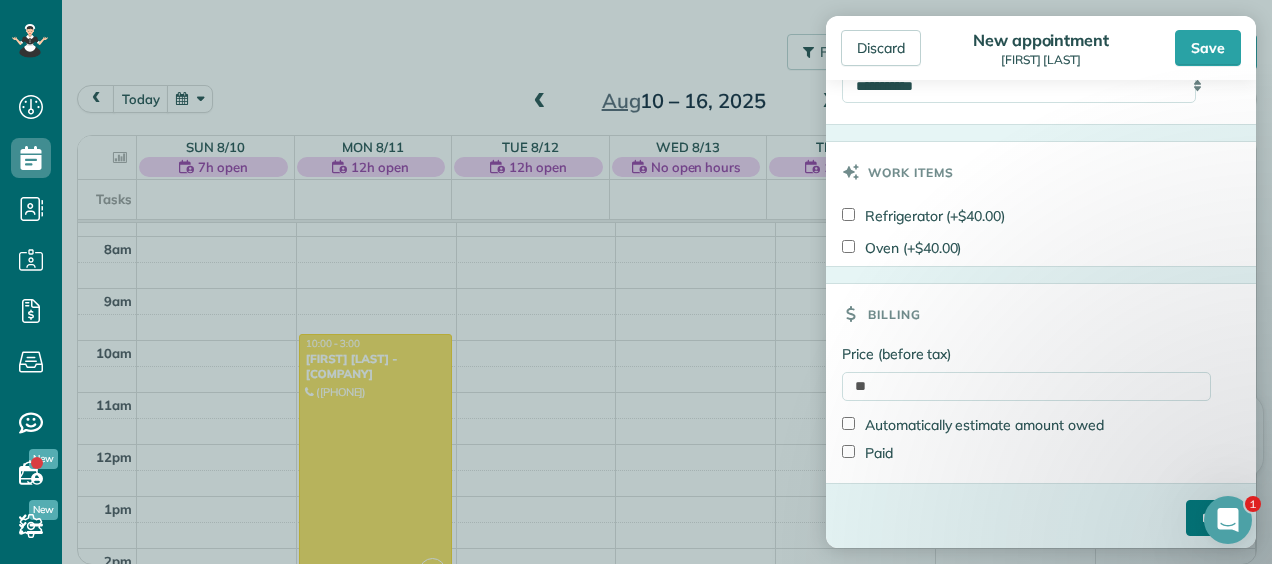 click on "****" at bounding box center [1213, 518] 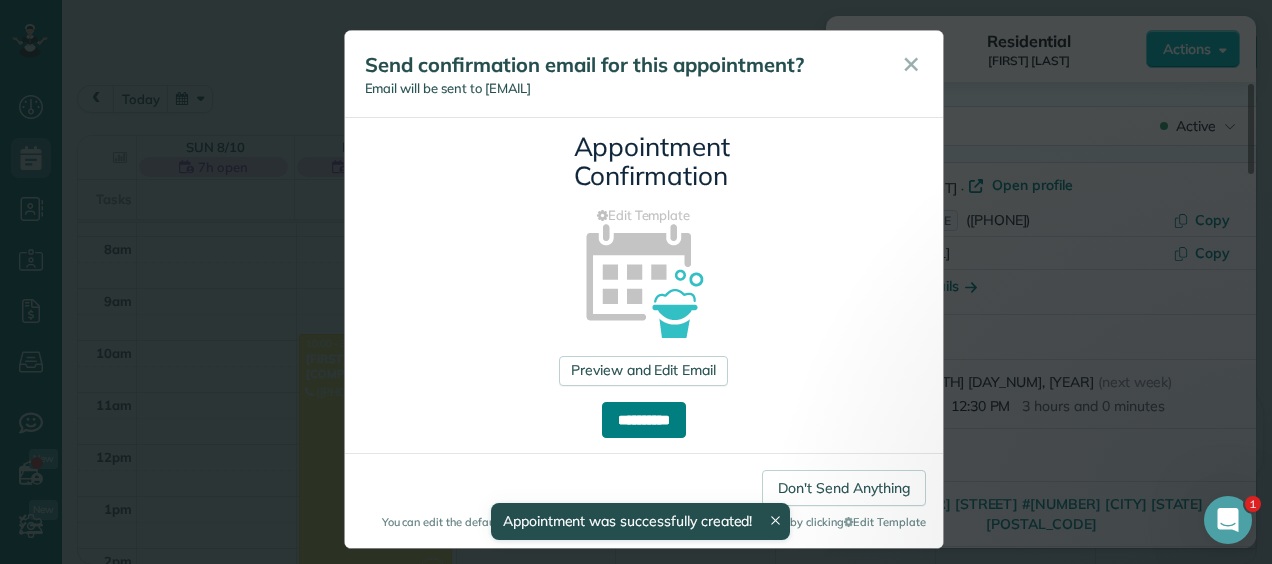 click on "**********" at bounding box center (644, 420) 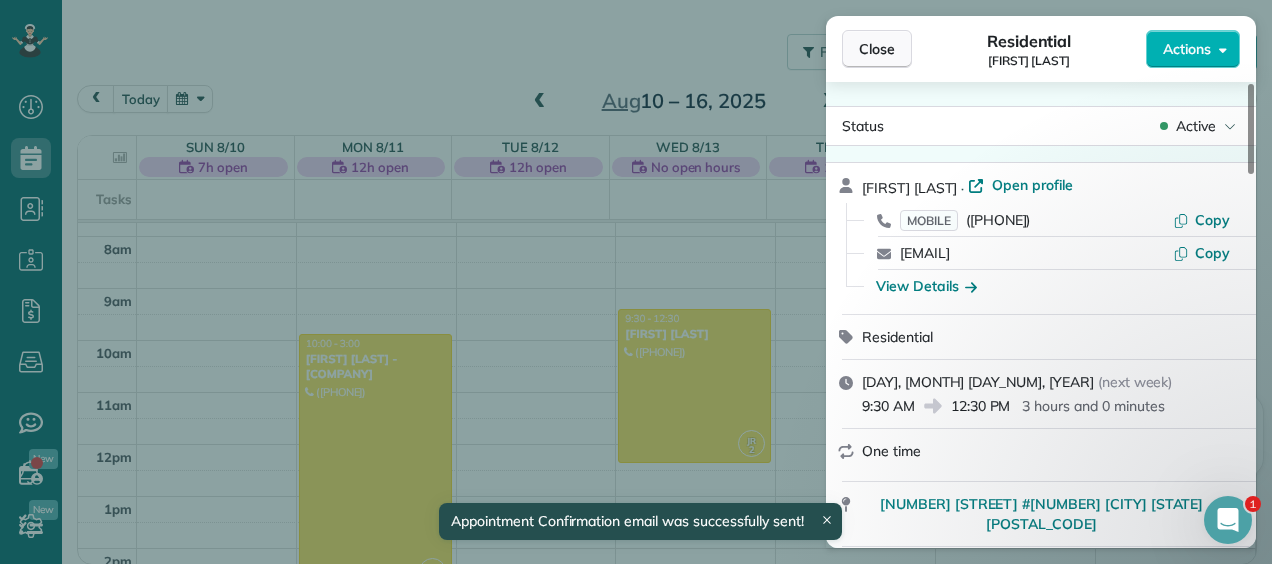 click on "Close" at bounding box center (877, 49) 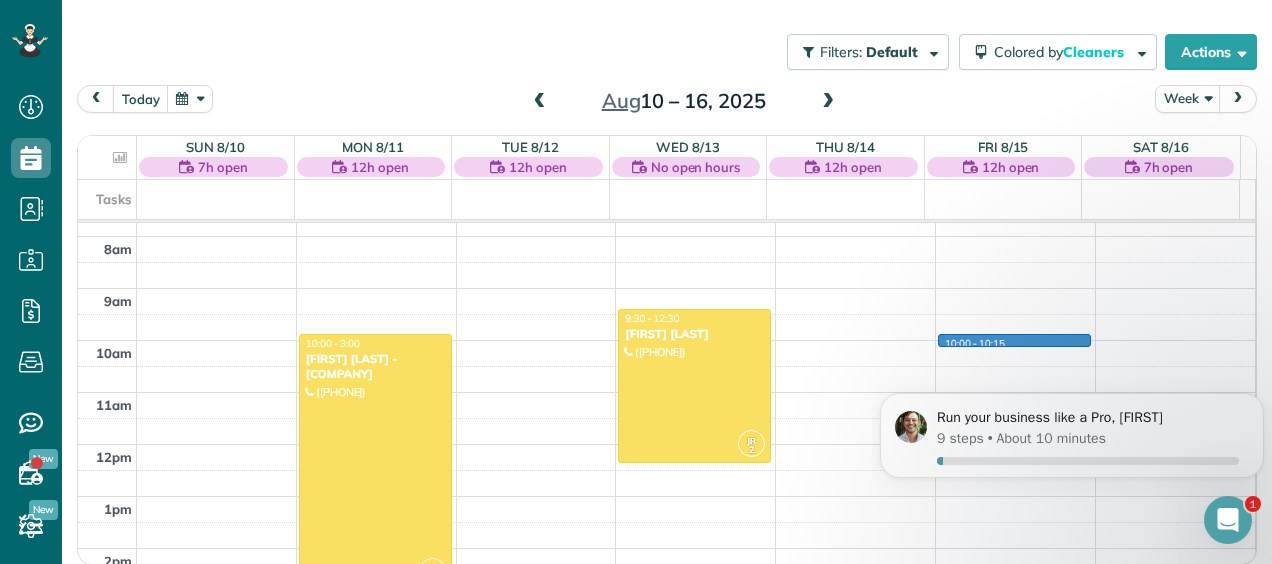 click on "12am 1am 2am 3am 4am 5am 6am 7am 8am 9am 10am 11am 12pm 1pm 2pm 3pm 4pm 5pm 6pm 7pm 8pm 9pm 10pm 11pm JR 2 10:00 - 3:00 Alysha Dupsky - Woodbros Realty (402) 802-5518 2115 Tudor Castle Circle ?, GA 30035 JR 2 2:30 - 5:30 Arjun Sindhu (631) 877-2663 205 12th Street Northeast Atlanta, GA 30309 JR 2 9:30 - 12:30 Marsha Pickett (678) 984-9807 2400 Cumberland Parkway Southeast Atlanta, GA 30339 10:00 - 10:15" at bounding box center (666, 444) 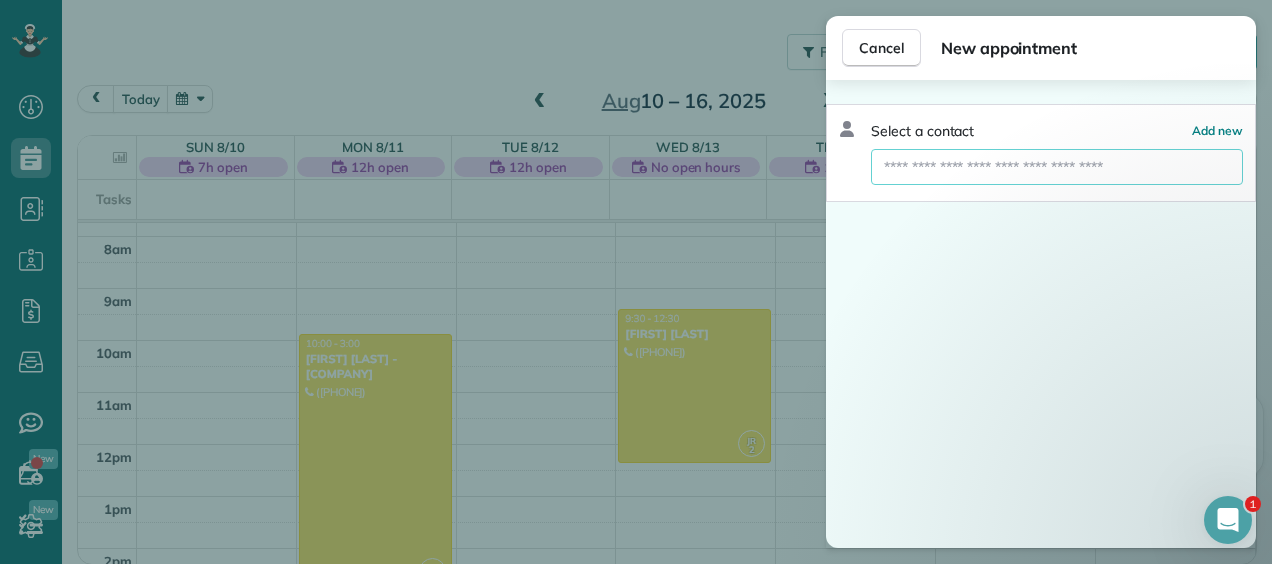 click at bounding box center [1057, 167] 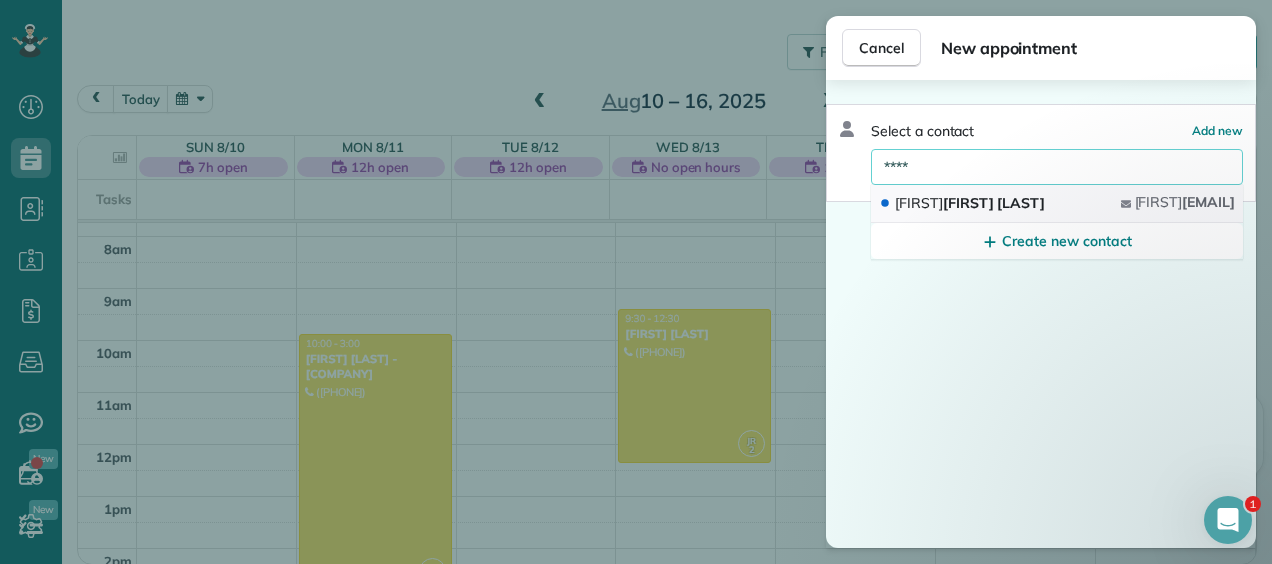 type on "****" 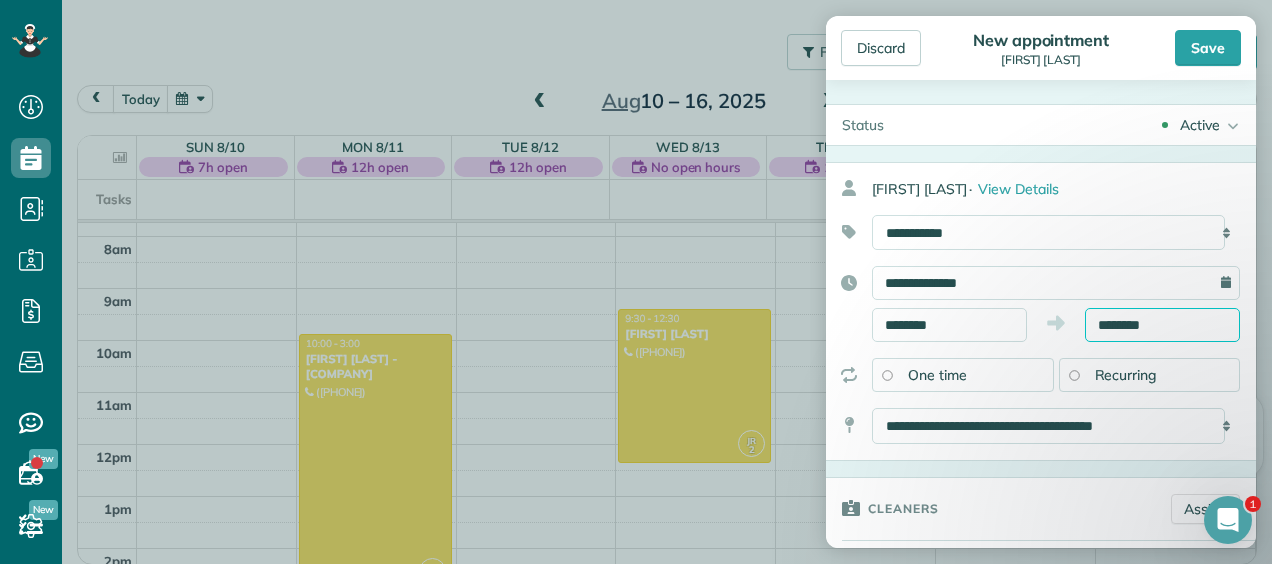 click on "********" at bounding box center [1162, 325] 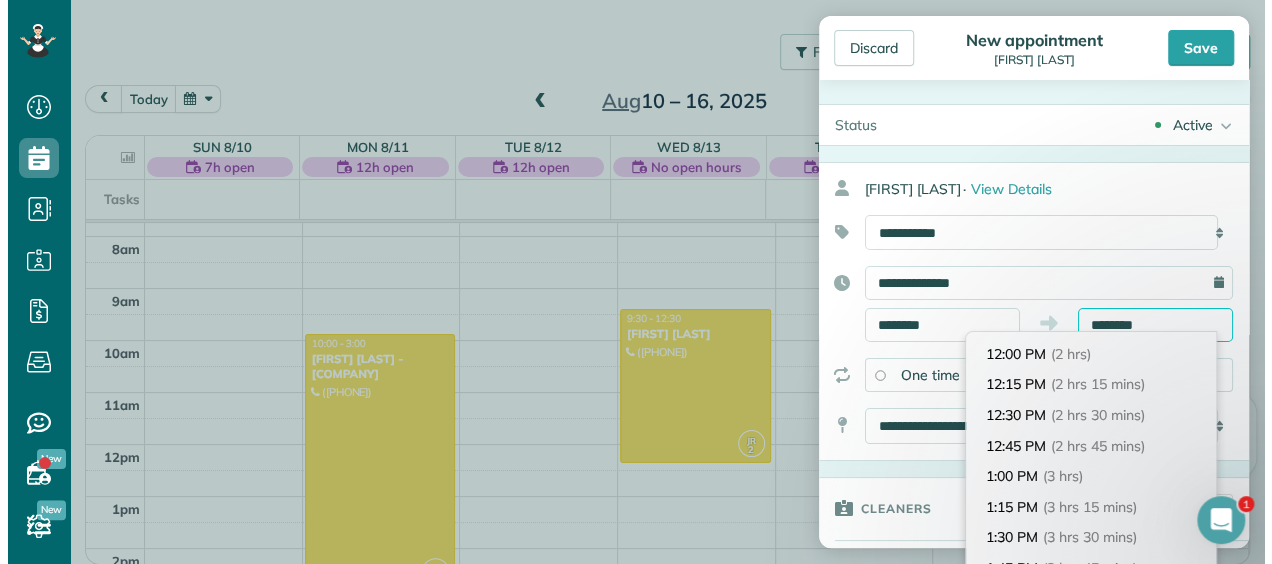 scroll, scrollTop: 238, scrollLeft: 0, axis: vertical 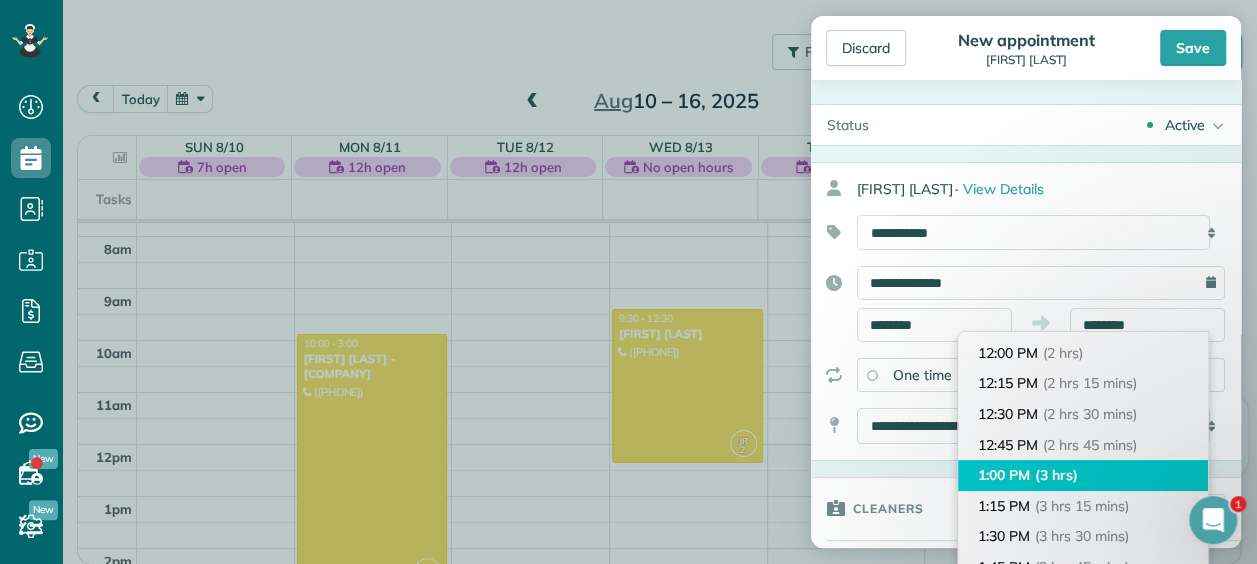 type on "*******" 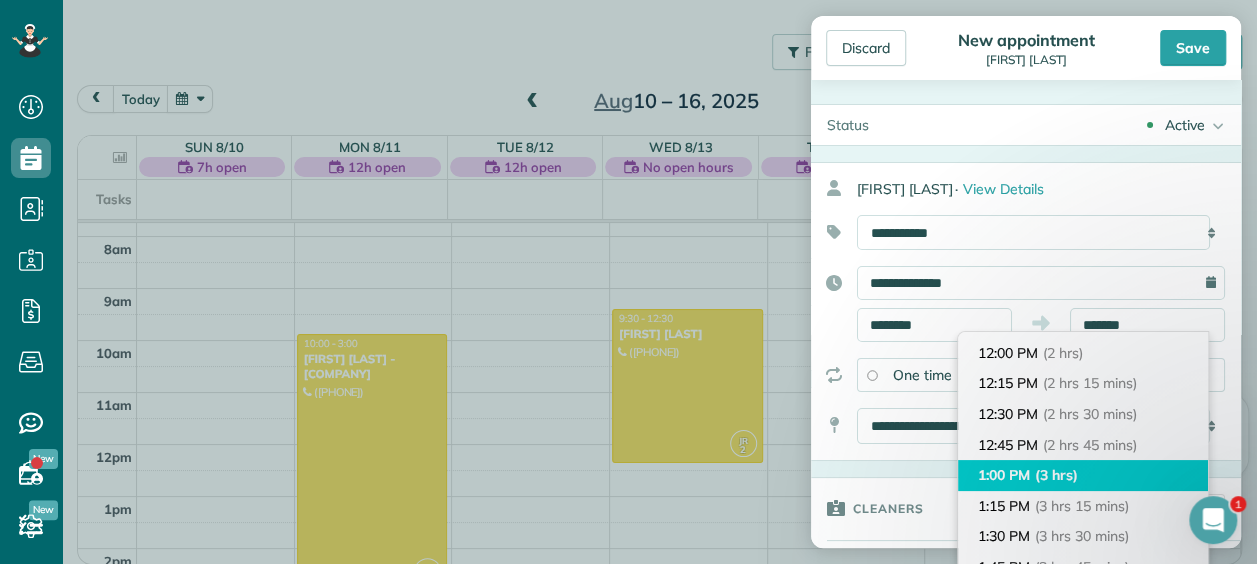 click on "(3 hrs)" at bounding box center (1056, 475) 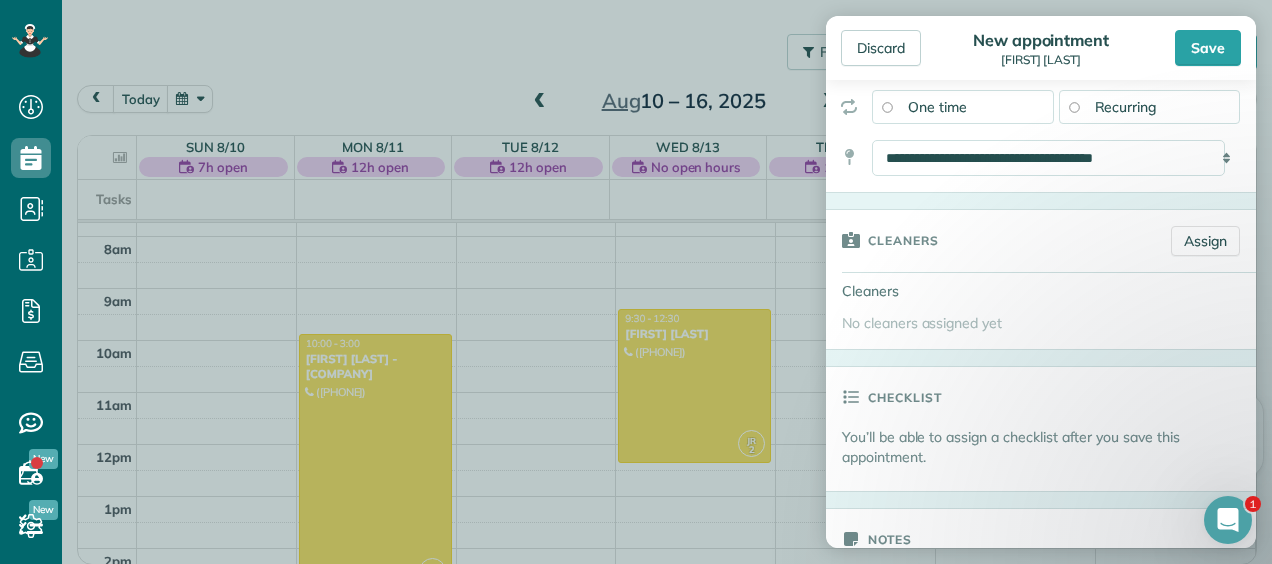 scroll, scrollTop: 272, scrollLeft: 0, axis: vertical 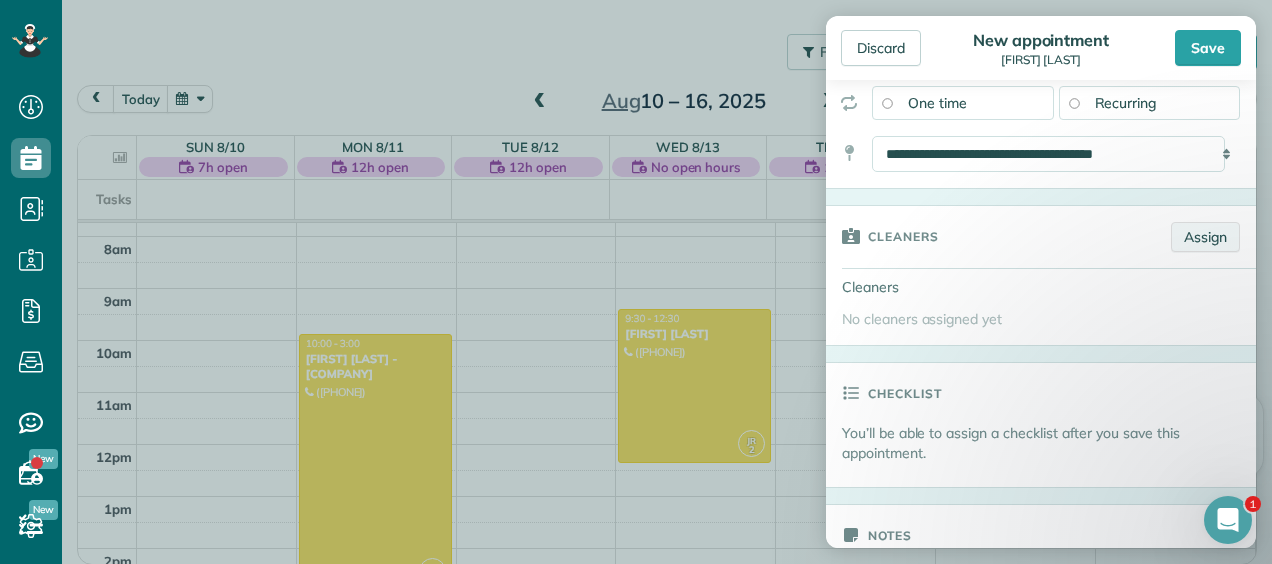 click on "Assign" at bounding box center [1205, 237] 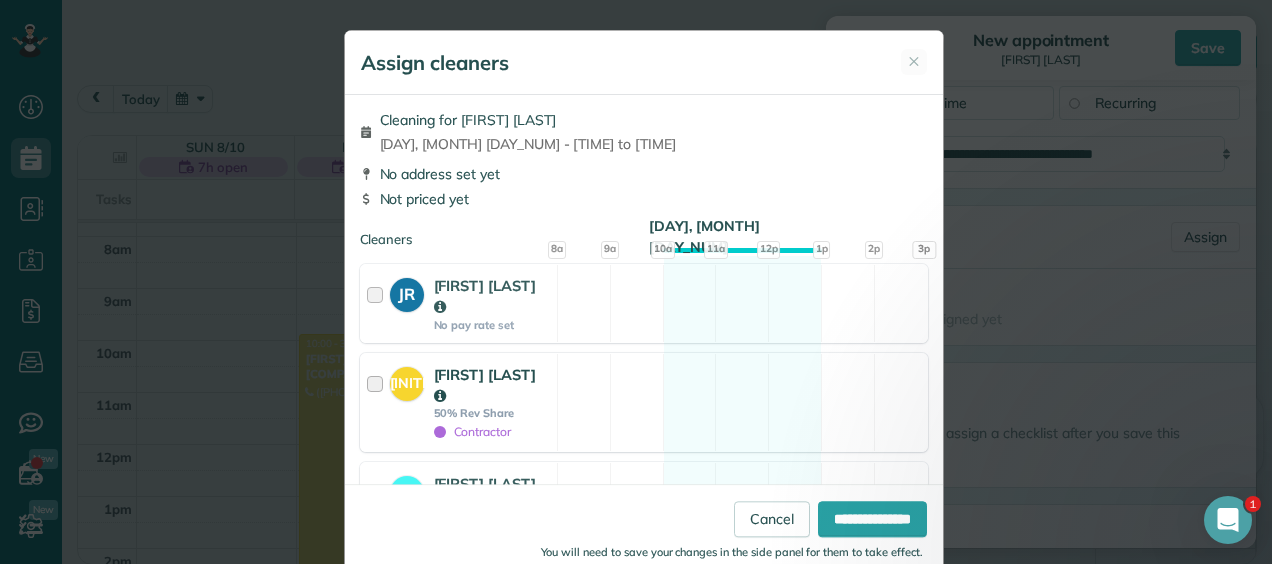 click on "50% Rev Share" at bounding box center (493, 413) 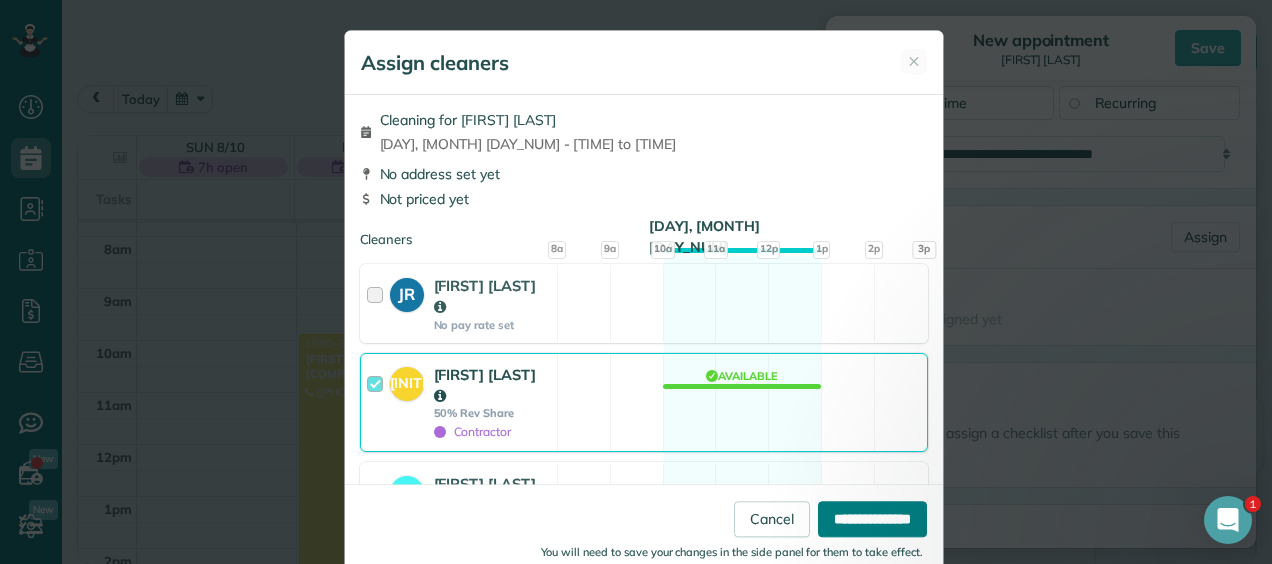 click on "**********" at bounding box center (872, 519) 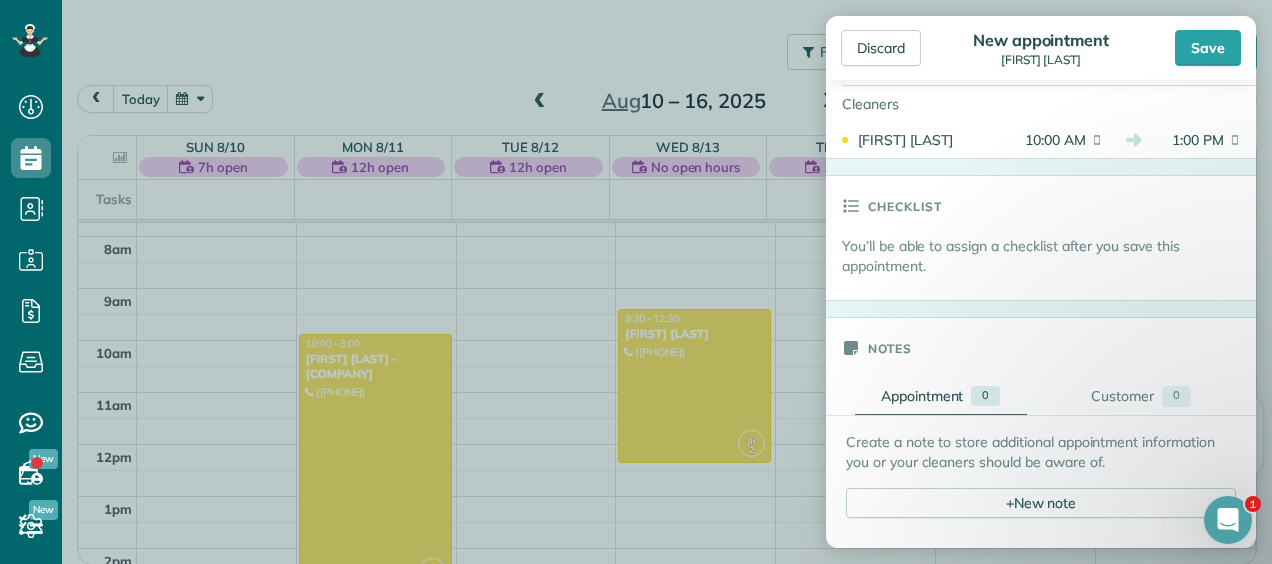 scroll, scrollTop: 384, scrollLeft: 0, axis: vertical 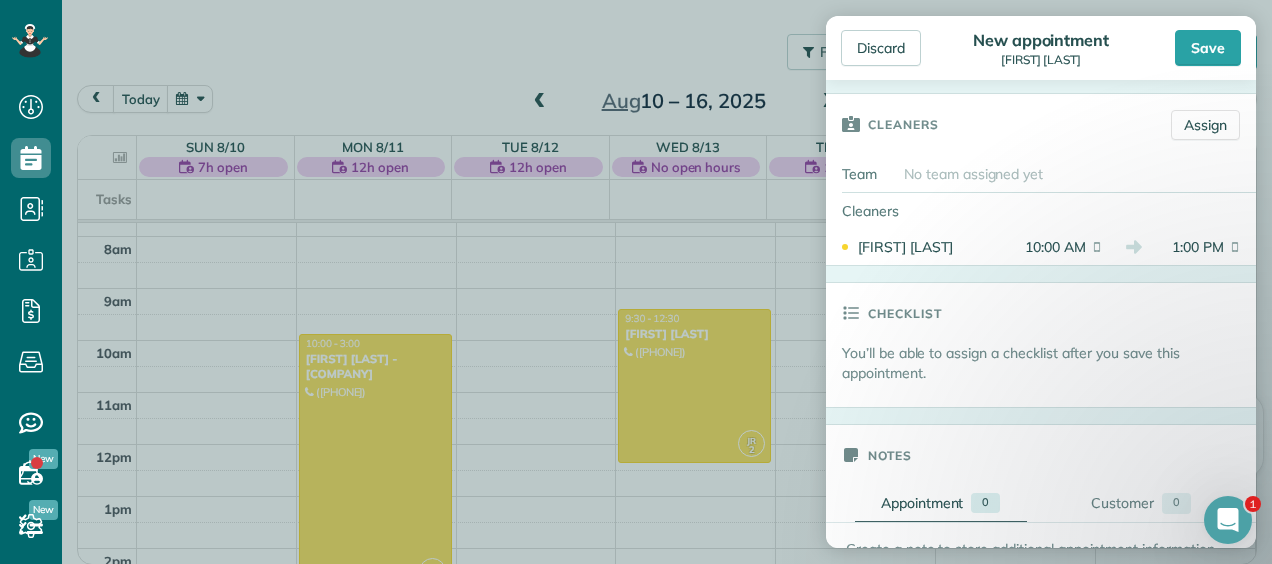 click on "Checklist" at bounding box center [905, 313] 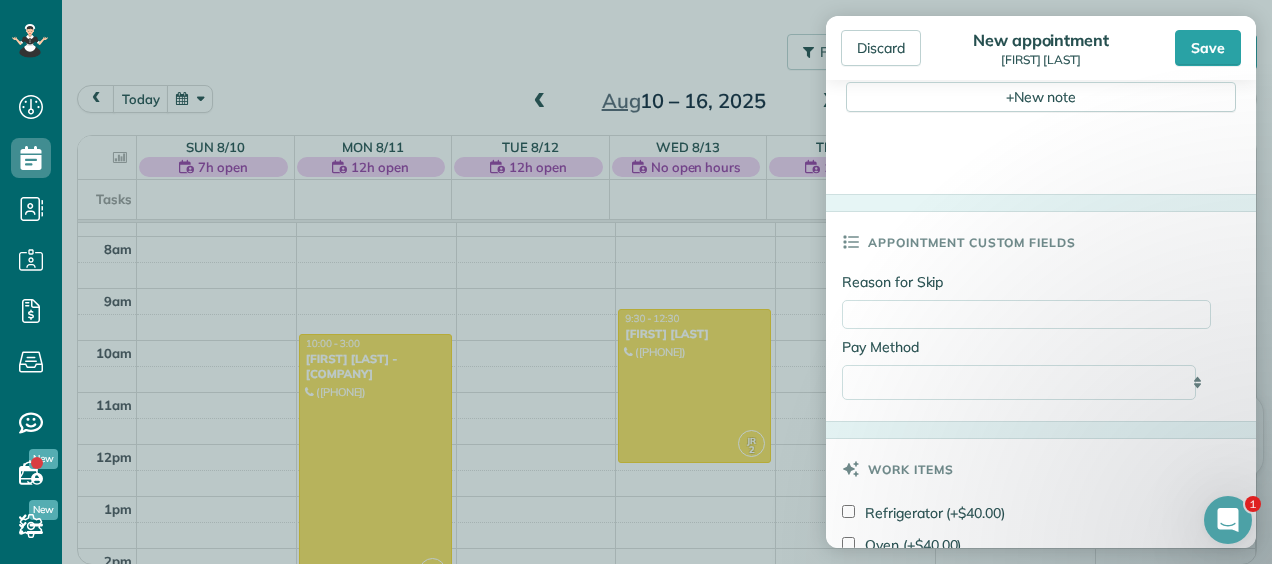 scroll, scrollTop: 1006, scrollLeft: 0, axis: vertical 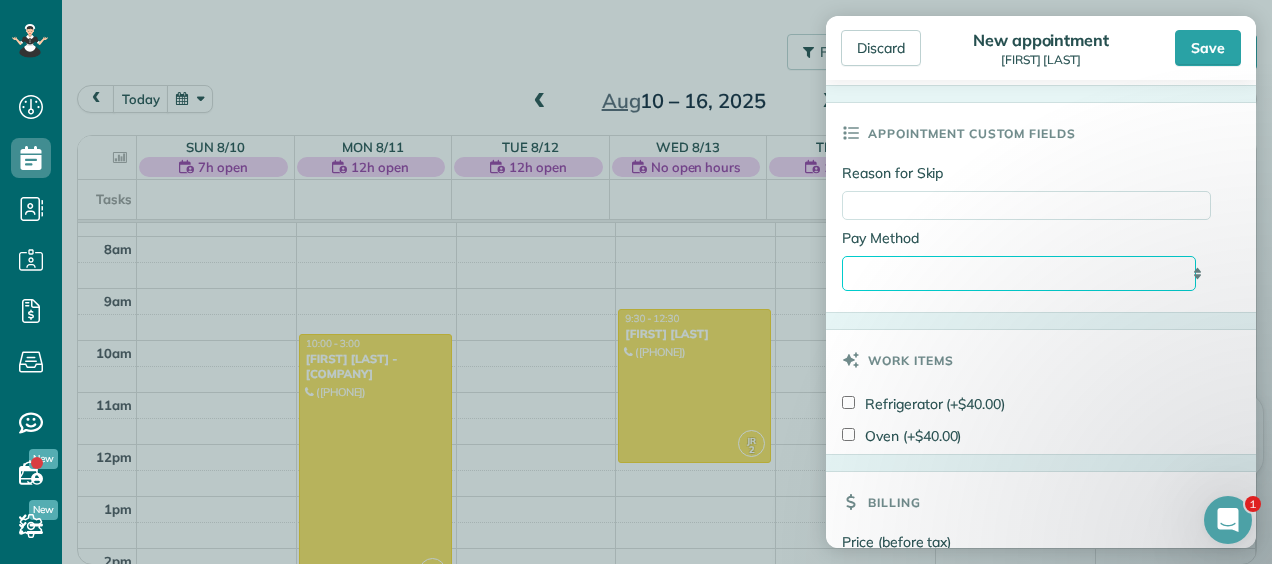 click on "**********" at bounding box center [1019, 273] 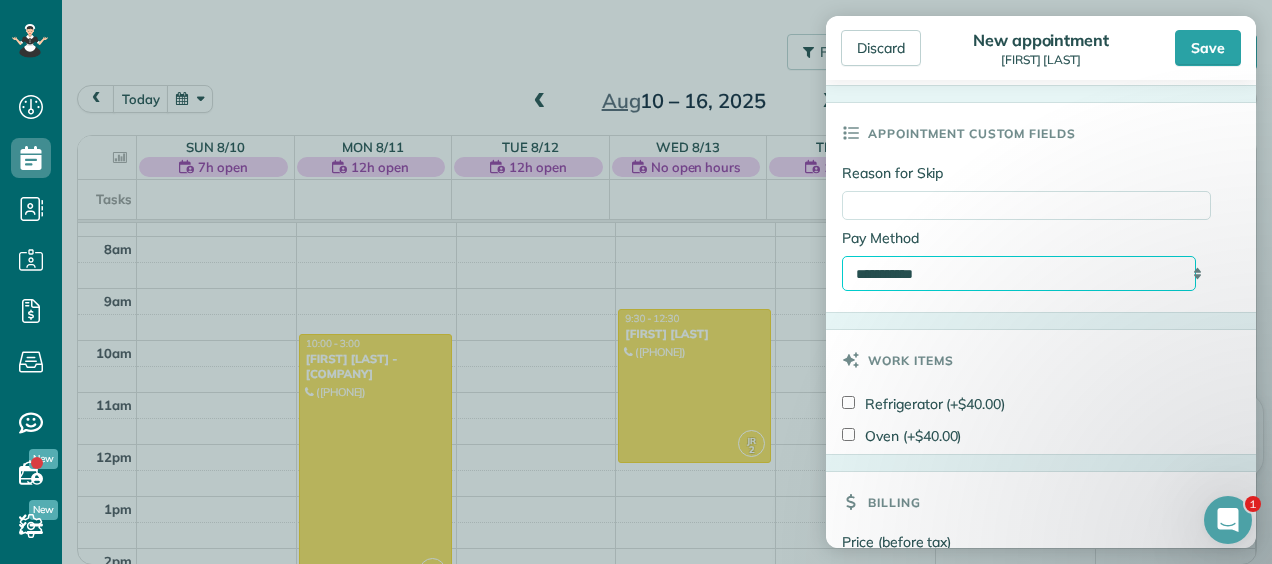 click on "**********" at bounding box center (1019, 273) 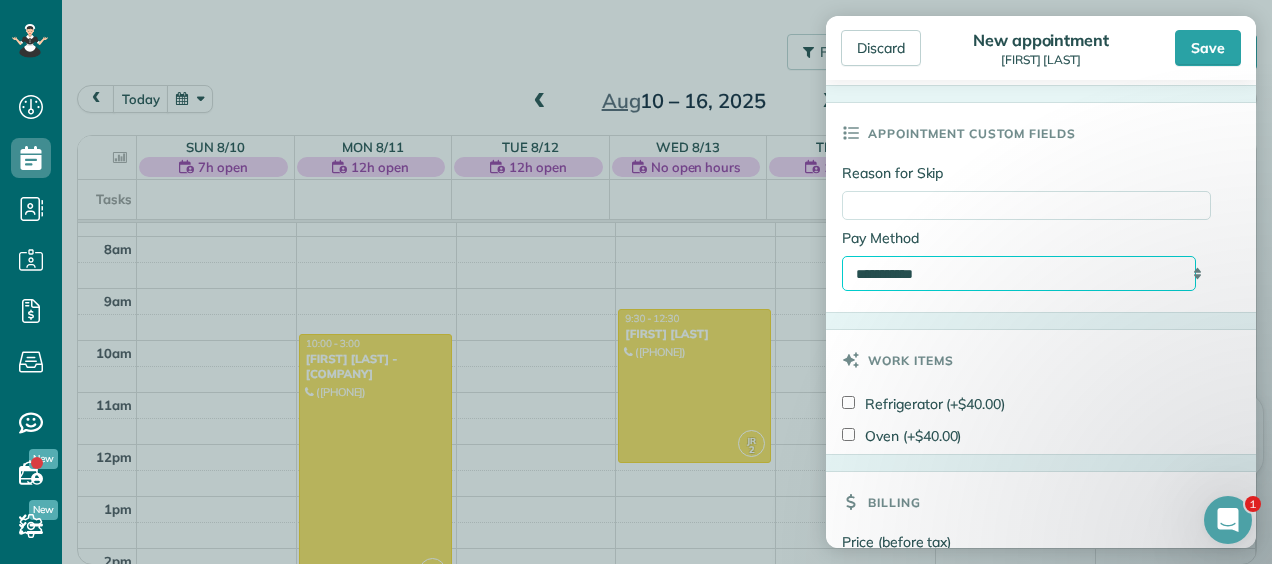 scroll, scrollTop: 1194, scrollLeft: 0, axis: vertical 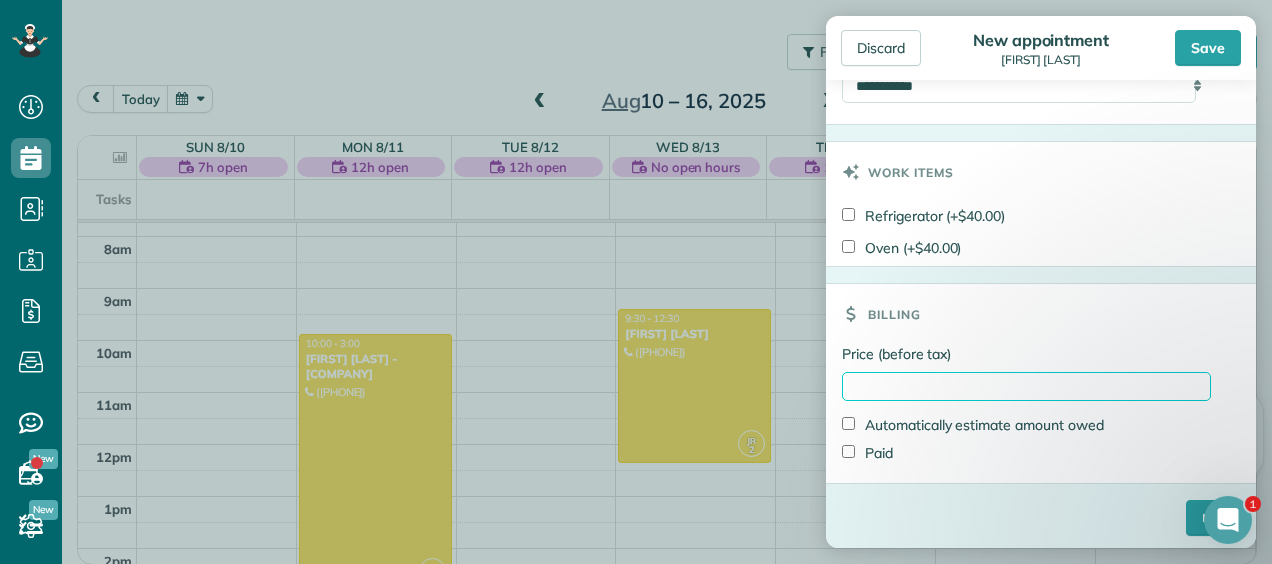 click on "Price (before tax)" at bounding box center [1026, 386] 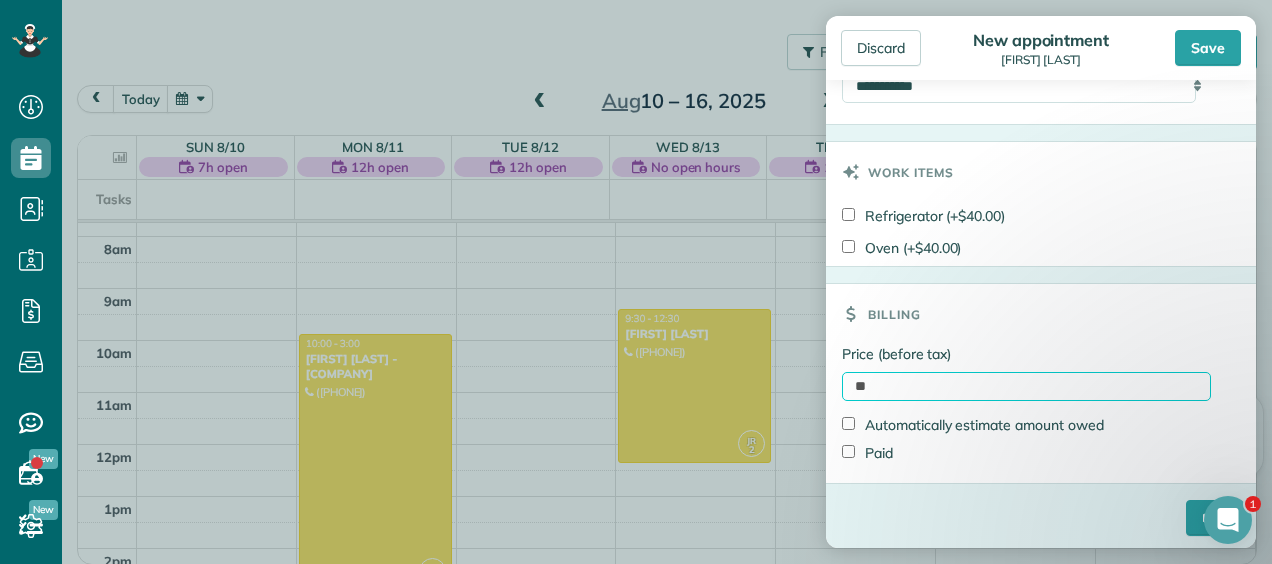 type on "*" 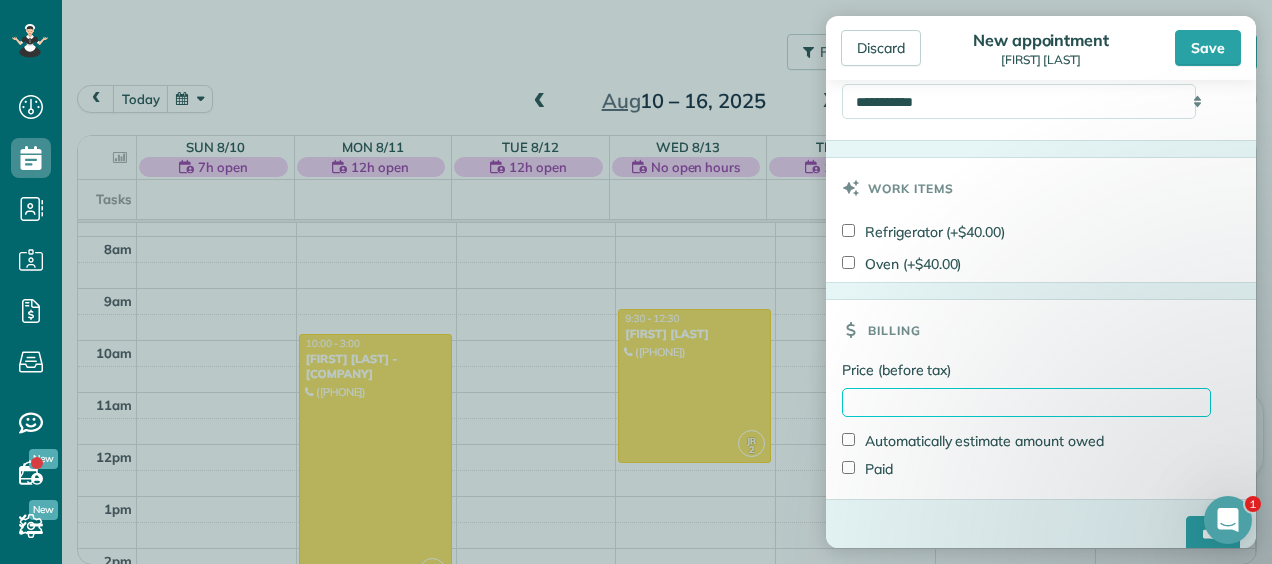 scroll, scrollTop: 1194, scrollLeft: 0, axis: vertical 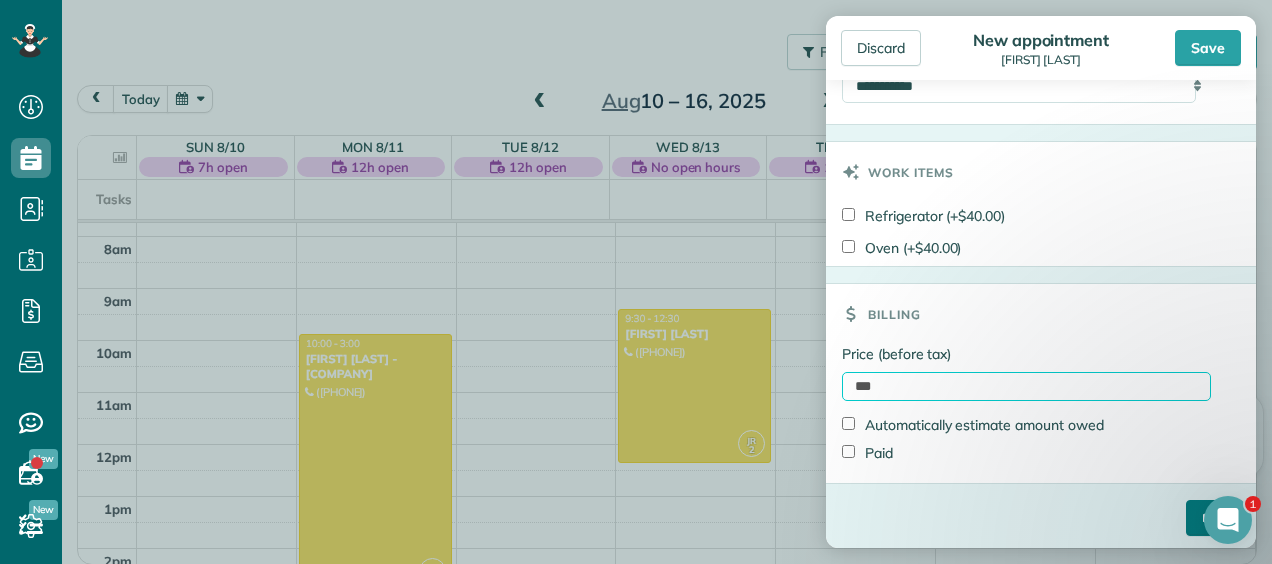 type on "***" 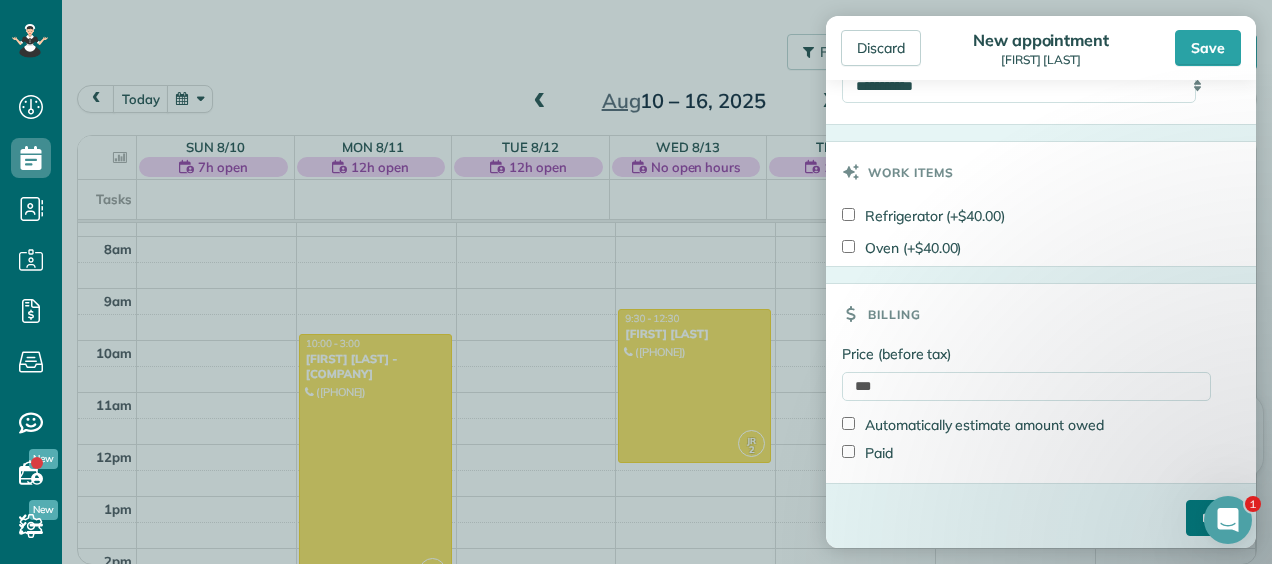 click on "****" at bounding box center (1213, 518) 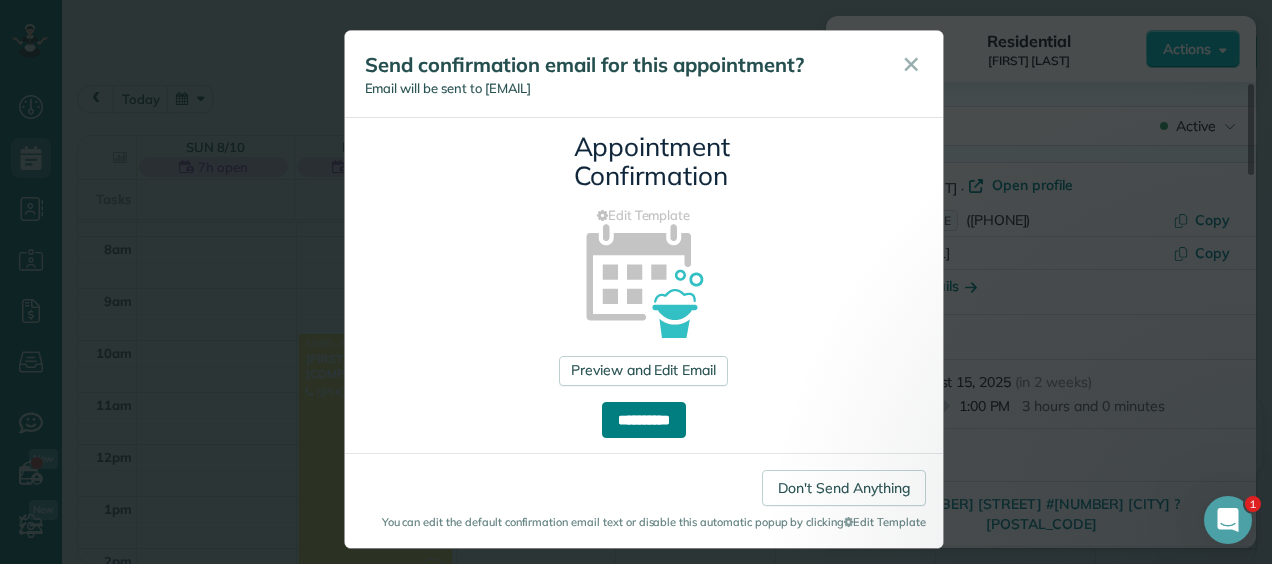 click on "**********" at bounding box center (644, 420) 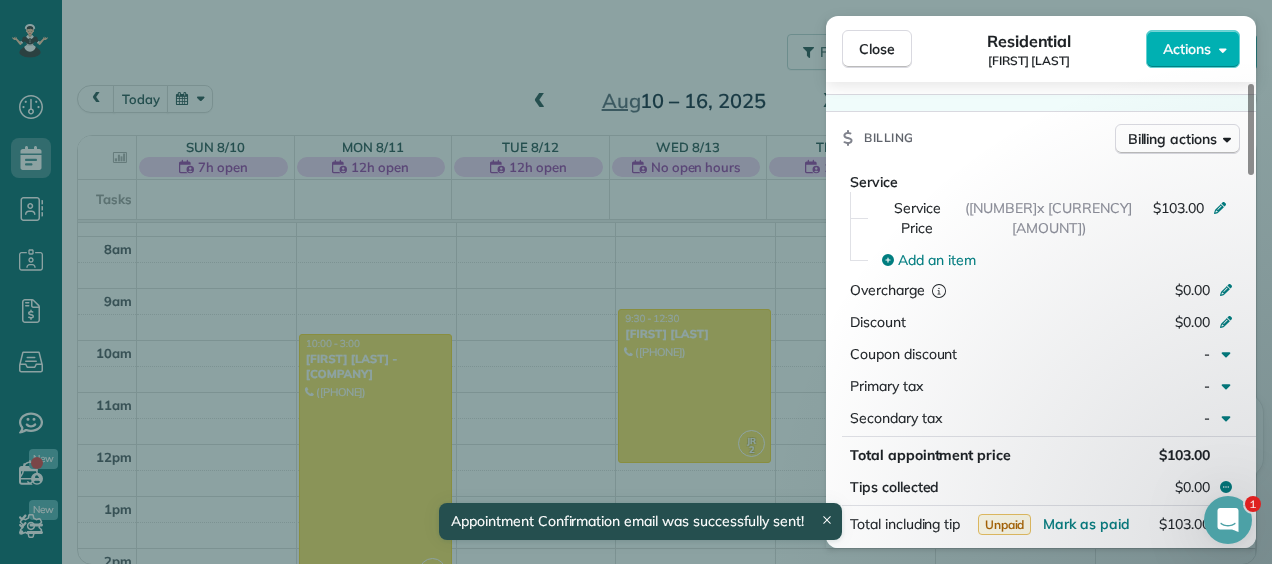 scroll, scrollTop: 836, scrollLeft: 0, axis: vertical 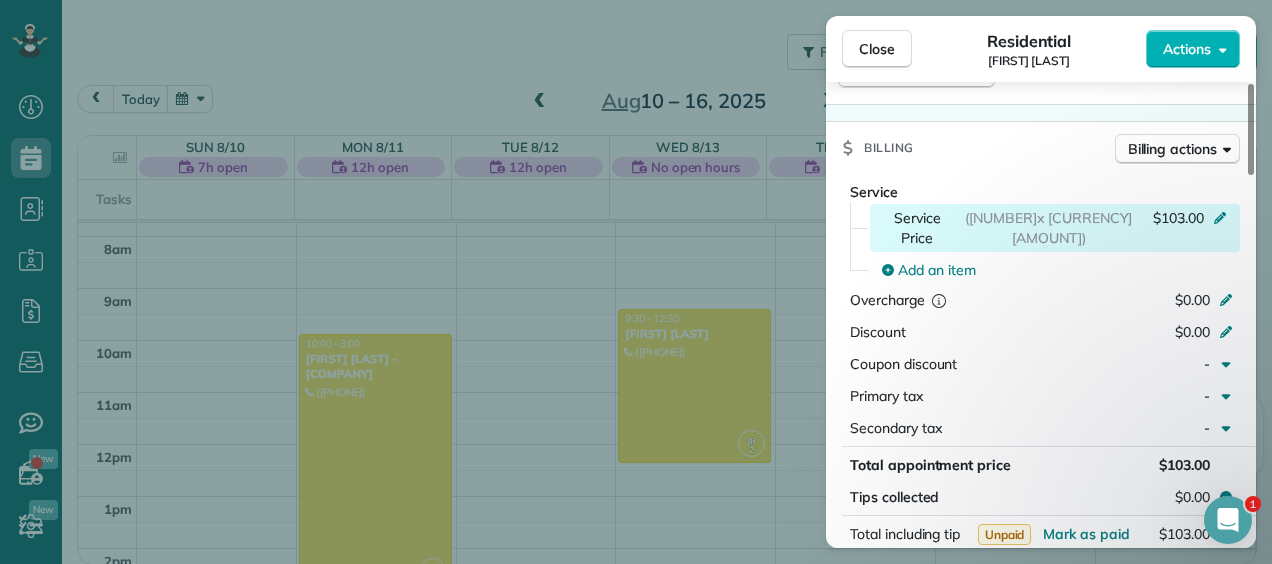 click 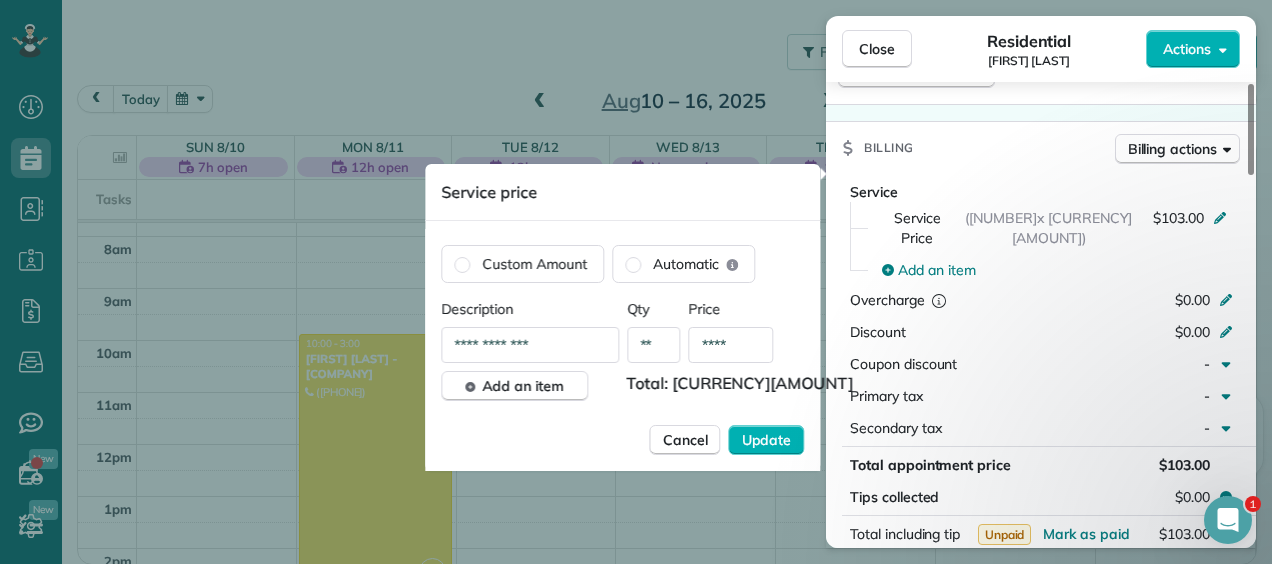drag, startPoint x: 540, startPoint y: 338, endPoint x: 357, endPoint y: 343, distance: 183.0683 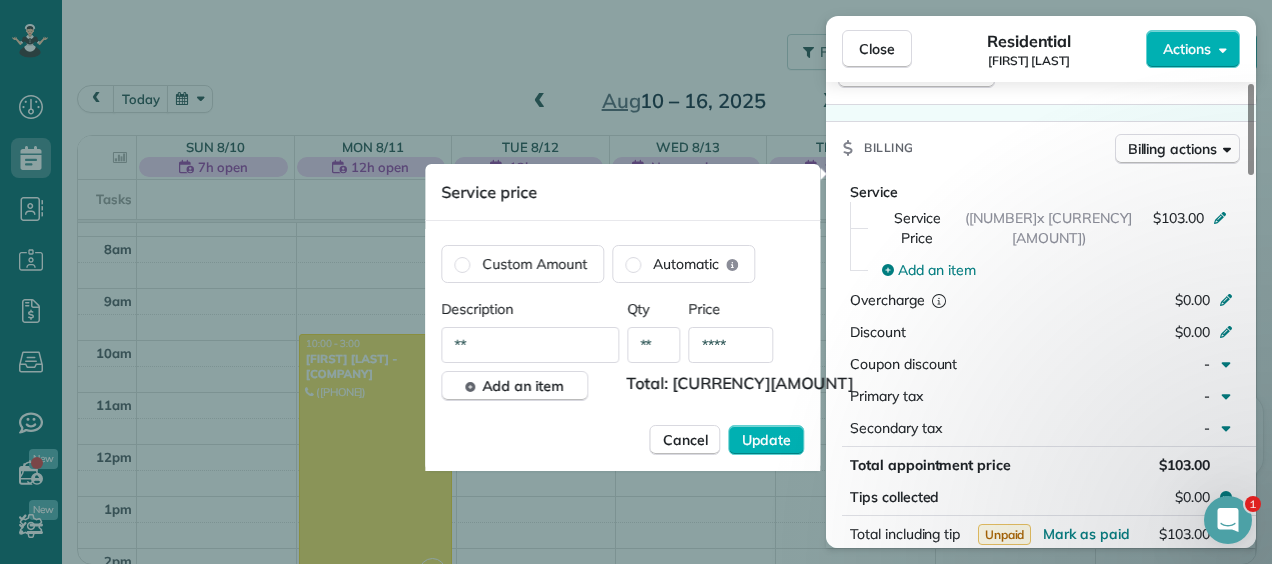 type on "*" 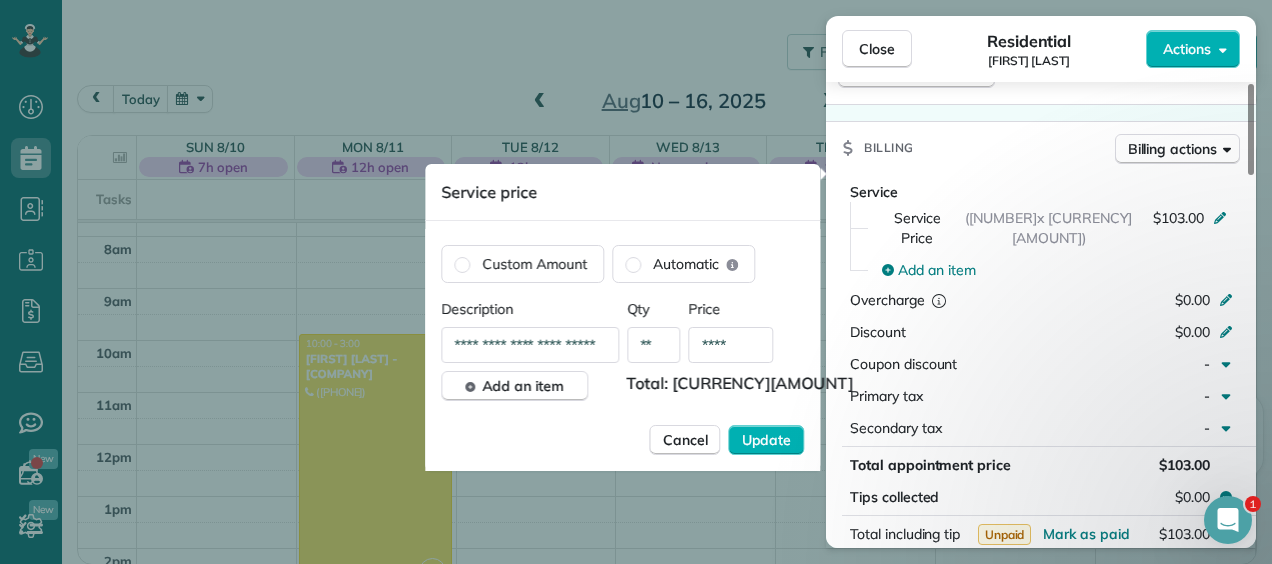 scroll, scrollTop: 0, scrollLeft: 18, axis: horizontal 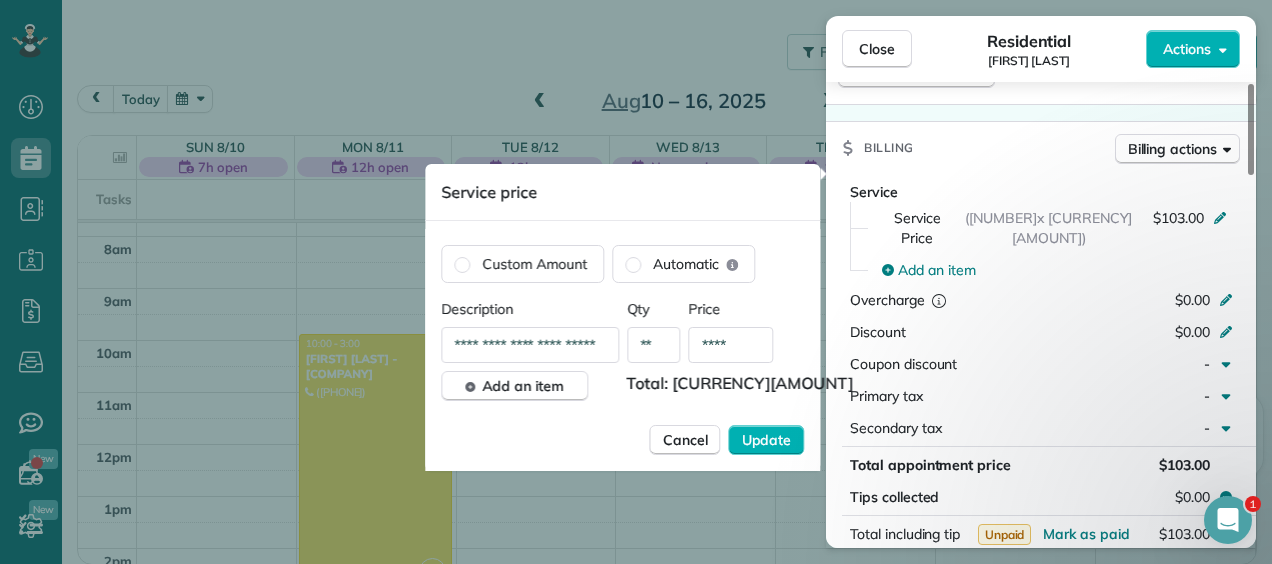 type on "**********" 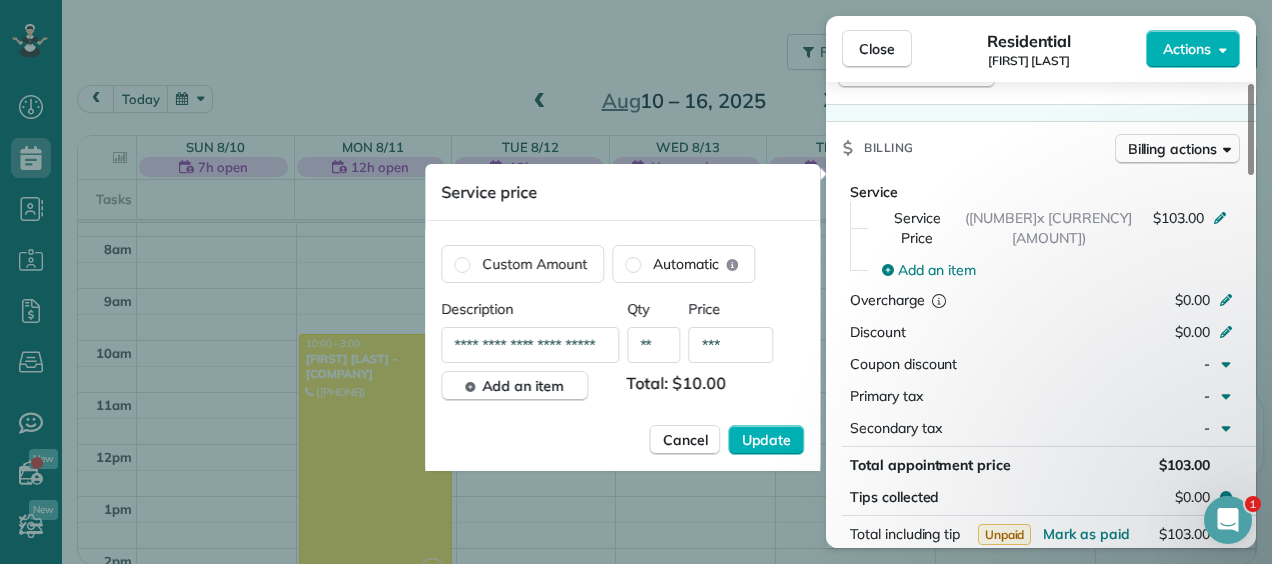 type on "**" 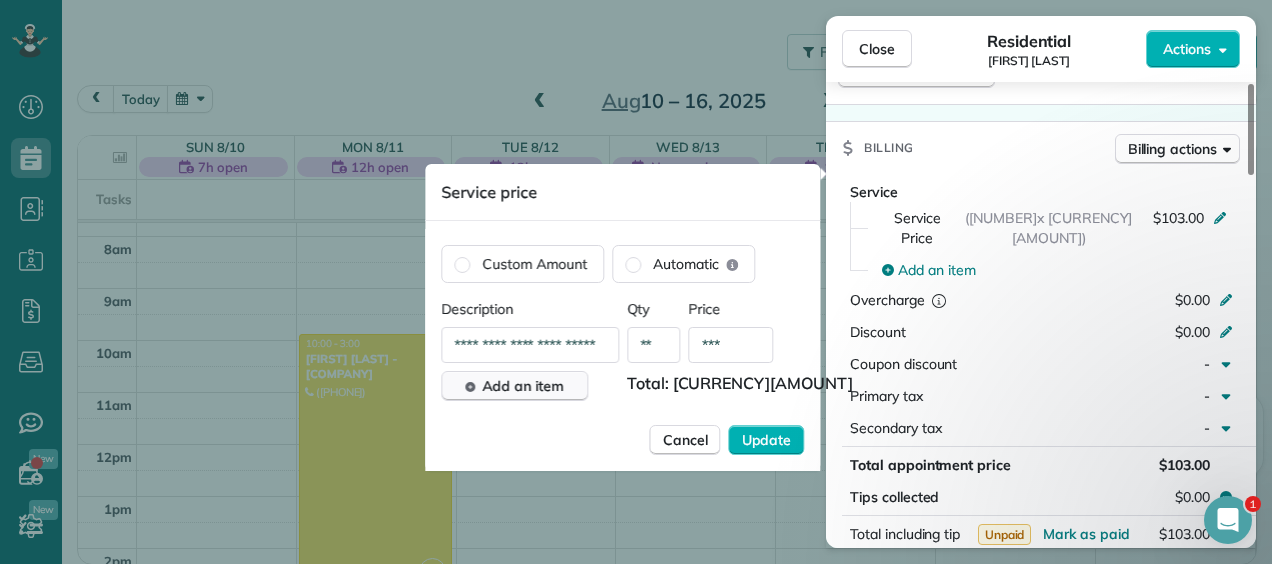 type on "***" 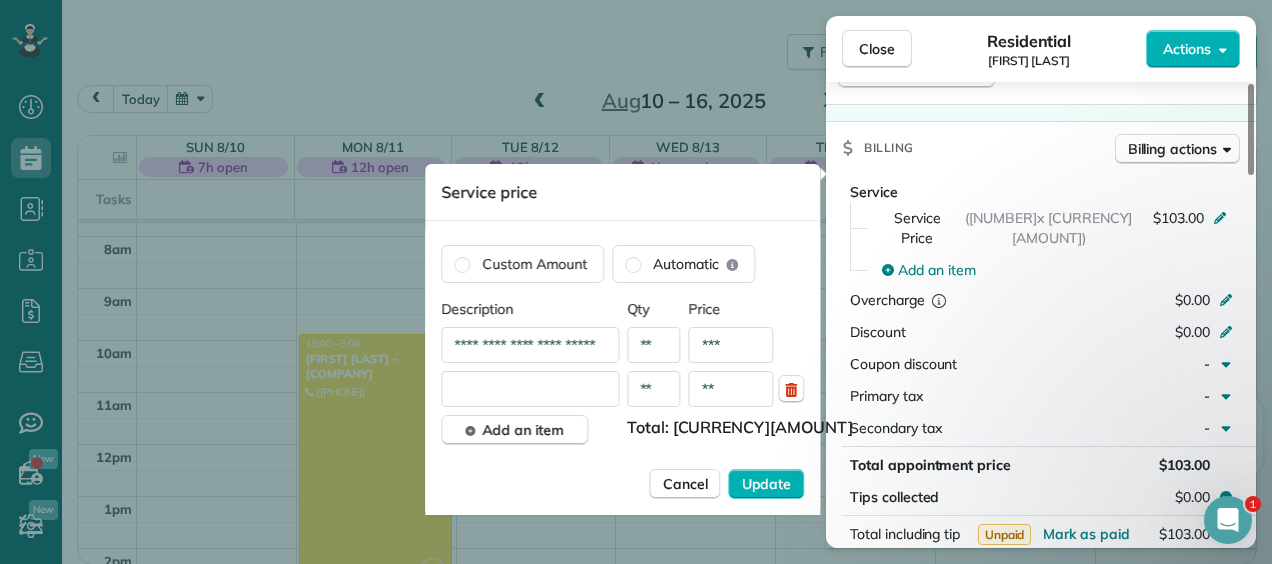 click at bounding box center (530, 389) 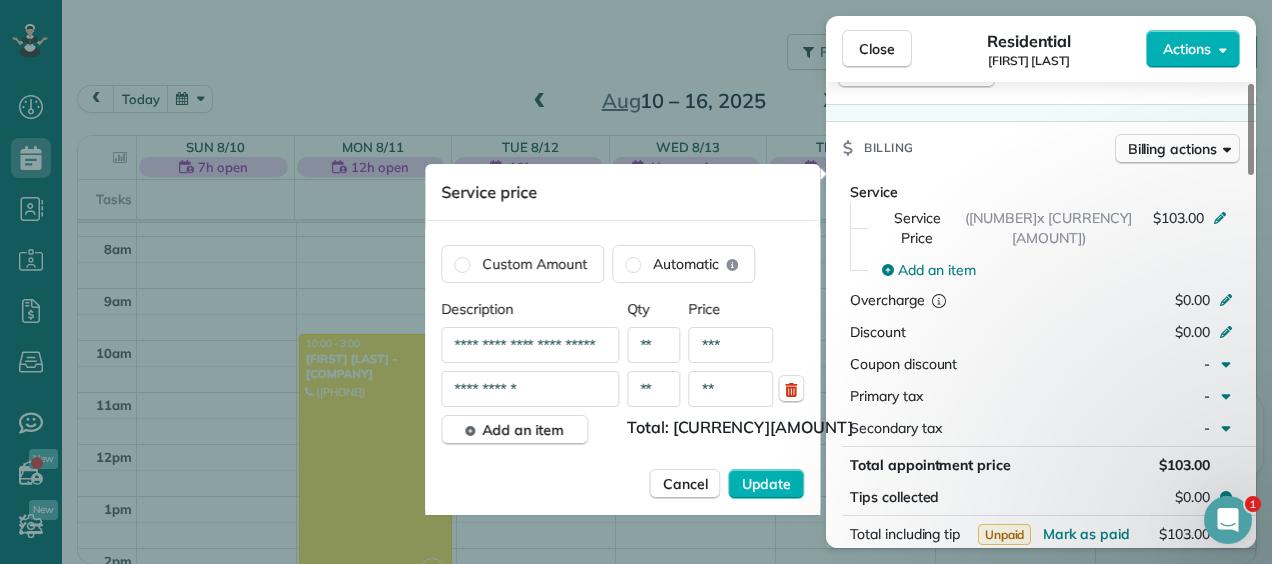 type on "**********" 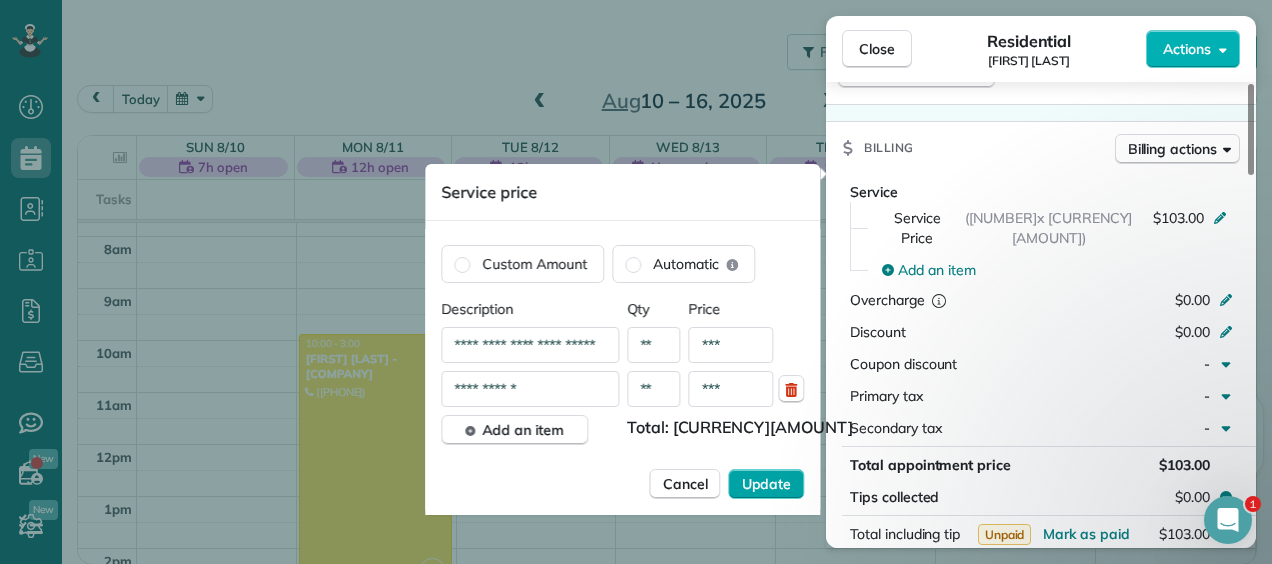 type on "***" 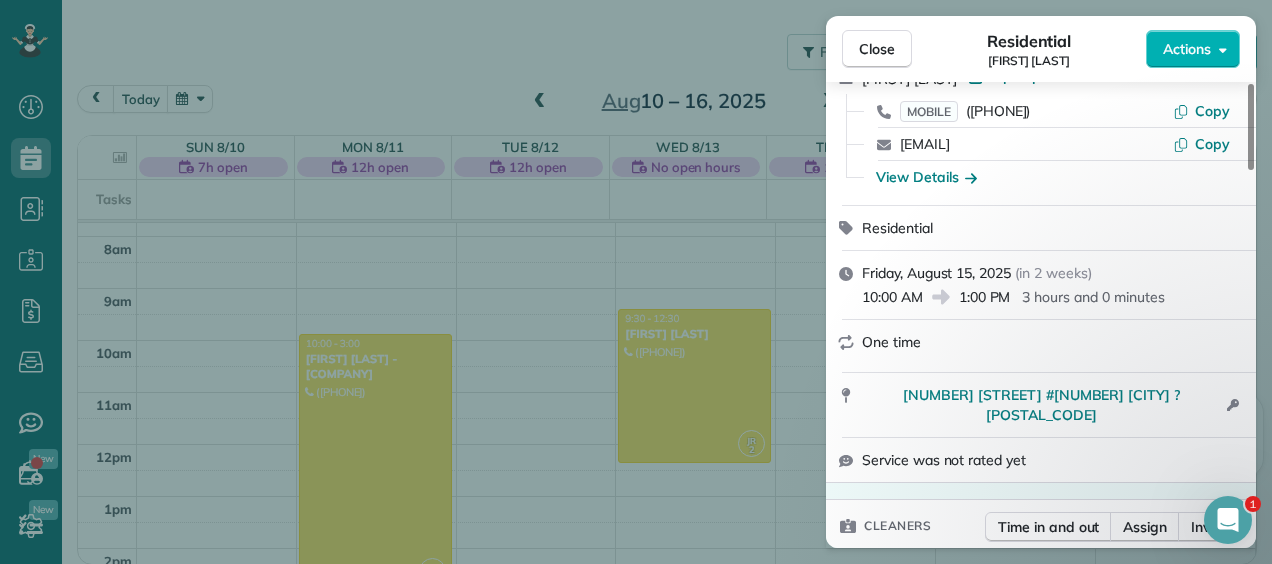 scroll, scrollTop: 0, scrollLeft: 0, axis: both 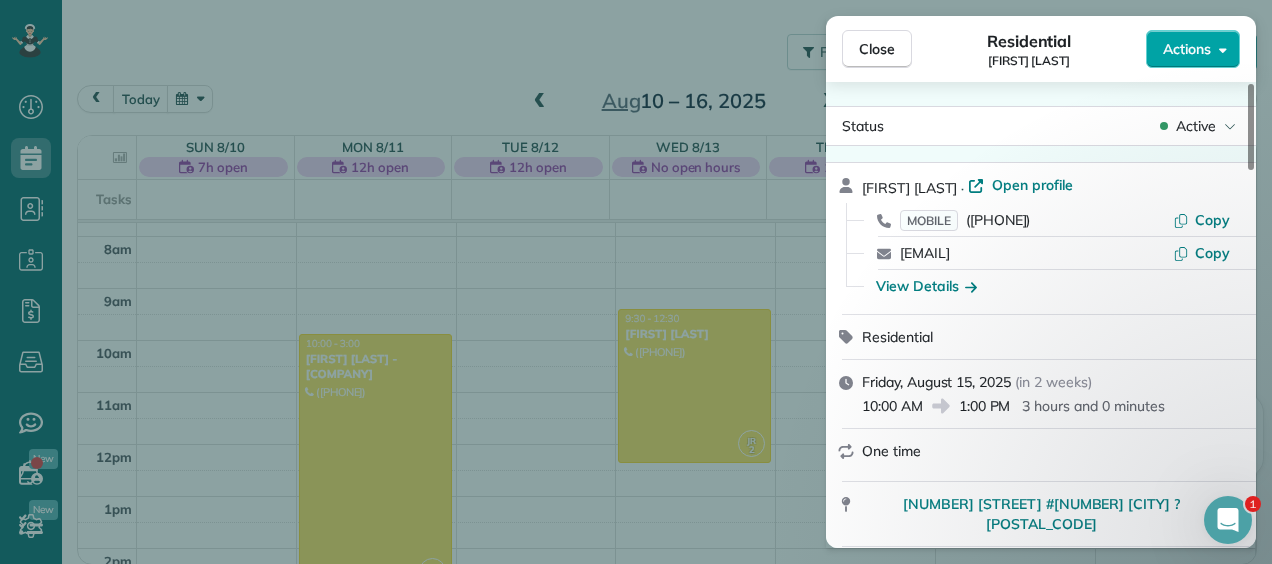 click on "Actions" at bounding box center [1193, 49] 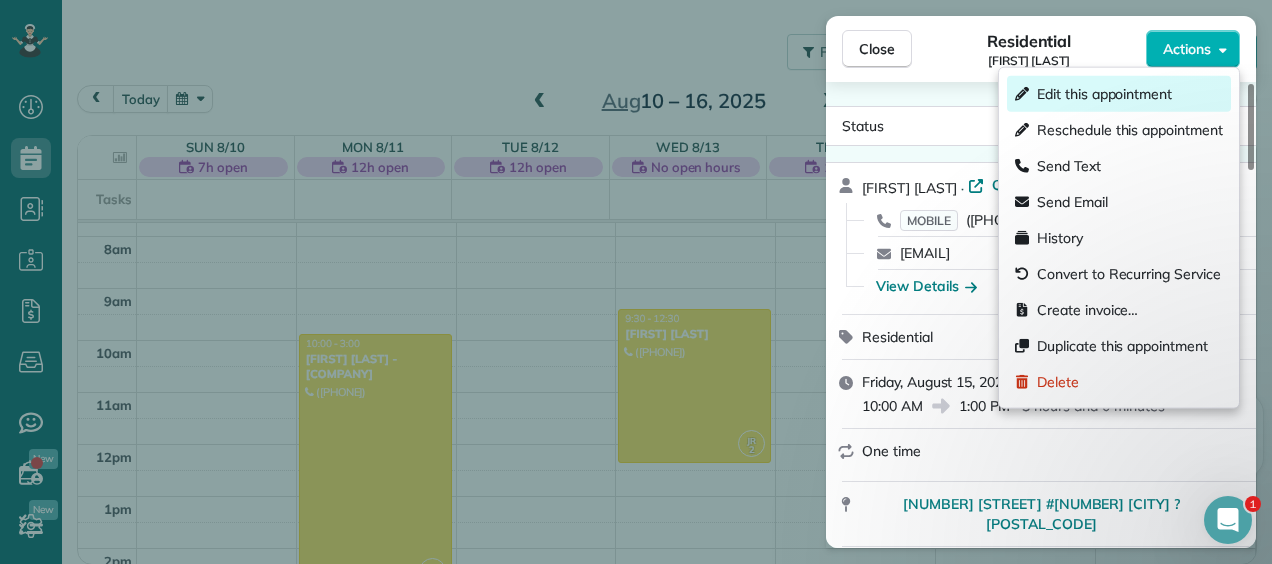 click on "Edit this appointment" at bounding box center (1104, 94) 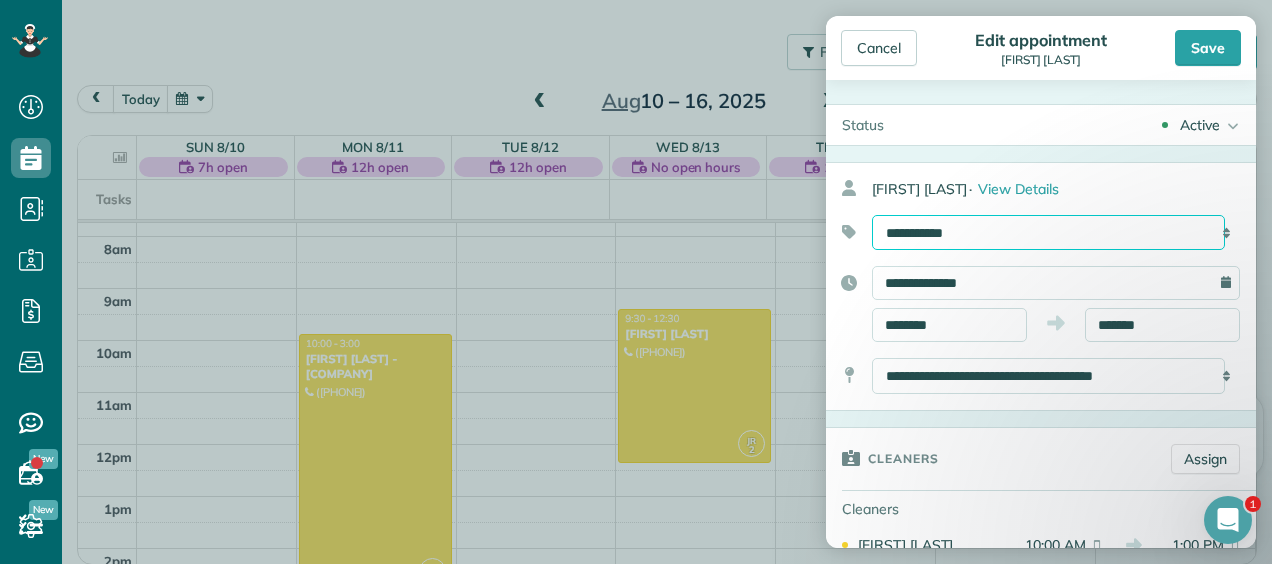 click on "**********" at bounding box center (1048, 232) 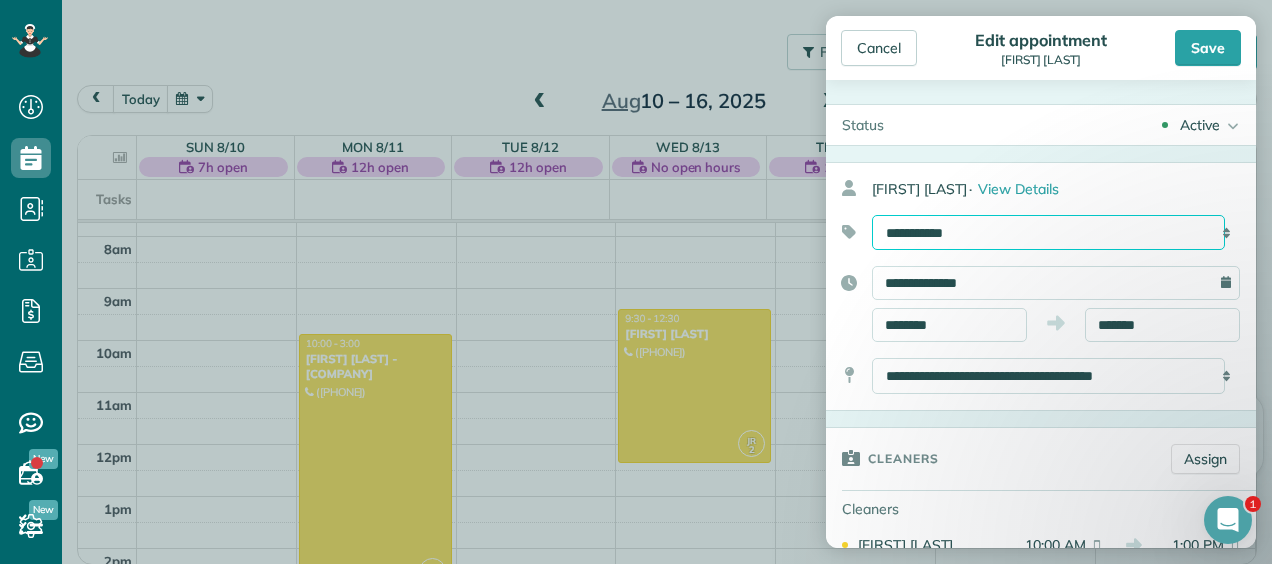 select on "******" 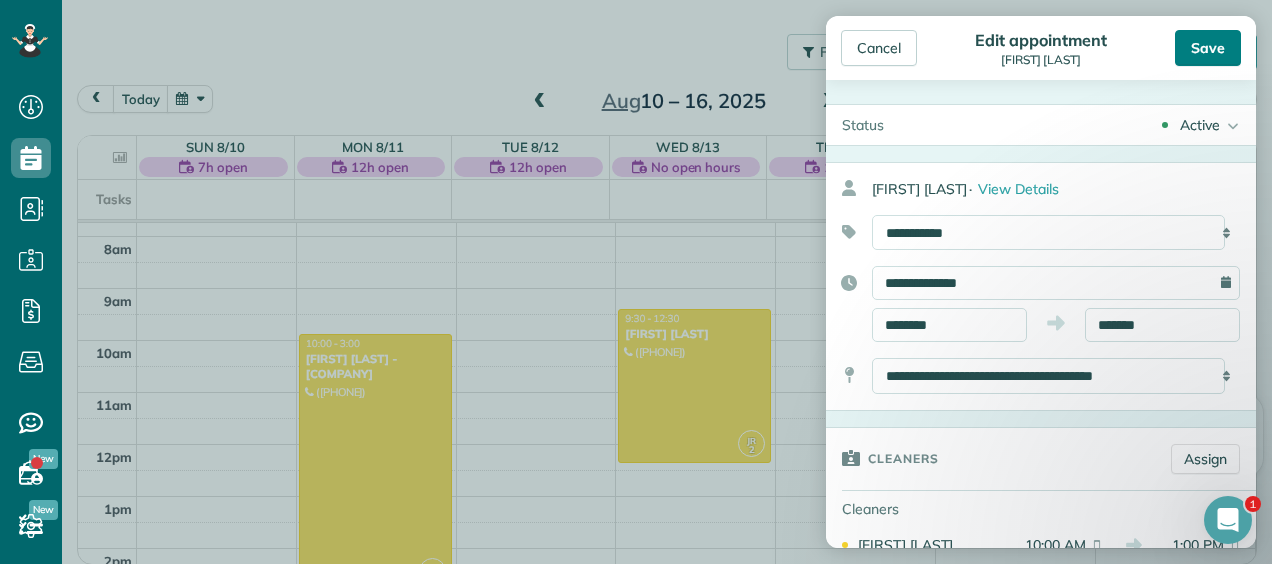 click on "Save" at bounding box center [1208, 48] 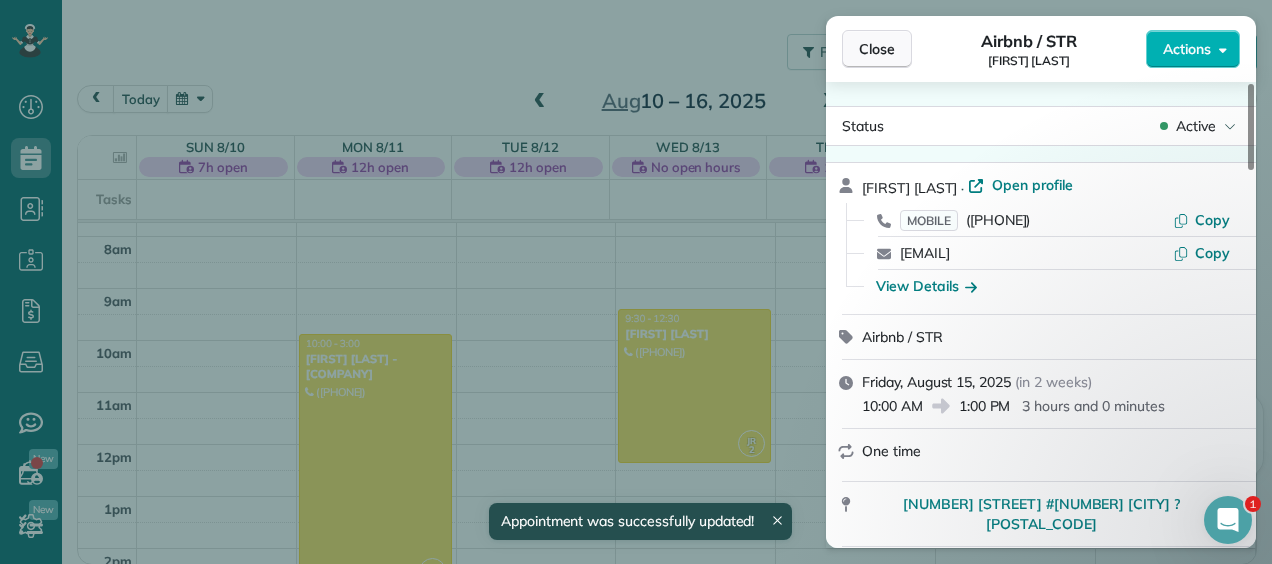 click on "Close" at bounding box center [877, 49] 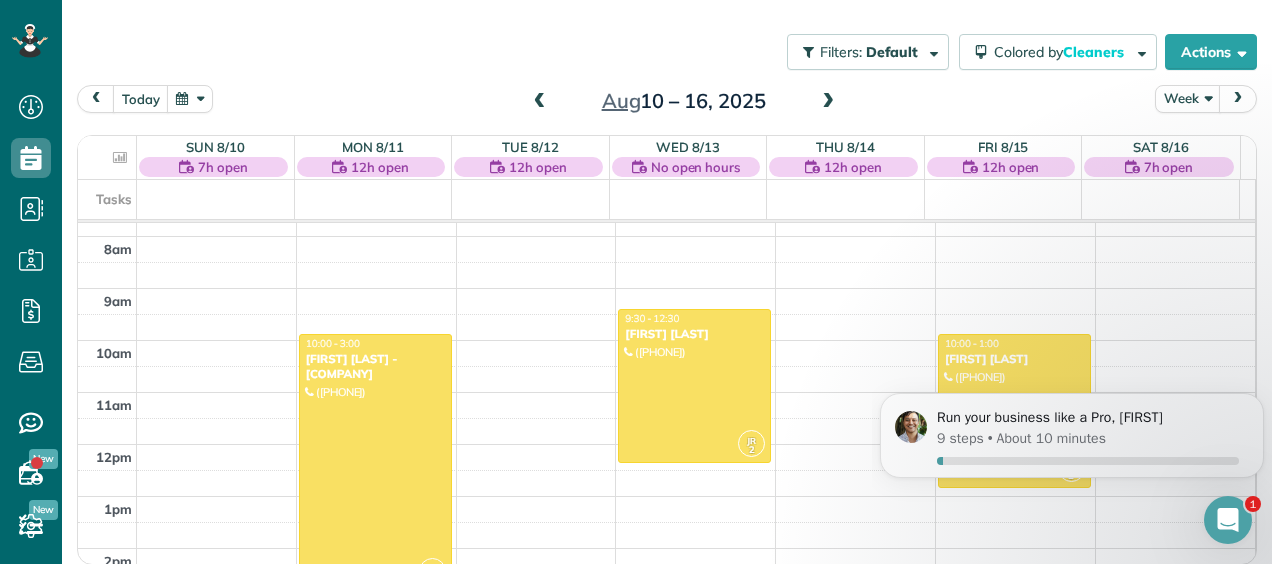 click at bounding box center (375, 462) 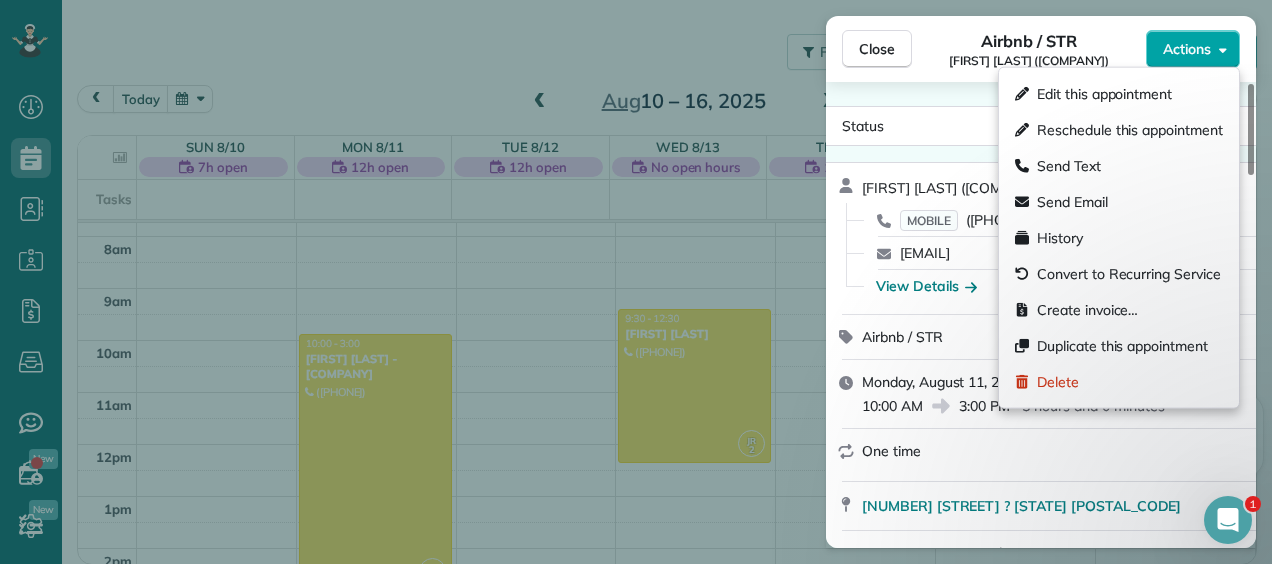 click on "Actions" at bounding box center [1193, 49] 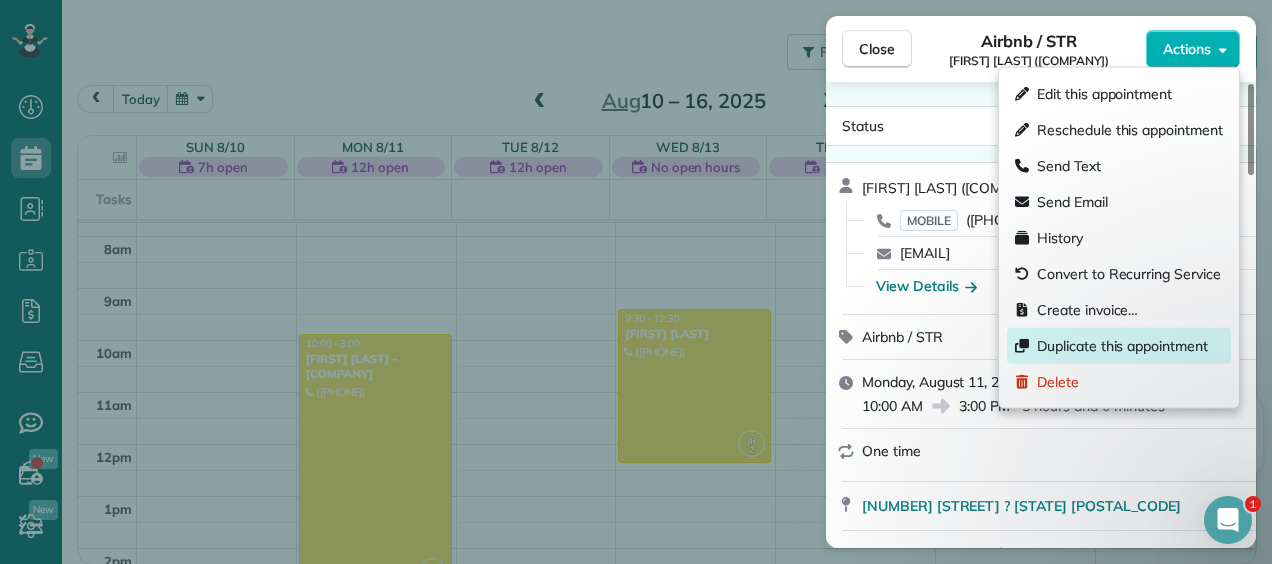 click on "Duplicate this appointment" at bounding box center (1122, 346) 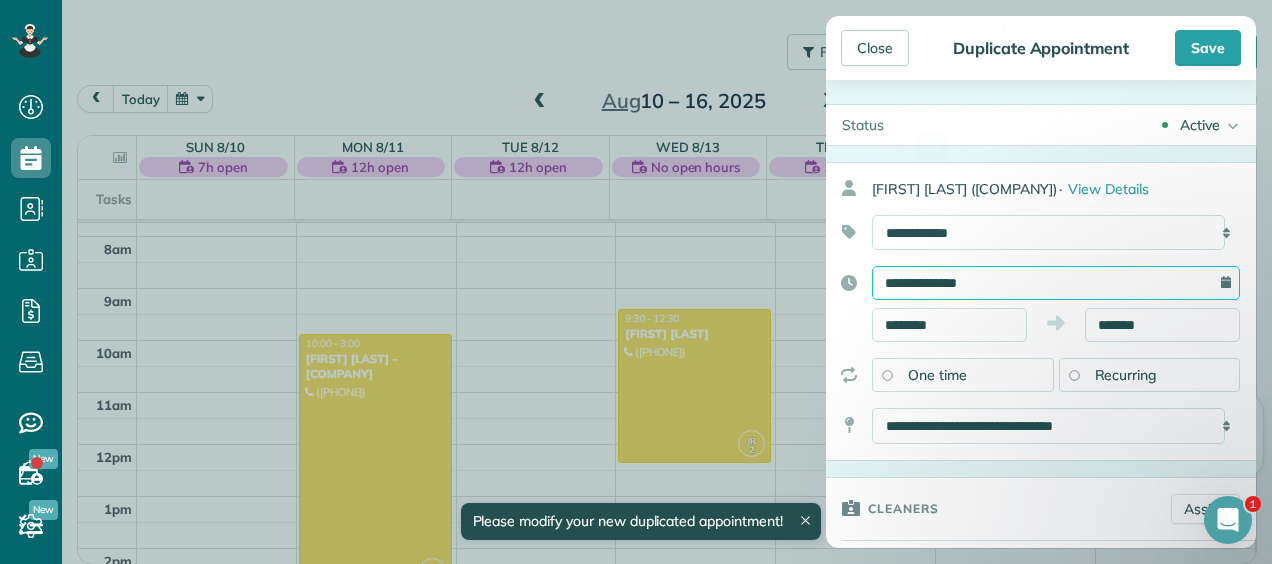 click on "**********" at bounding box center [1056, 283] 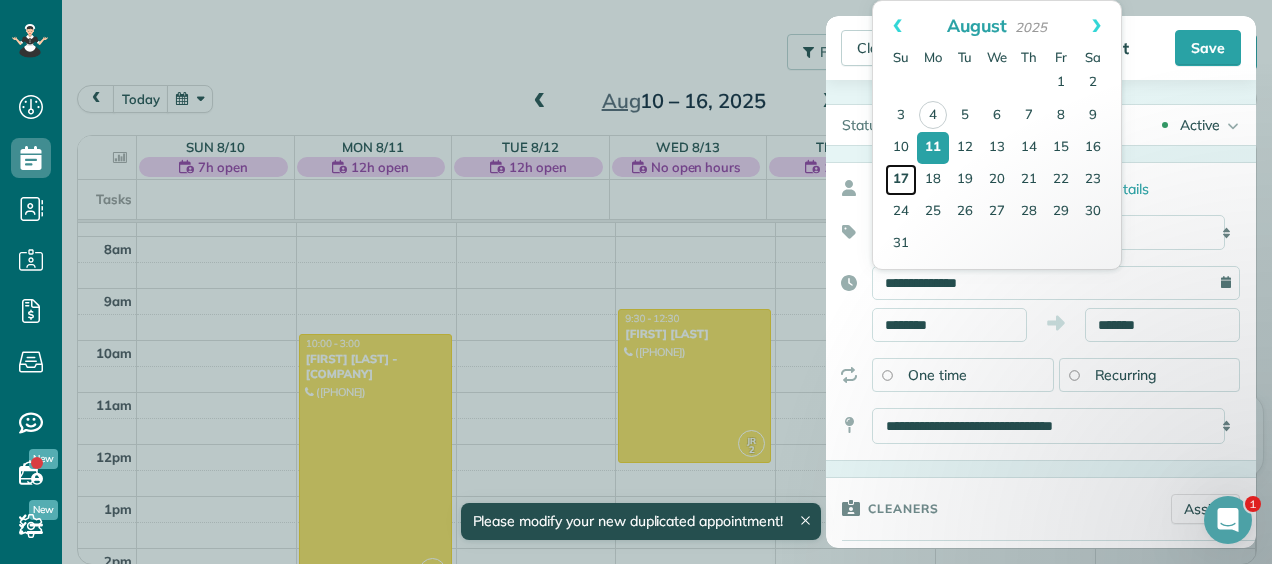 click on "17" at bounding box center [901, 180] 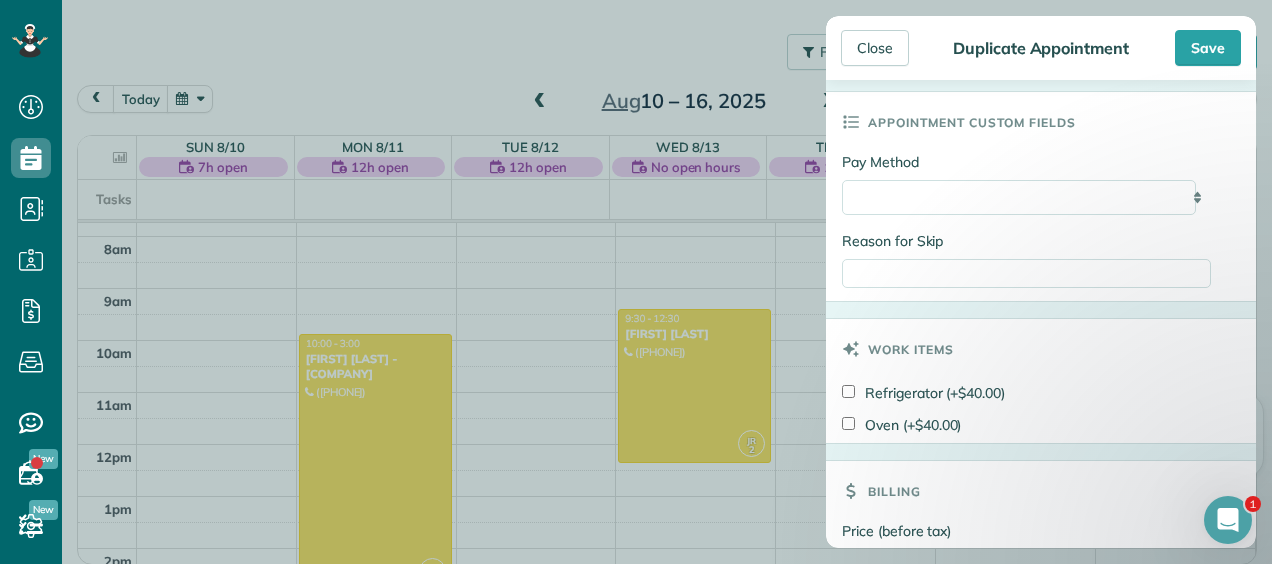 scroll, scrollTop: 956, scrollLeft: 0, axis: vertical 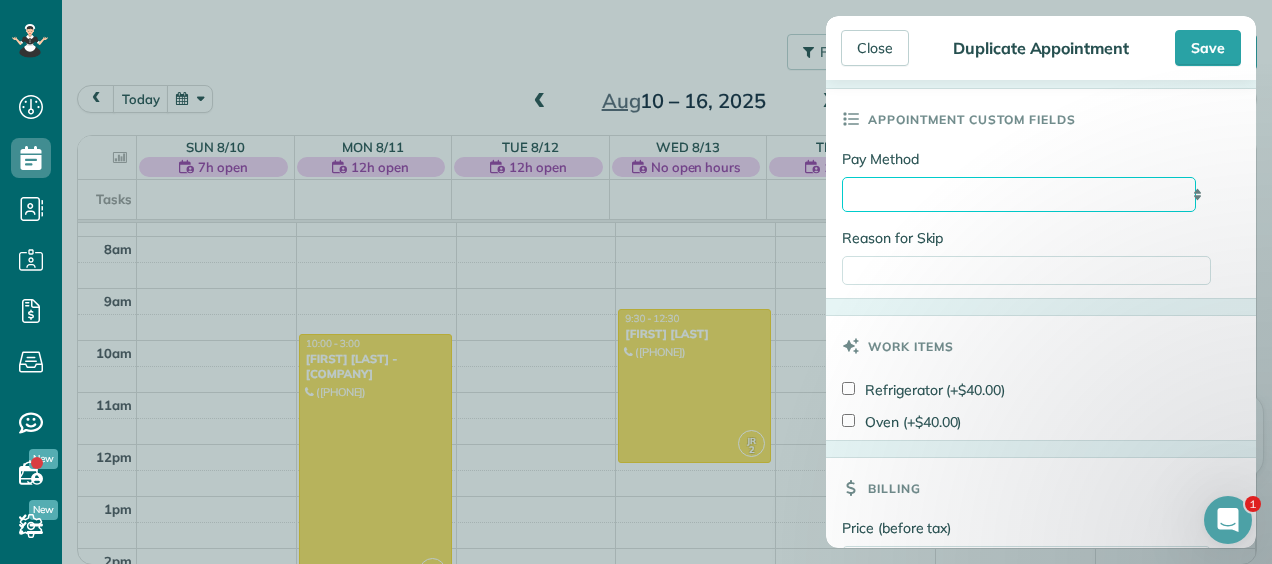 click on "**********" at bounding box center [1019, 194] 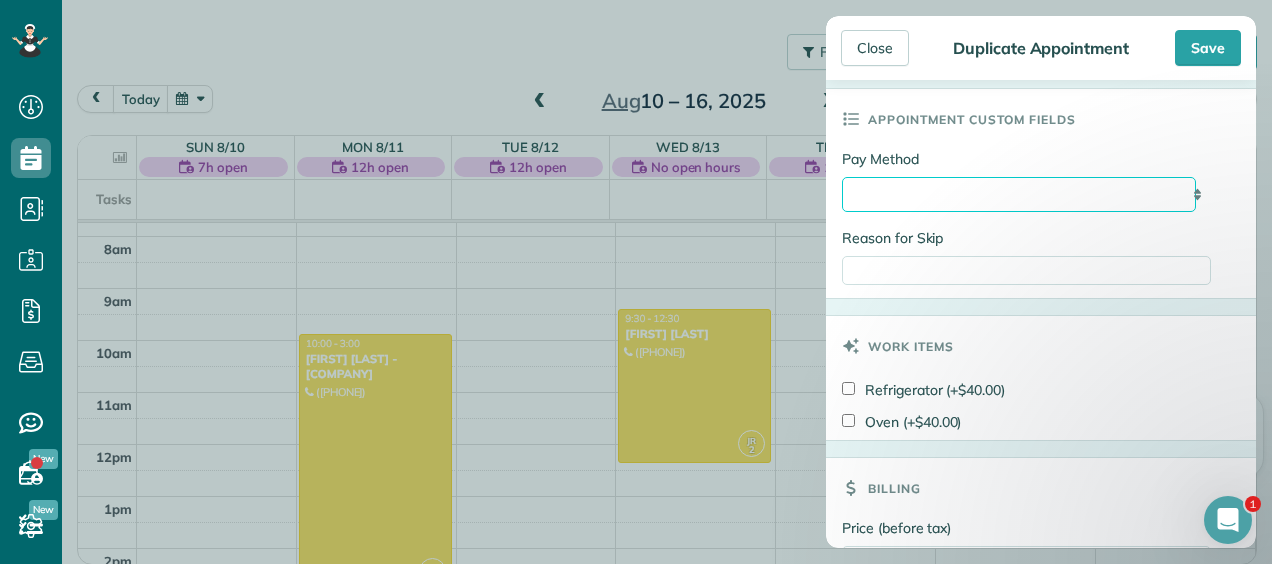 select on "**********" 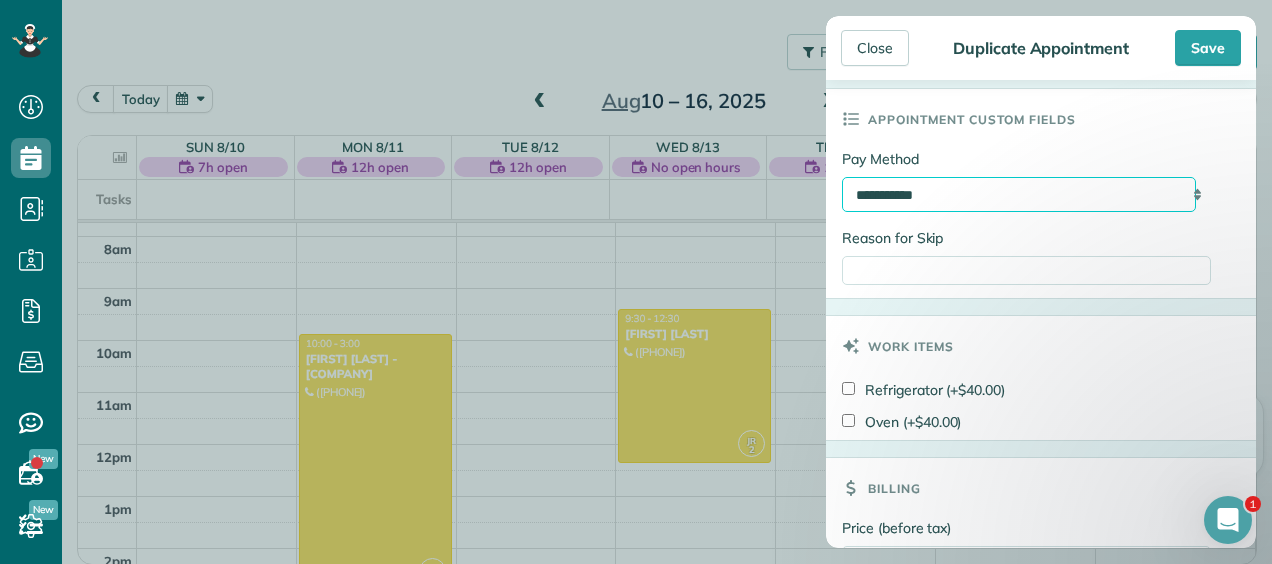click on "**********" at bounding box center [1019, 194] 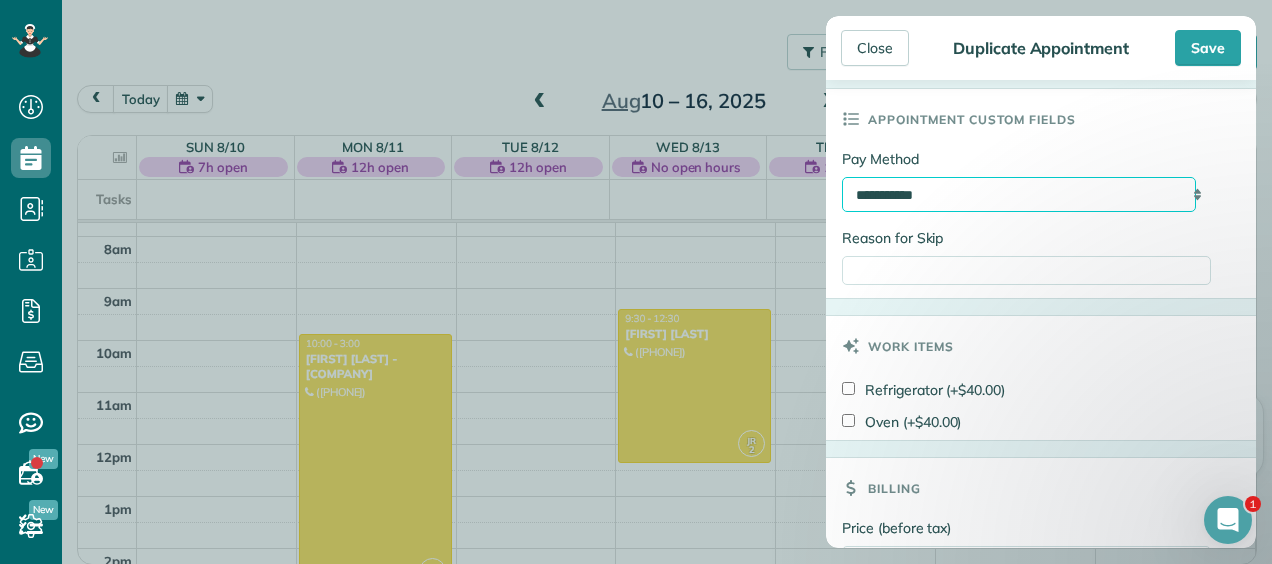 scroll, scrollTop: 1130, scrollLeft: 0, axis: vertical 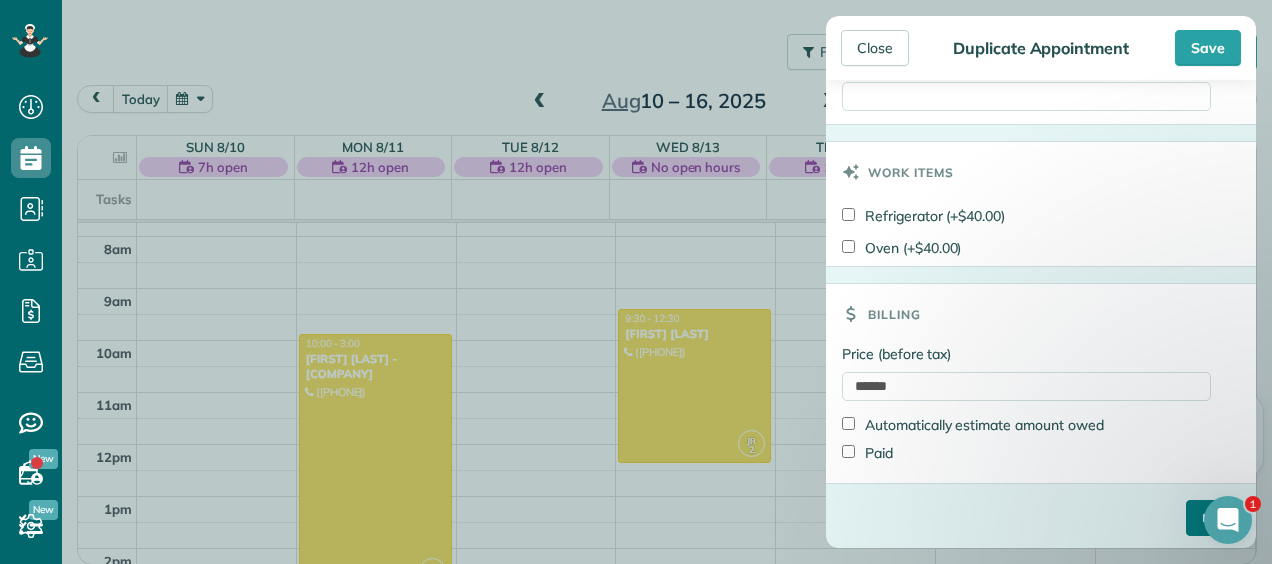click on "****" at bounding box center [1213, 518] 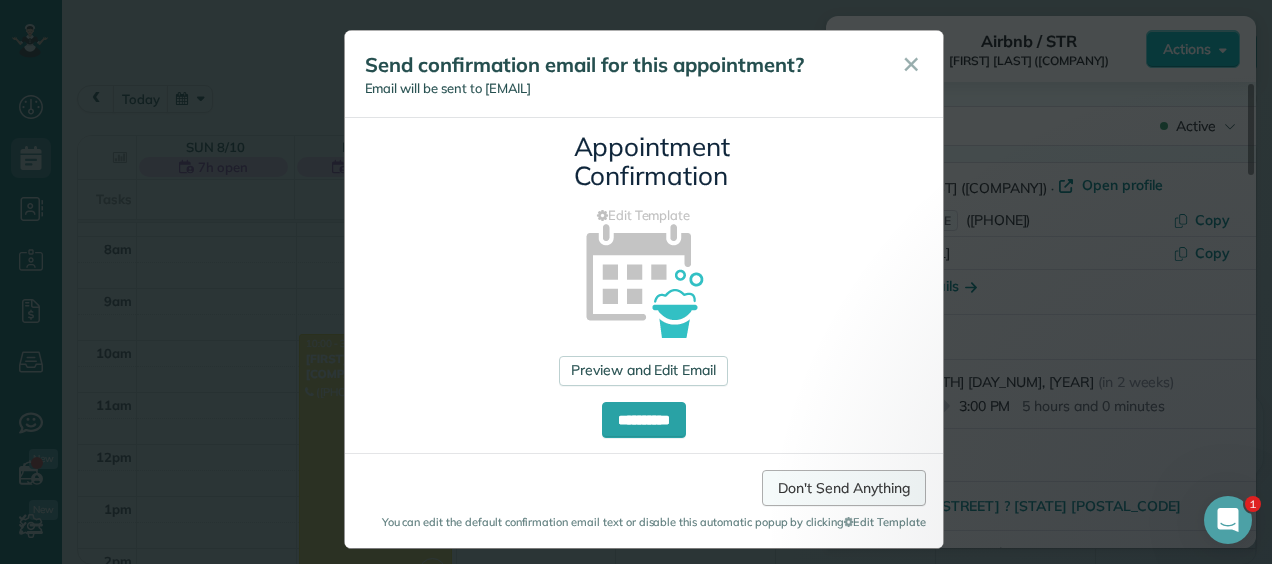 click on "Don't Send Anything" at bounding box center [843, 488] 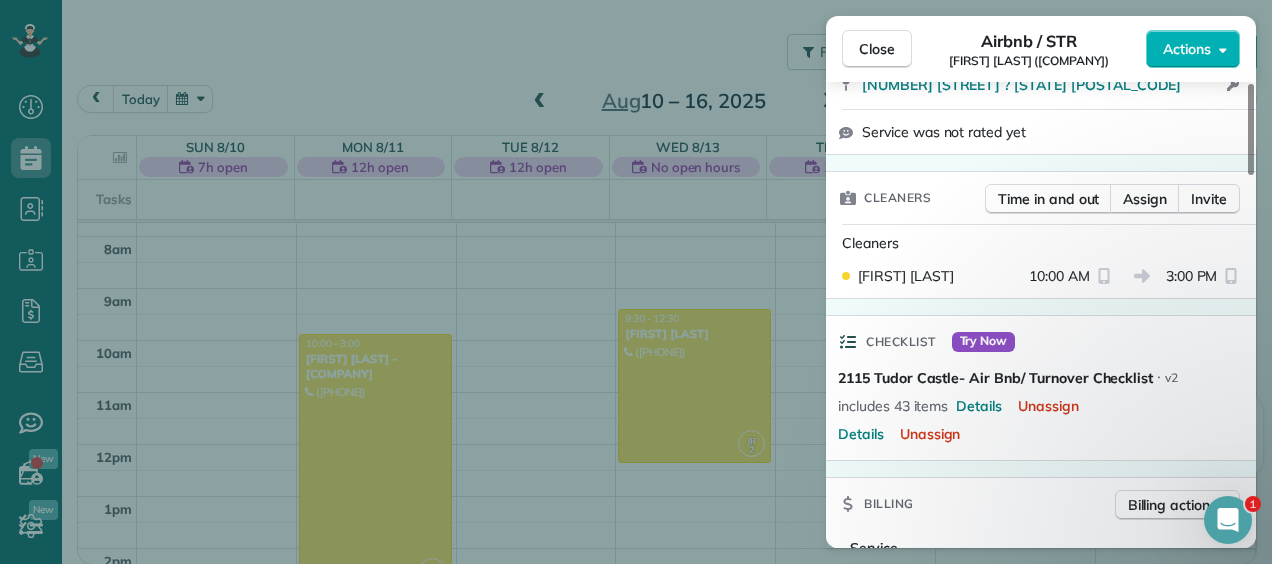 scroll, scrollTop: 423, scrollLeft: 0, axis: vertical 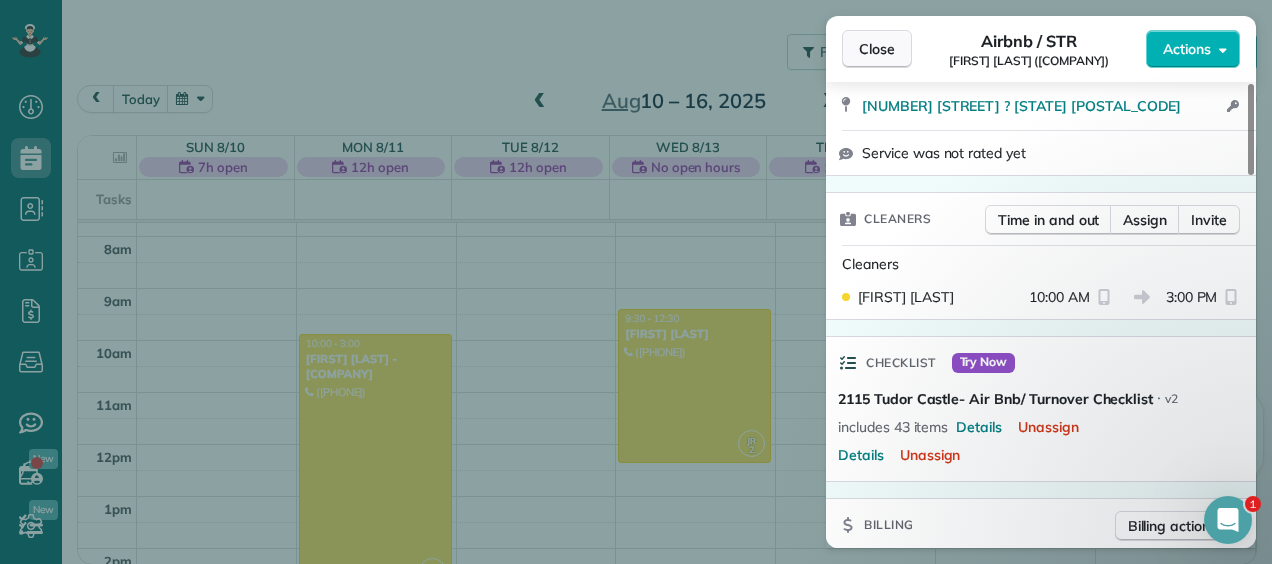 click on "Close" at bounding box center [877, 49] 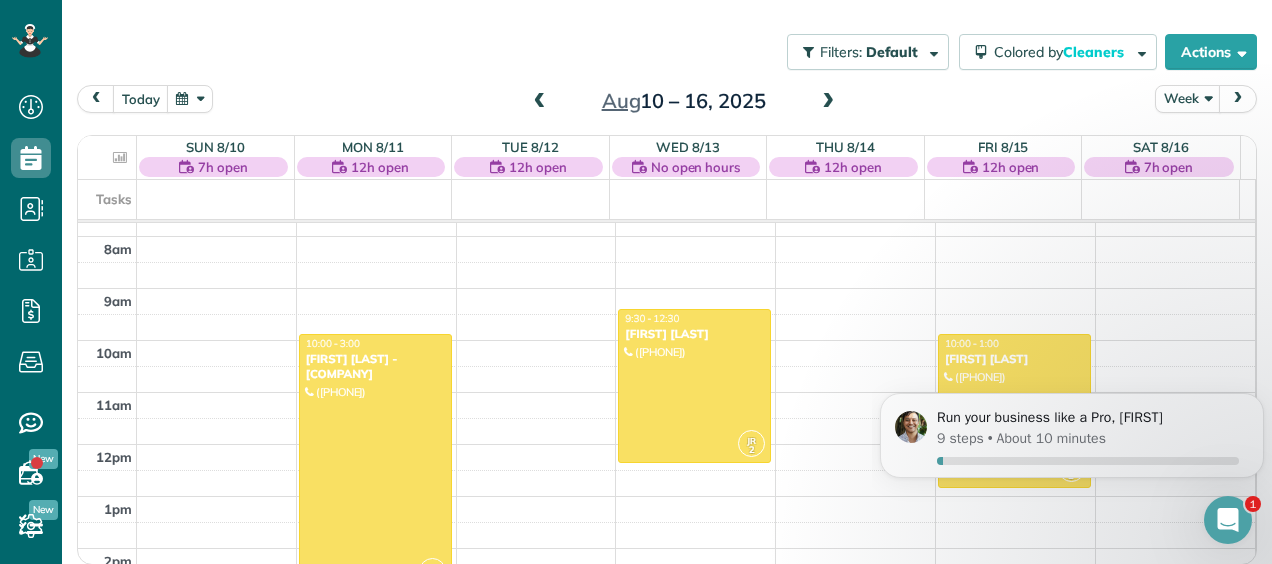 click at bounding box center [828, 102] 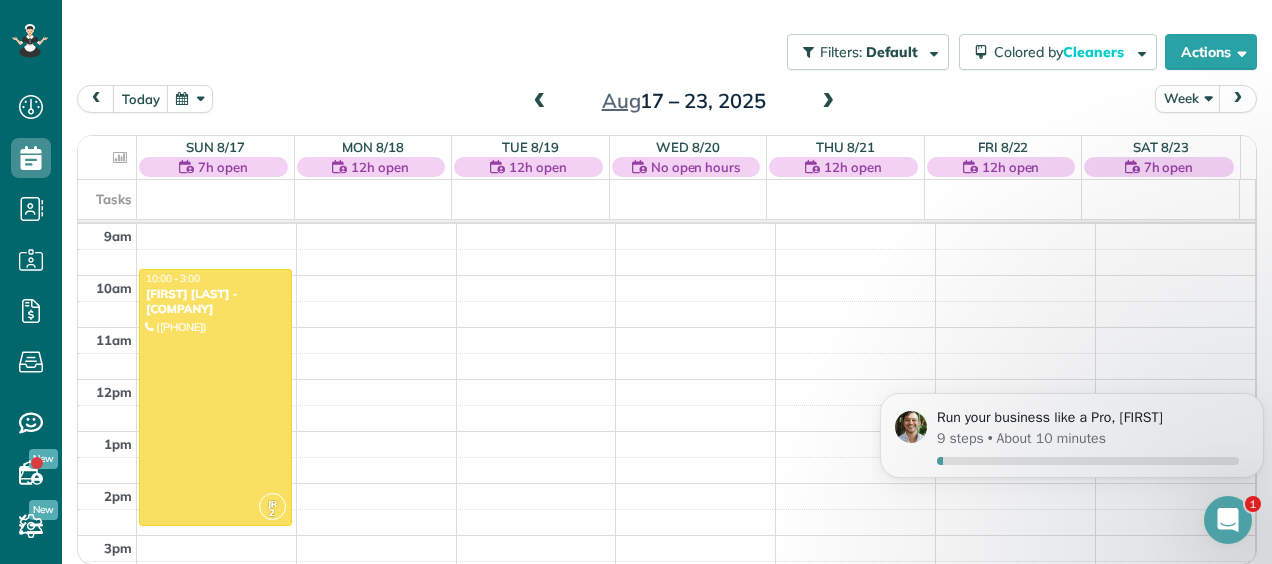 scroll, scrollTop: 0, scrollLeft: 0, axis: both 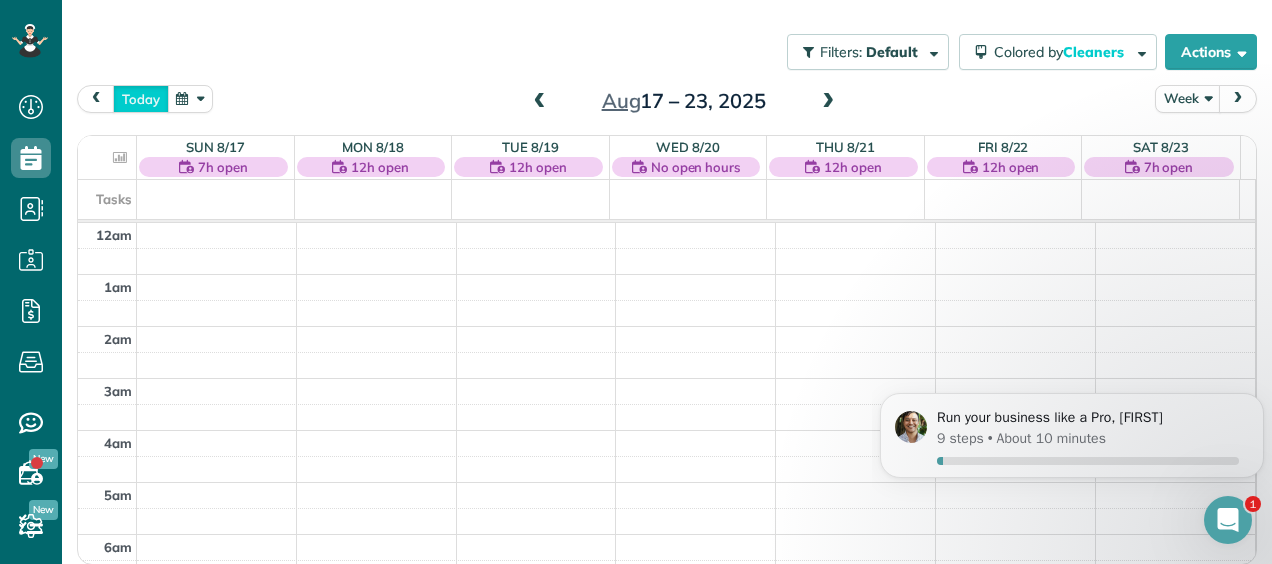 click on "today" at bounding box center (141, 98) 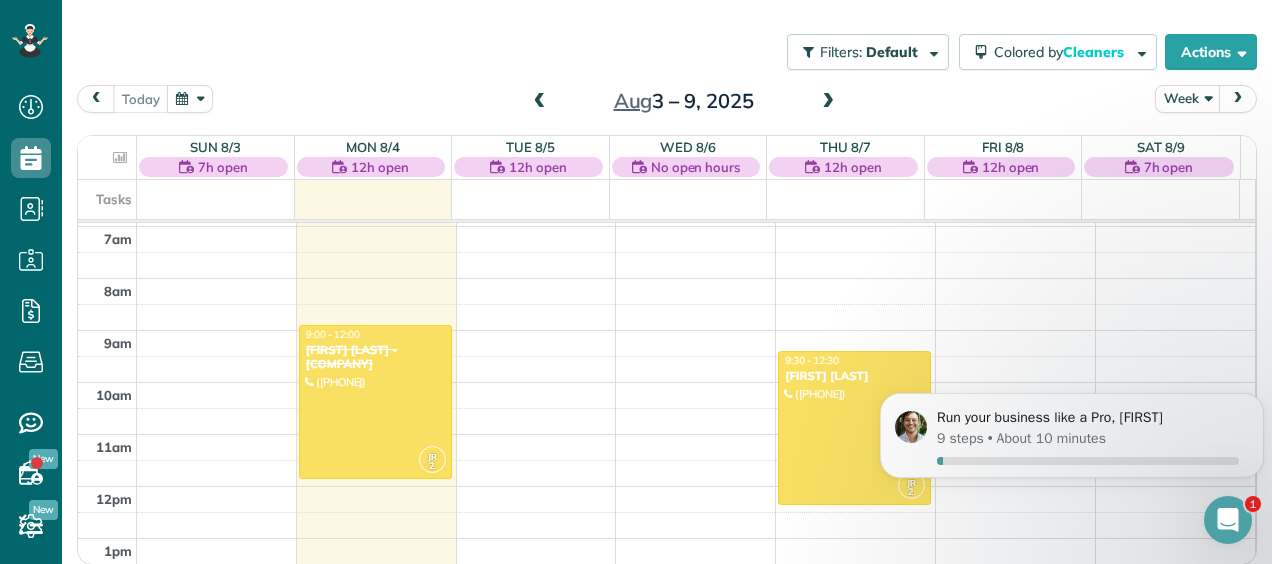 scroll, scrollTop: 187, scrollLeft: 0, axis: vertical 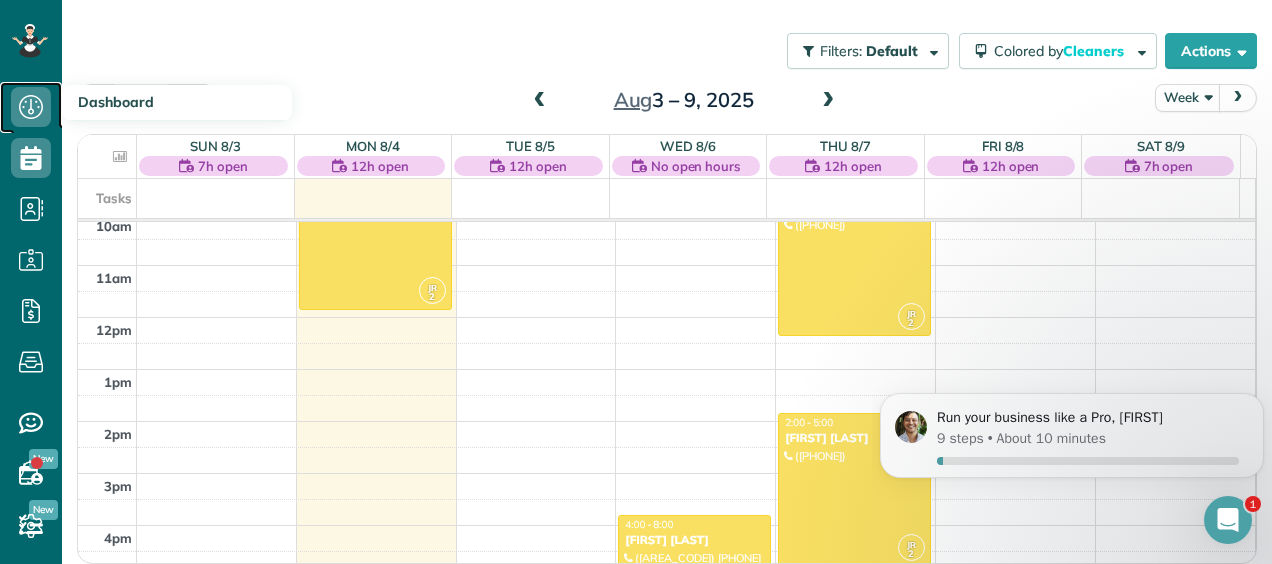 click 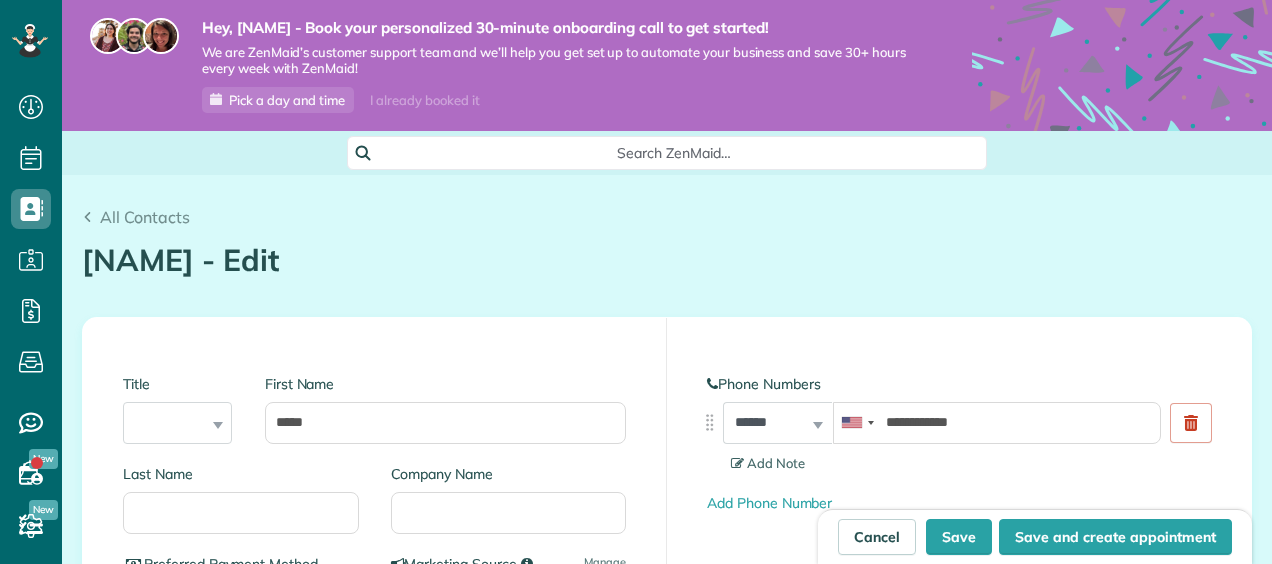 scroll, scrollTop: 0, scrollLeft: 0, axis: both 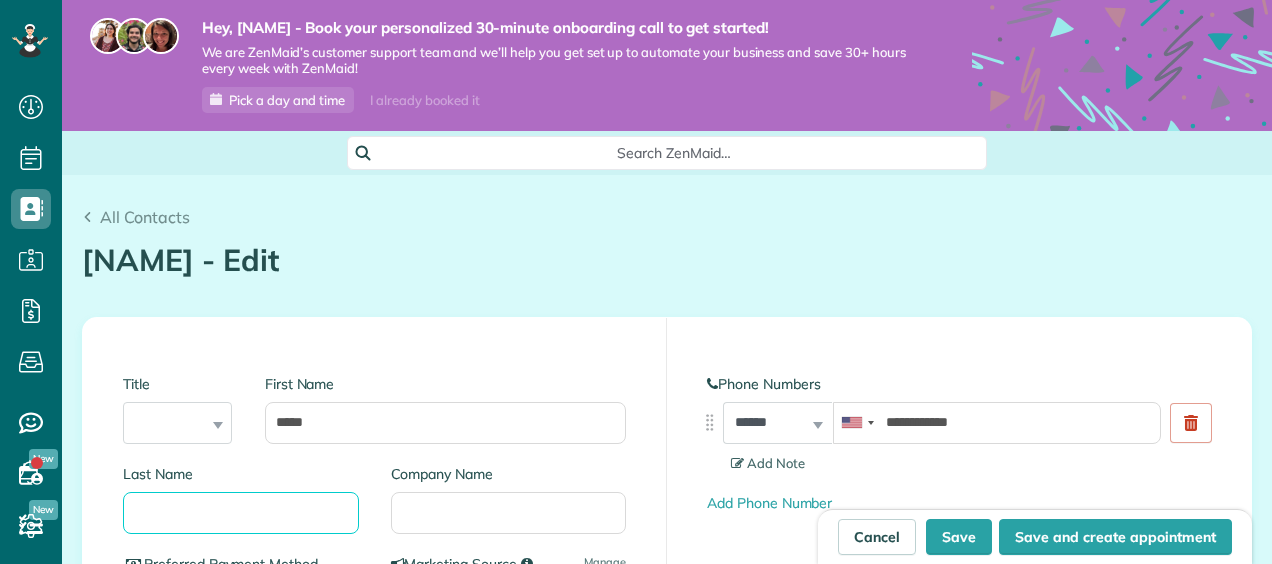 click on "Last Name" at bounding box center (241, 513) 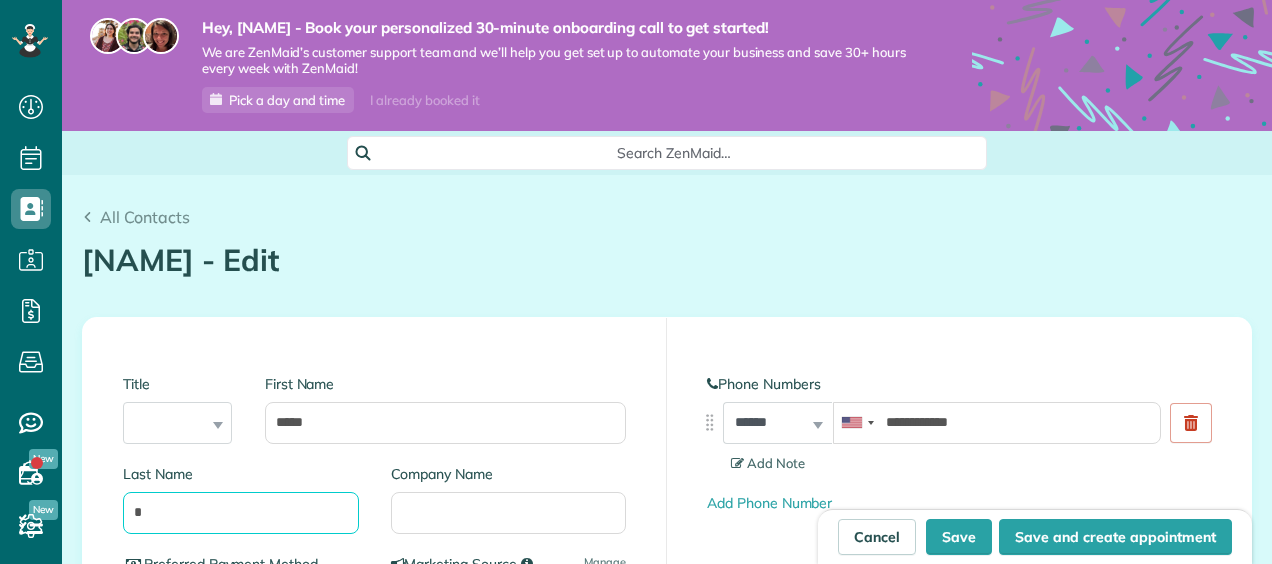 type on "**" 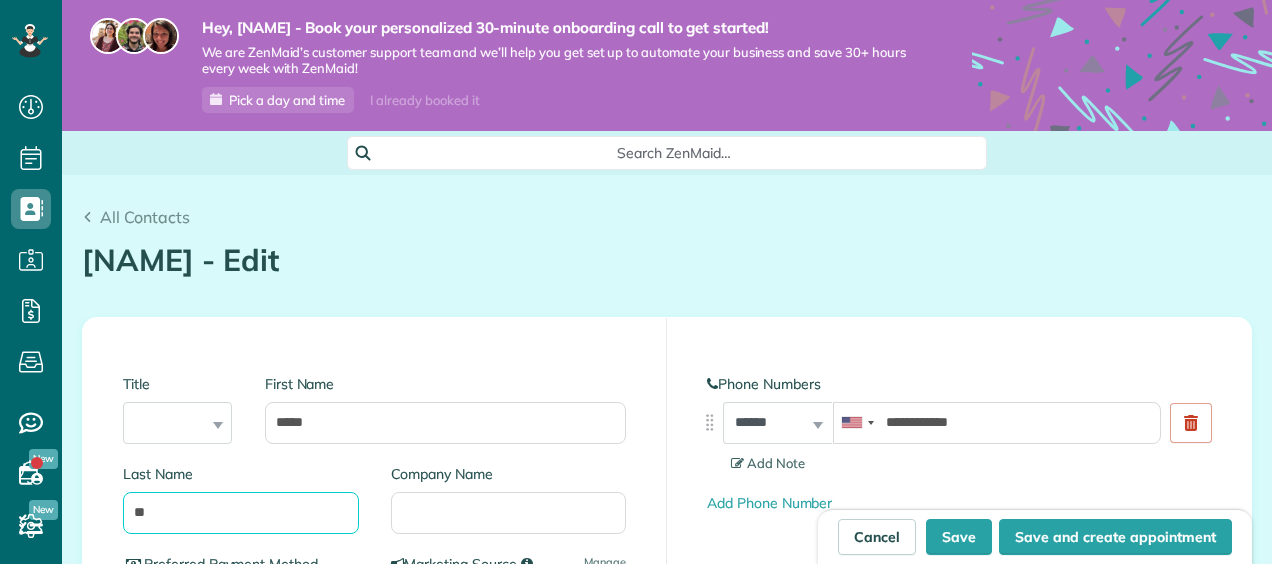 type on "**********" 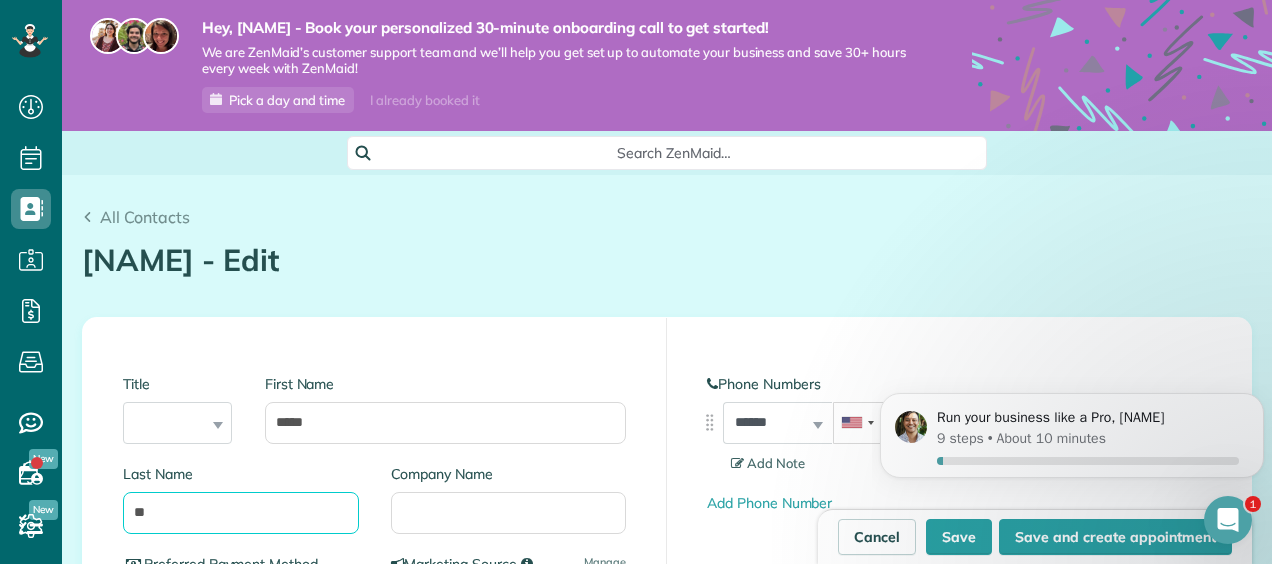 scroll, scrollTop: 0, scrollLeft: 0, axis: both 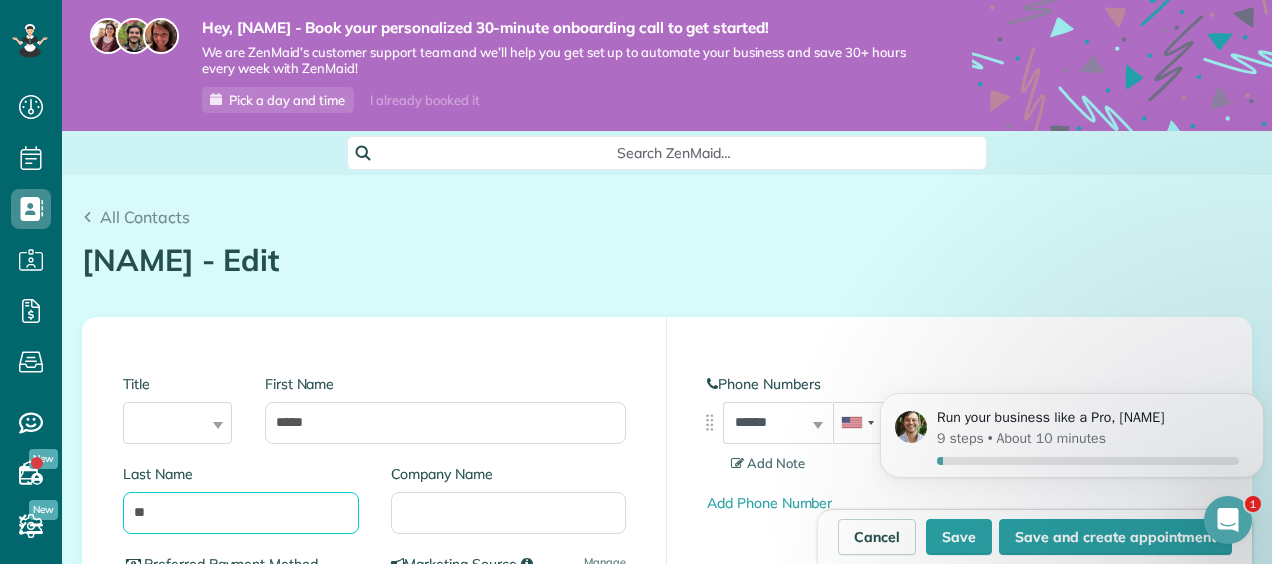 type on "*" 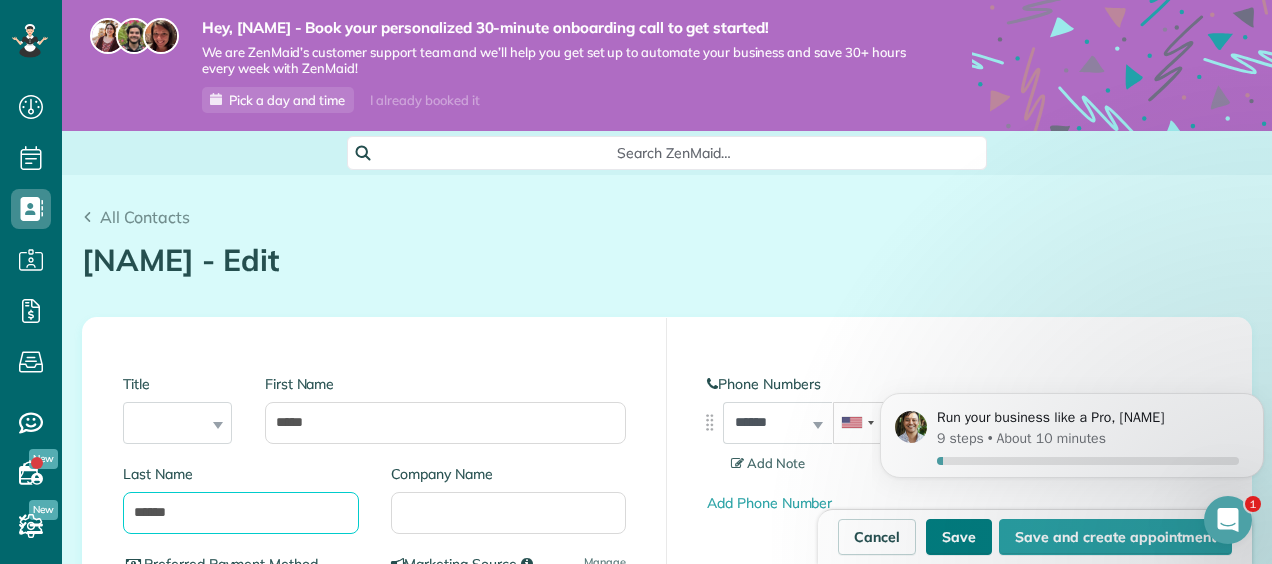 type on "******" 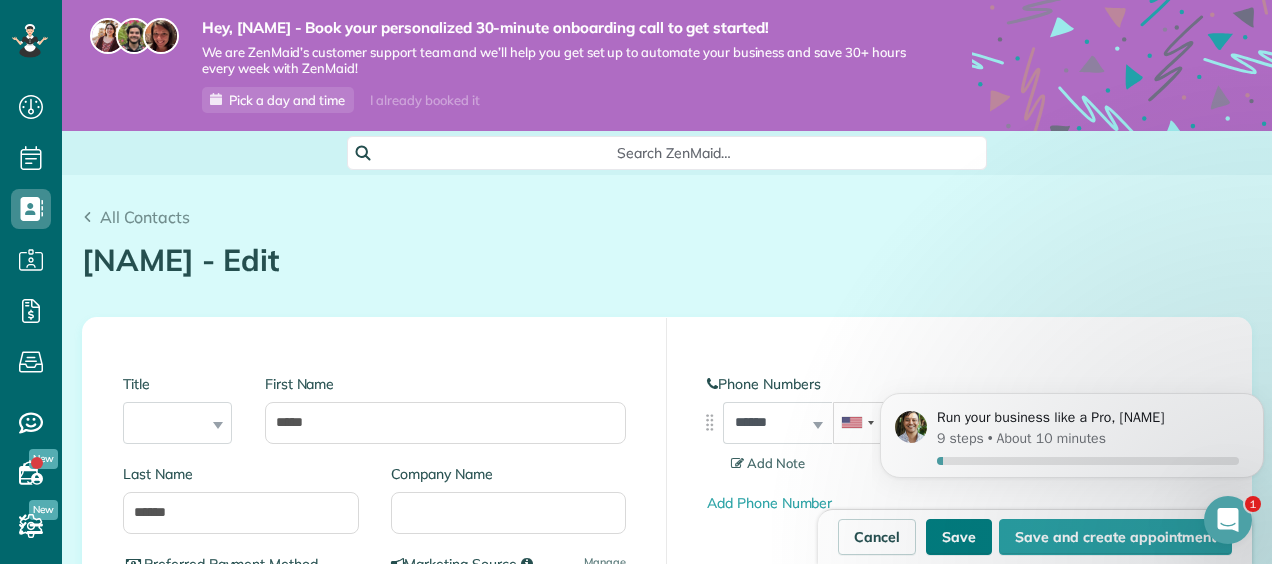 click on "Save" at bounding box center (959, 537) 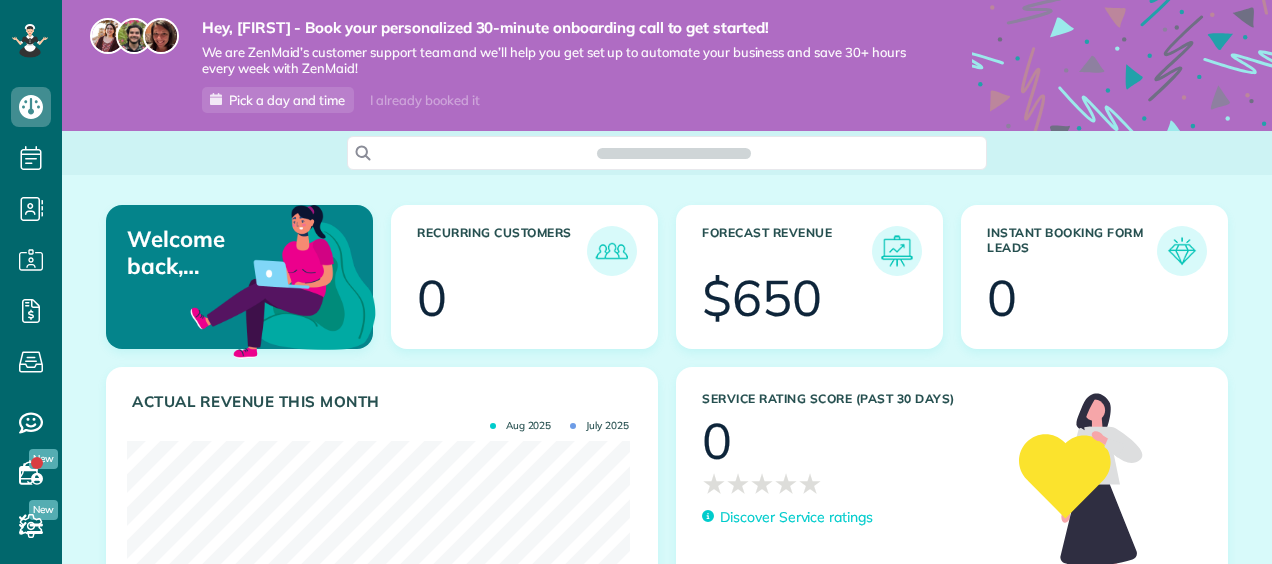 scroll, scrollTop: 0, scrollLeft: 0, axis: both 